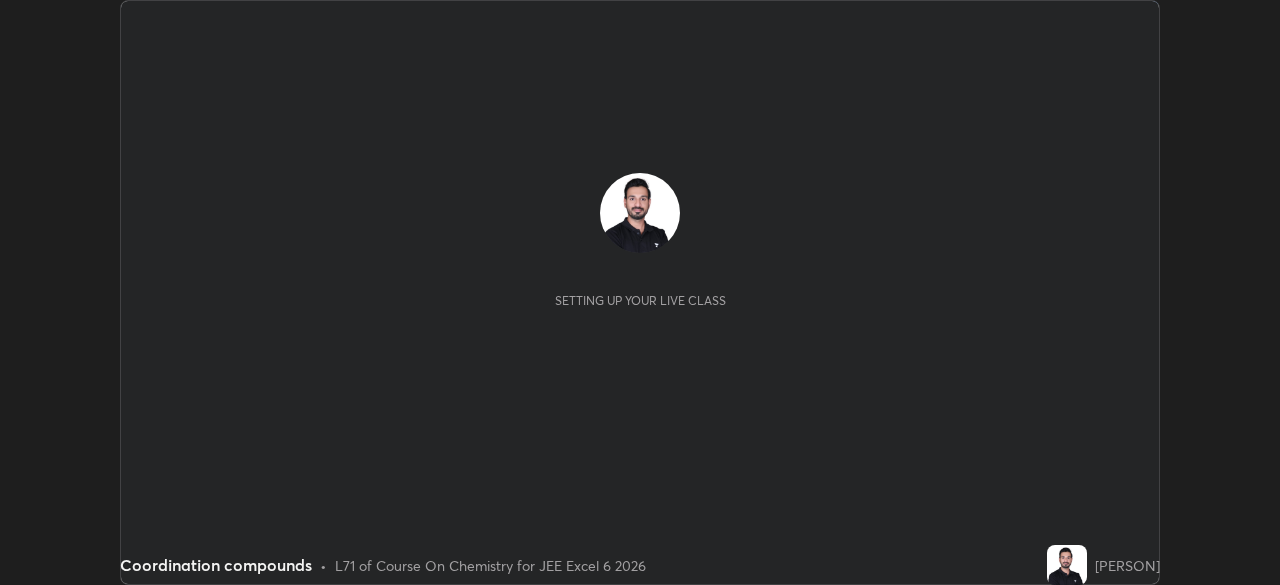 scroll, scrollTop: 0, scrollLeft: 0, axis: both 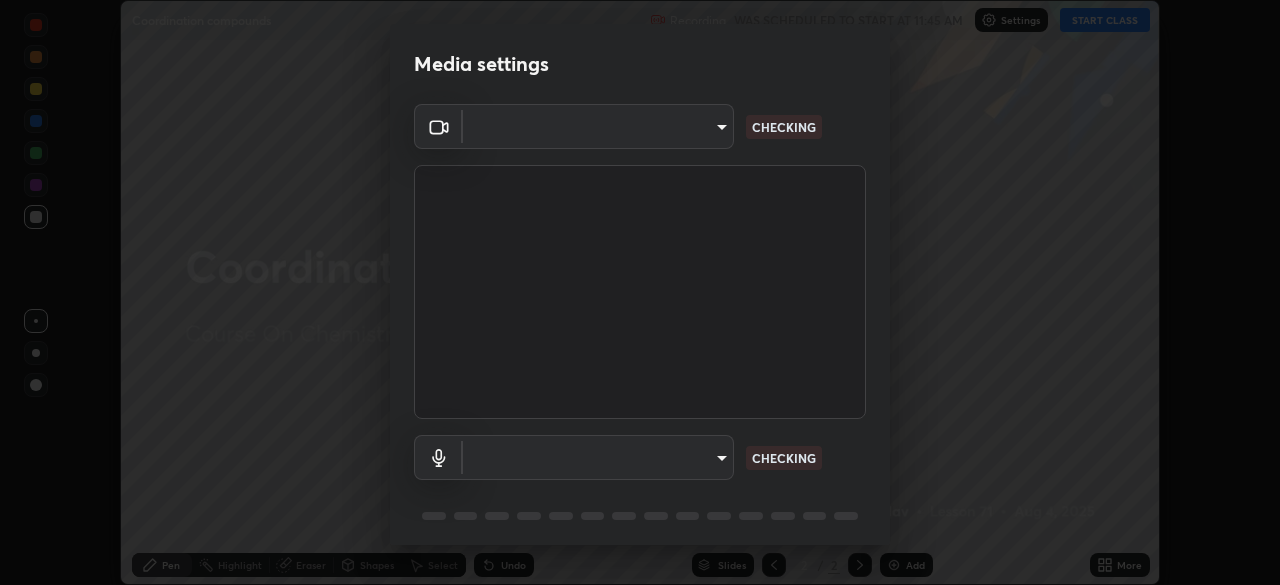 click on "Erase all Coordination compounds Recording WAS SCHEDULED TO START AT  11:45 AM Settings START CLASS Setting up your live class Coordination compounds • L71 of Course On Chemistry for JEE Excel 6 2026 [PERSON] Pen Highlight Eraser Shapes Select Undo Slides 2 / 2 Add More No doubts shared Encourage your learners to ask a doubt for better clarity Report an issue Reason for reporting Buffering Chat not working Audio - Video sync issue Educator video quality low ​ Attach an image Report Media settings ​ CHECKING ​ CHECKING 1 / 5 Next" at bounding box center [640, 292] 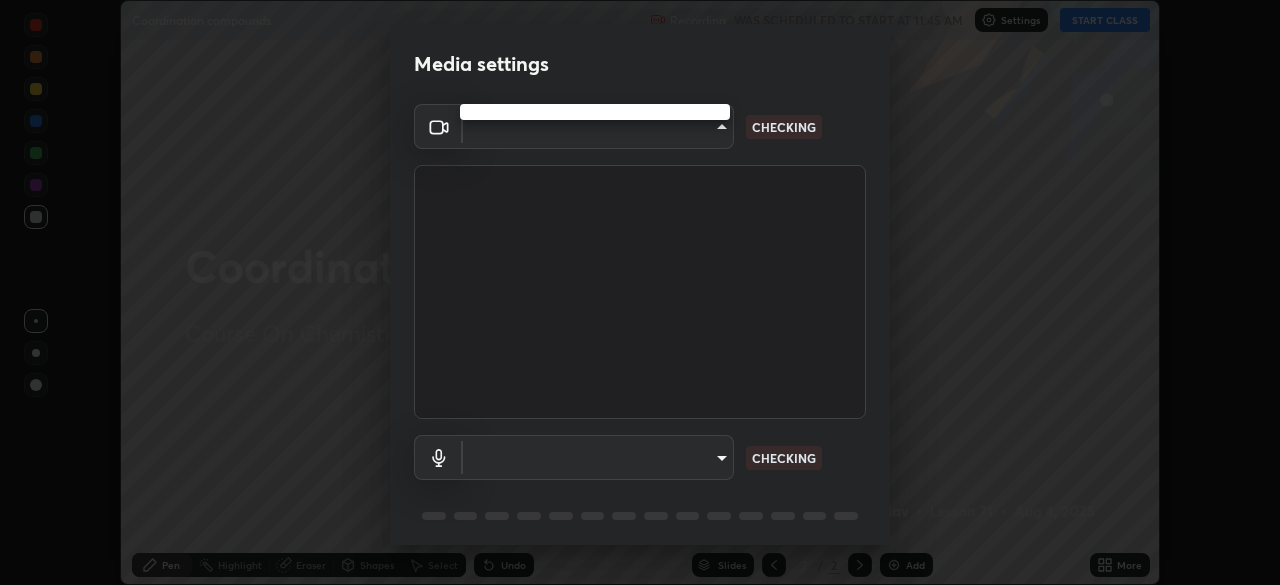 type on "e74ca63ae388f954bfaf6653c56e5440299f2e2585bfa252c10ec08d26b876d3" 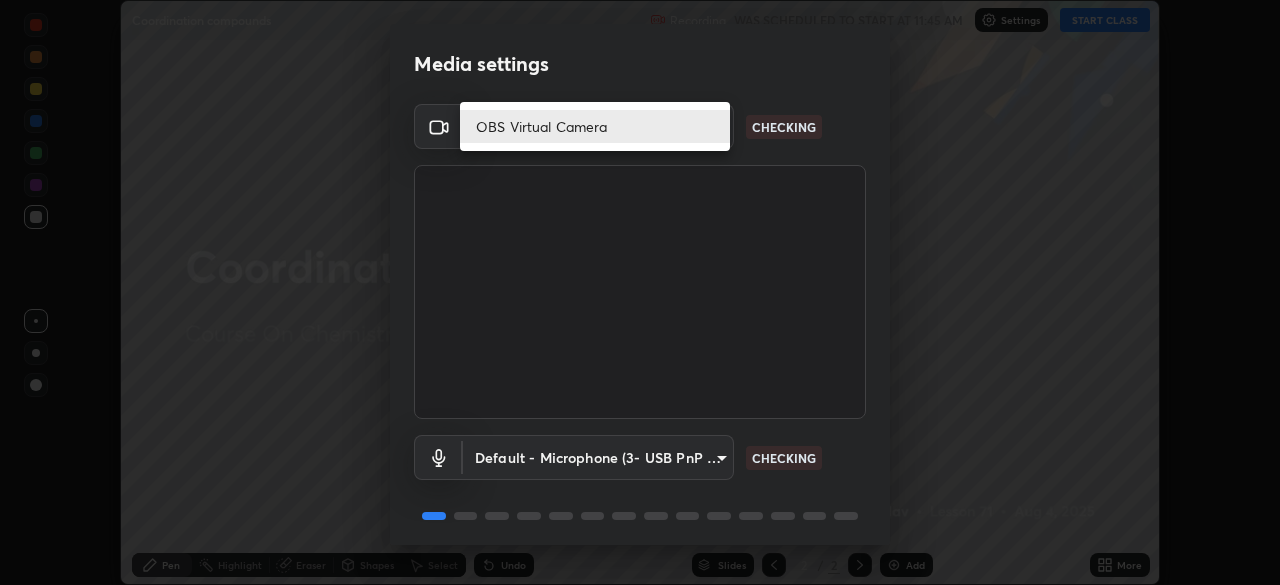 click on "OBS Virtual Camera" at bounding box center (595, 126) 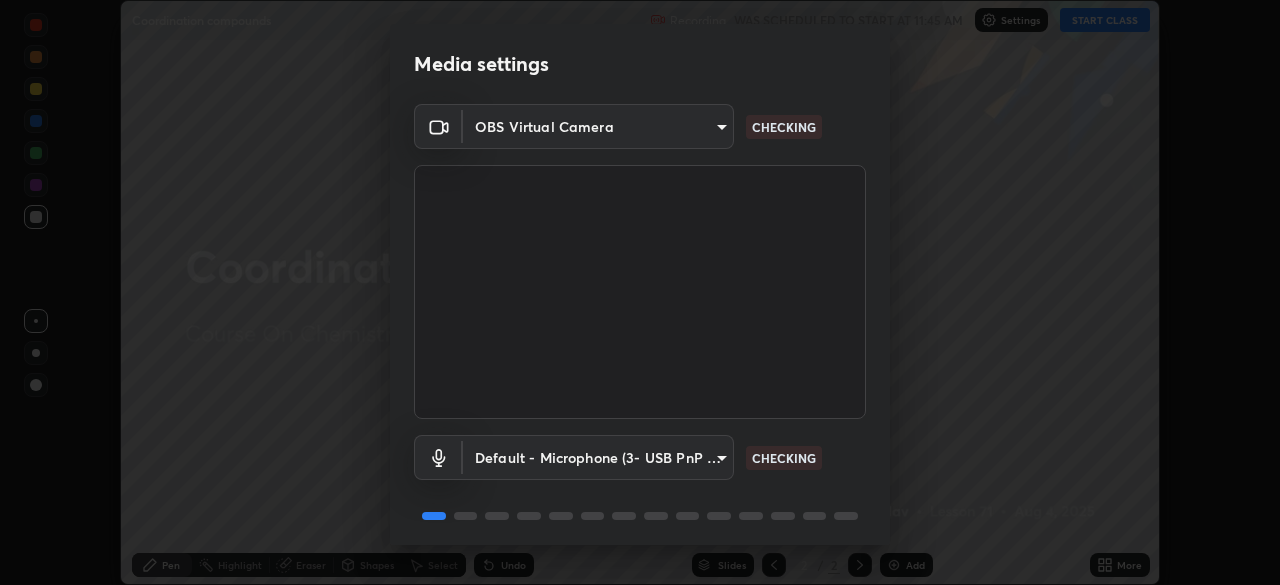 scroll, scrollTop: 71, scrollLeft: 0, axis: vertical 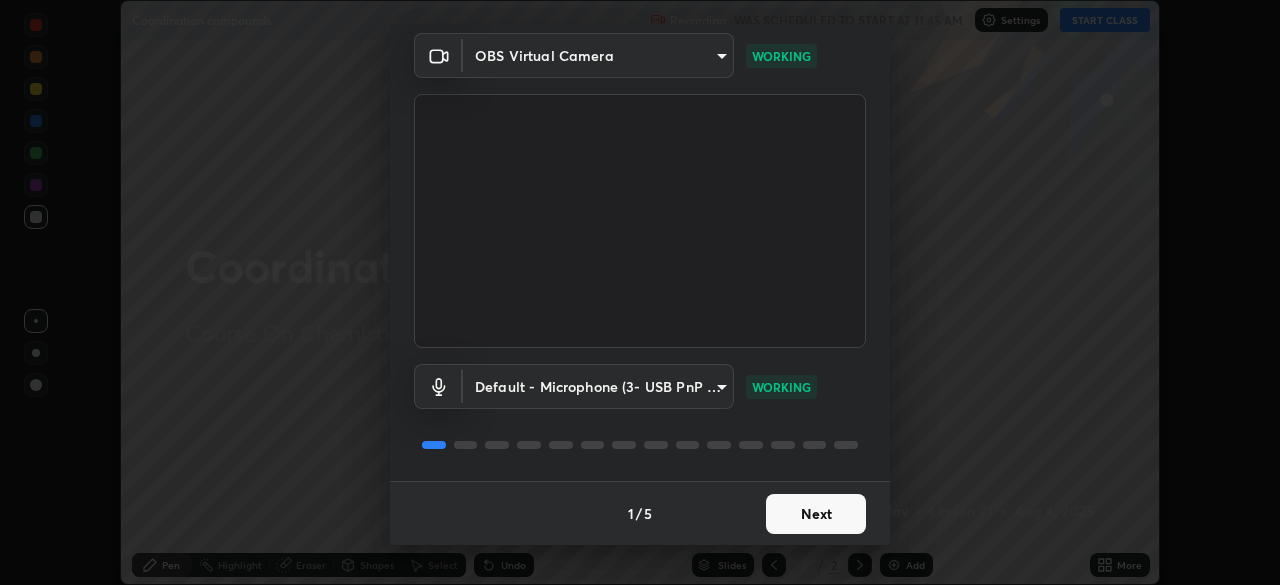 click on "Next" at bounding box center (816, 514) 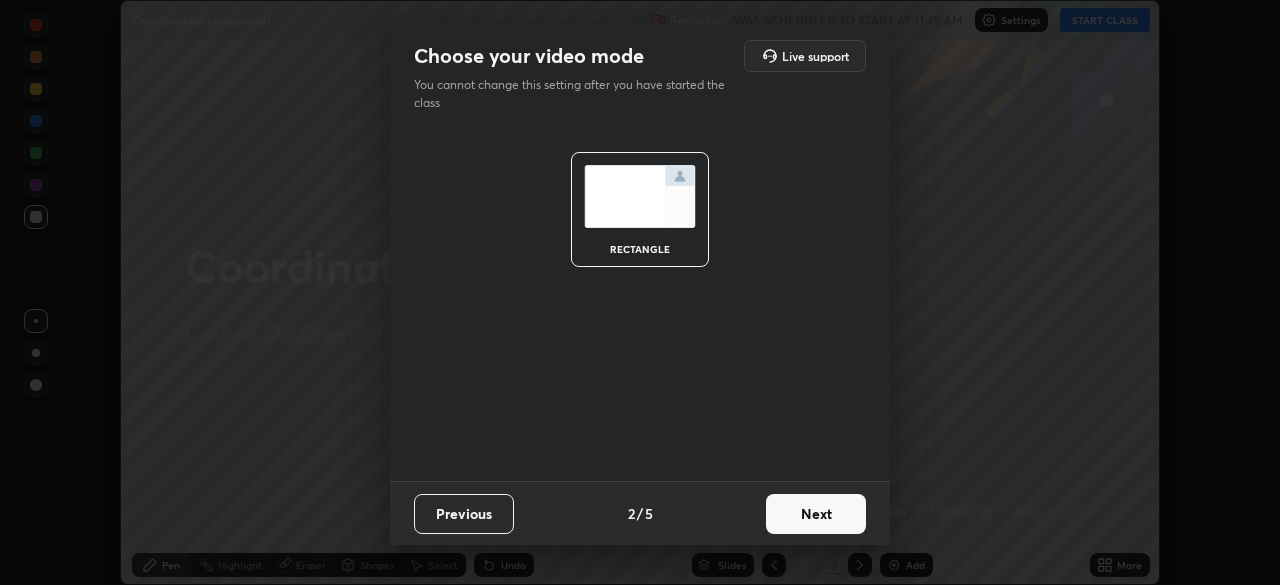 click on "Next" at bounding box center [816, 514] 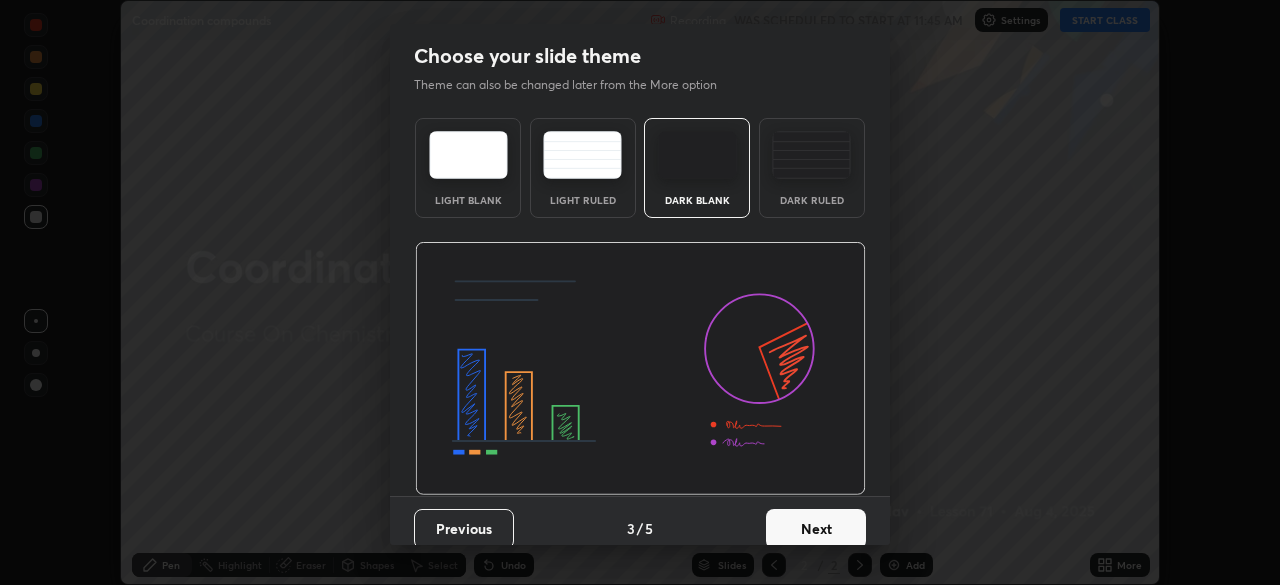 click on "Next" at bounding box center [816, 529] 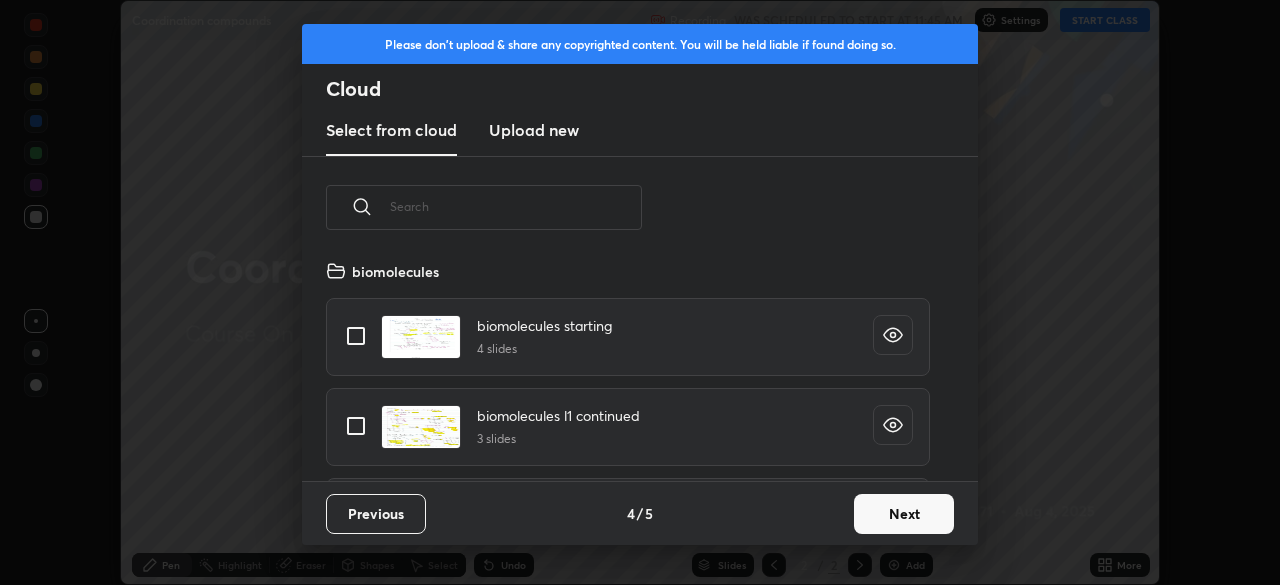 scroll, scrollTop: 7, scrollLeft: 11, axis: both 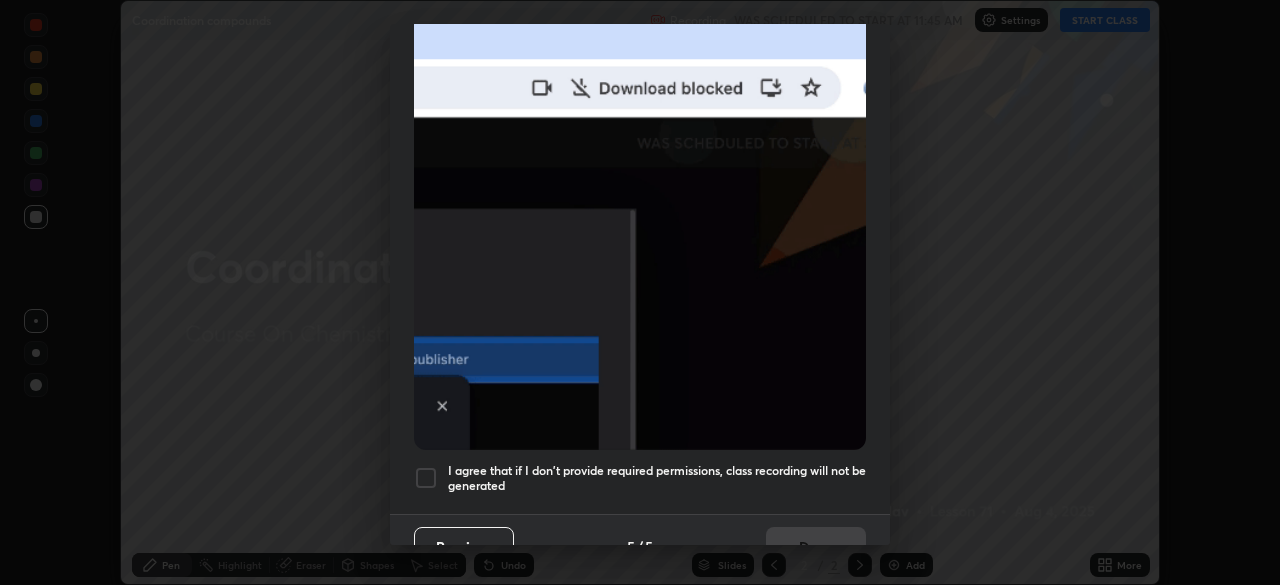 click at bounding box center [426, 478] 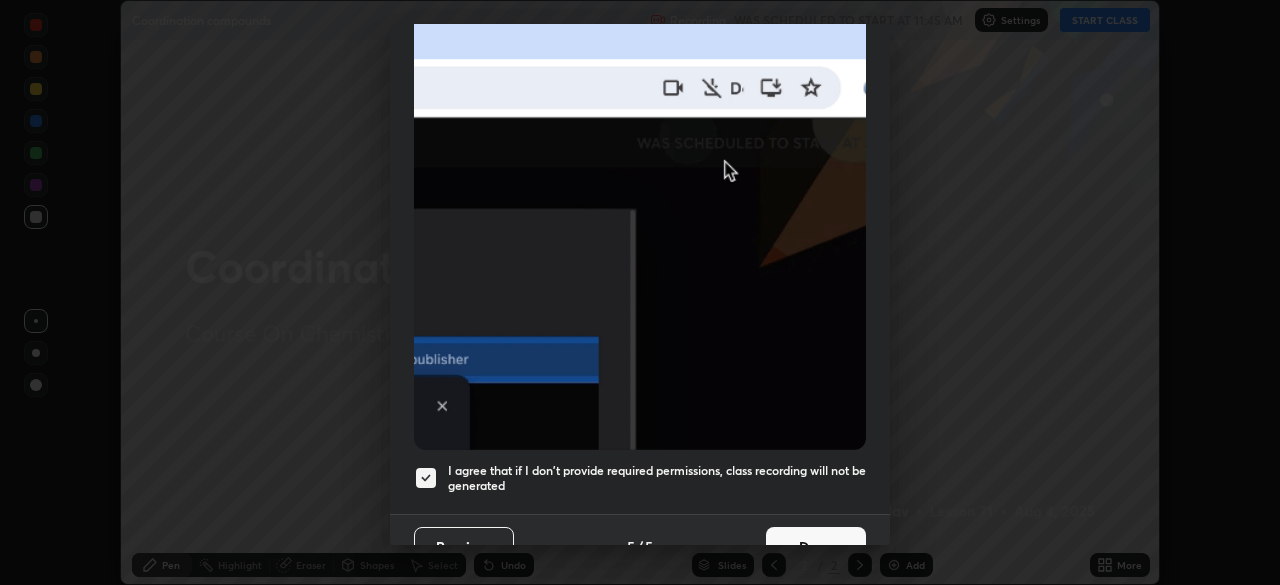 click on "Done" at bounding box center [816, 547] 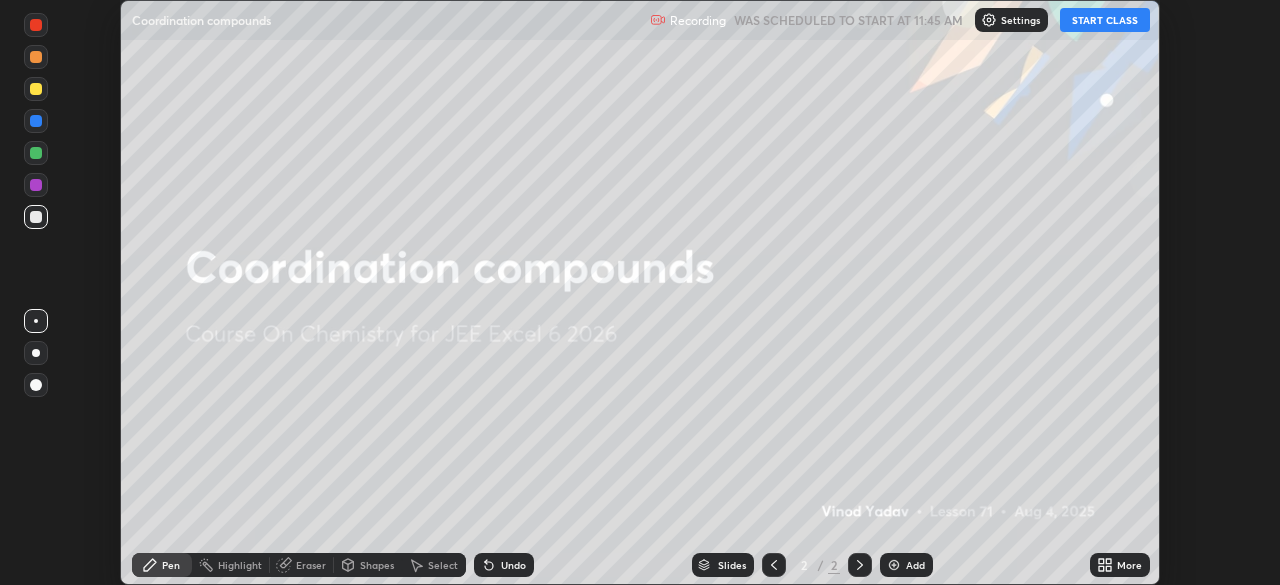 click on "START CLASS" at bounding box center (1105, 20) 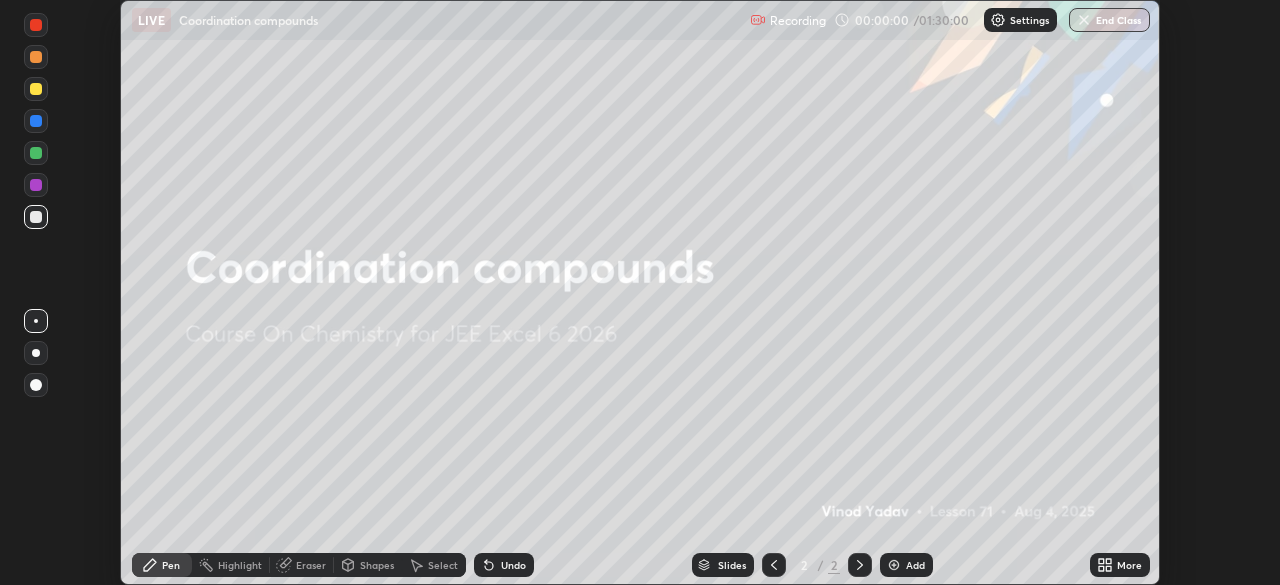 click at bounding box center [894, 565] 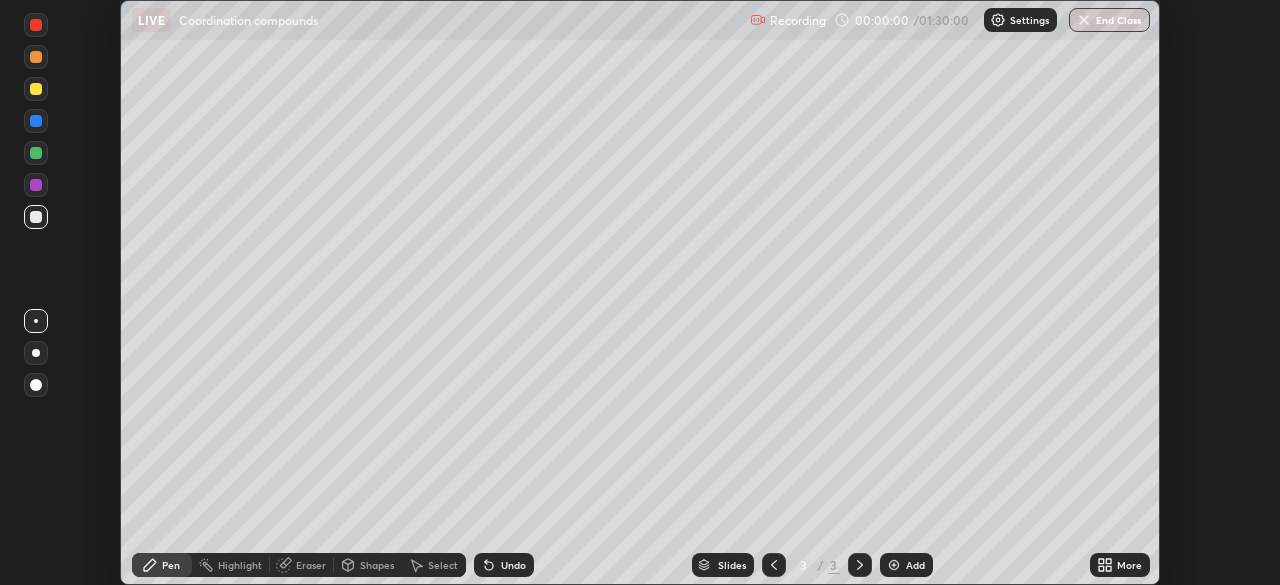 click on "More" at bounding box center (1120, 565) 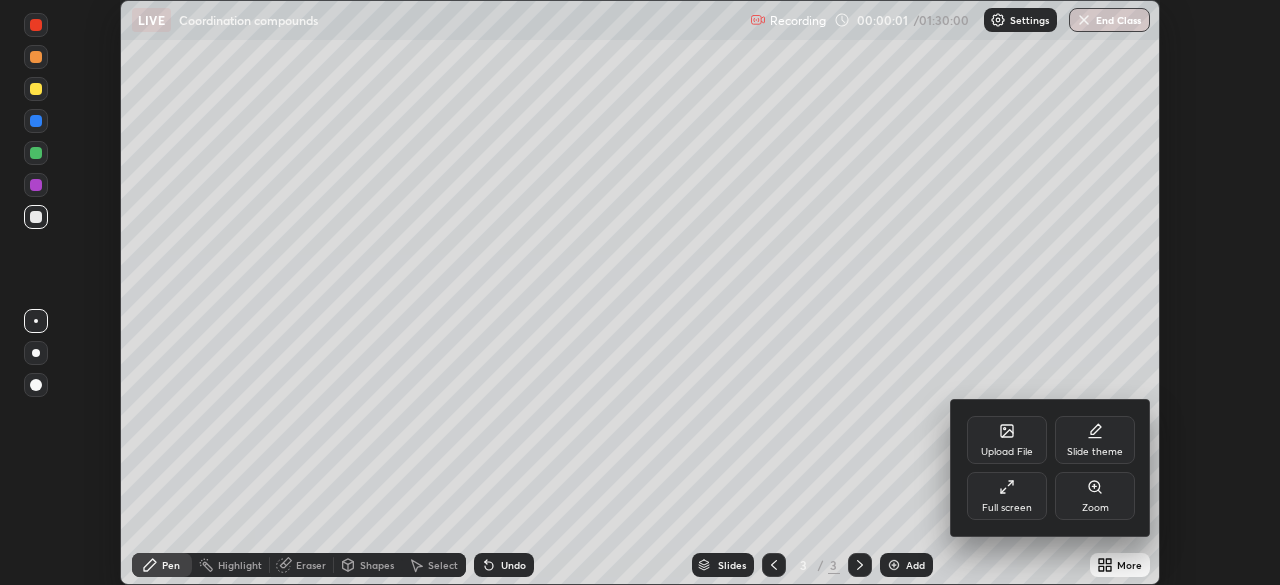 click 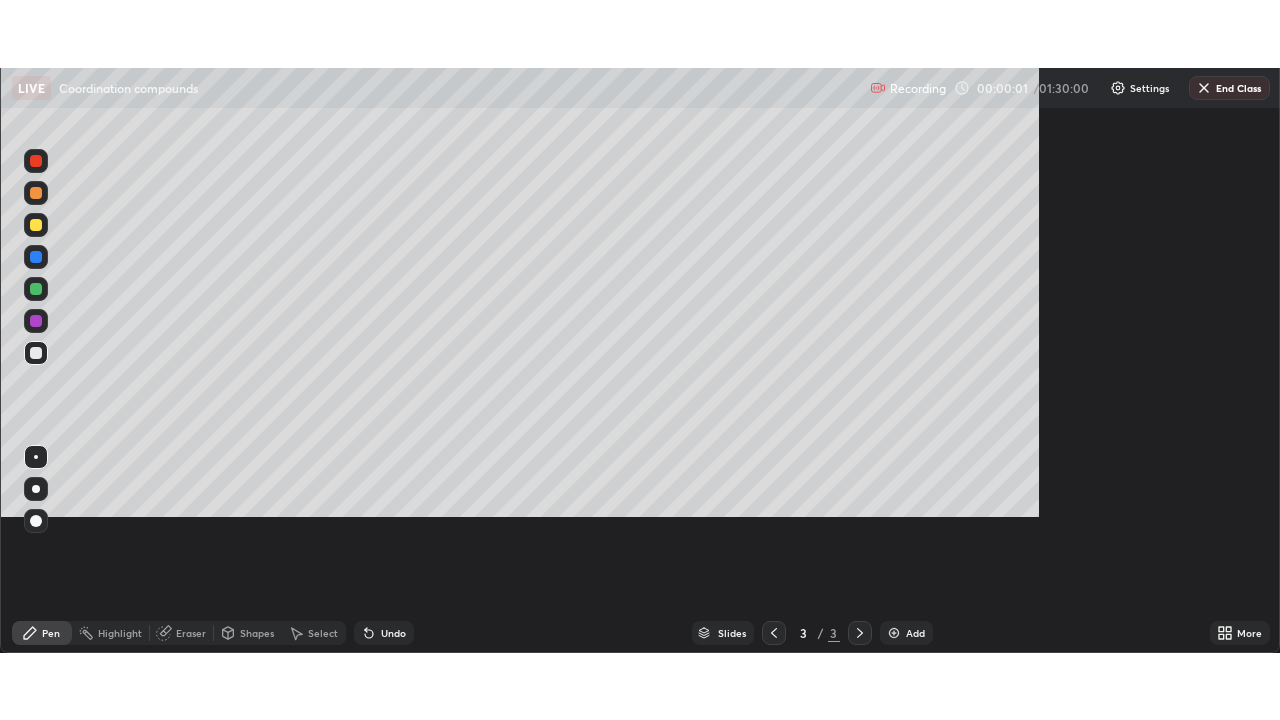 scroll, scrollTop: 99280, scrollLeft: 98720, axis: both 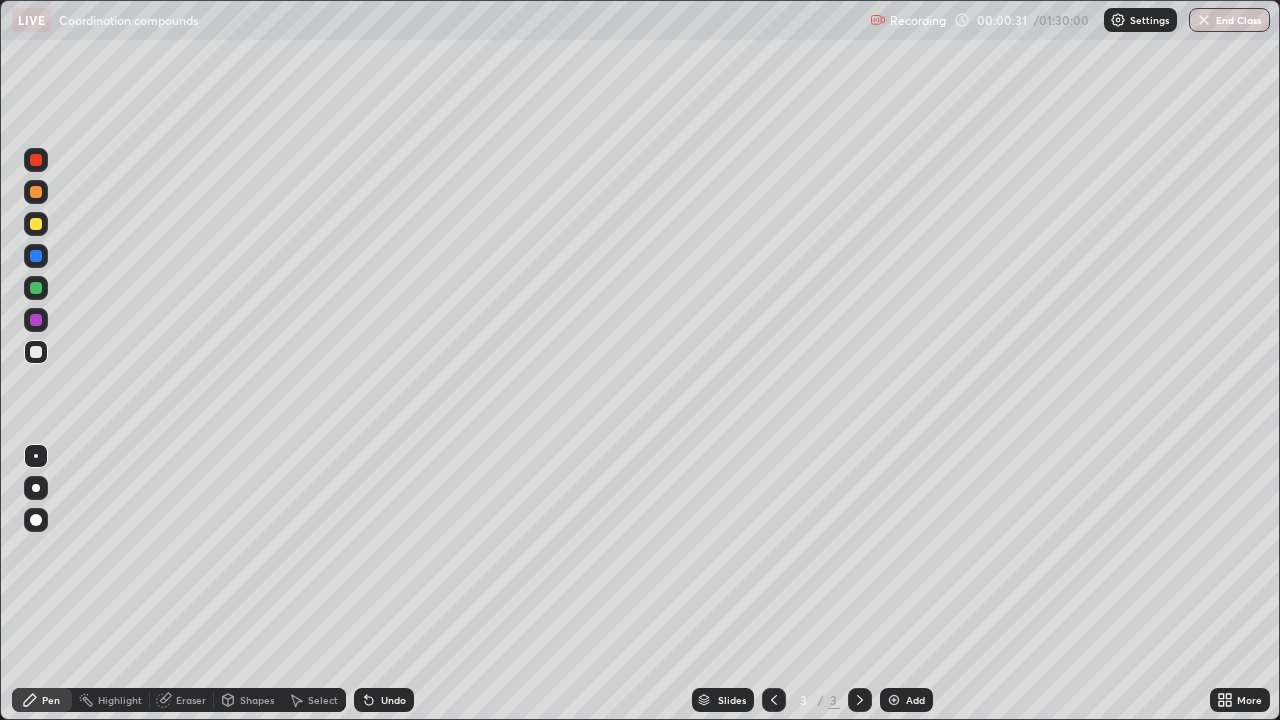 click at bounding box center [36, 224] 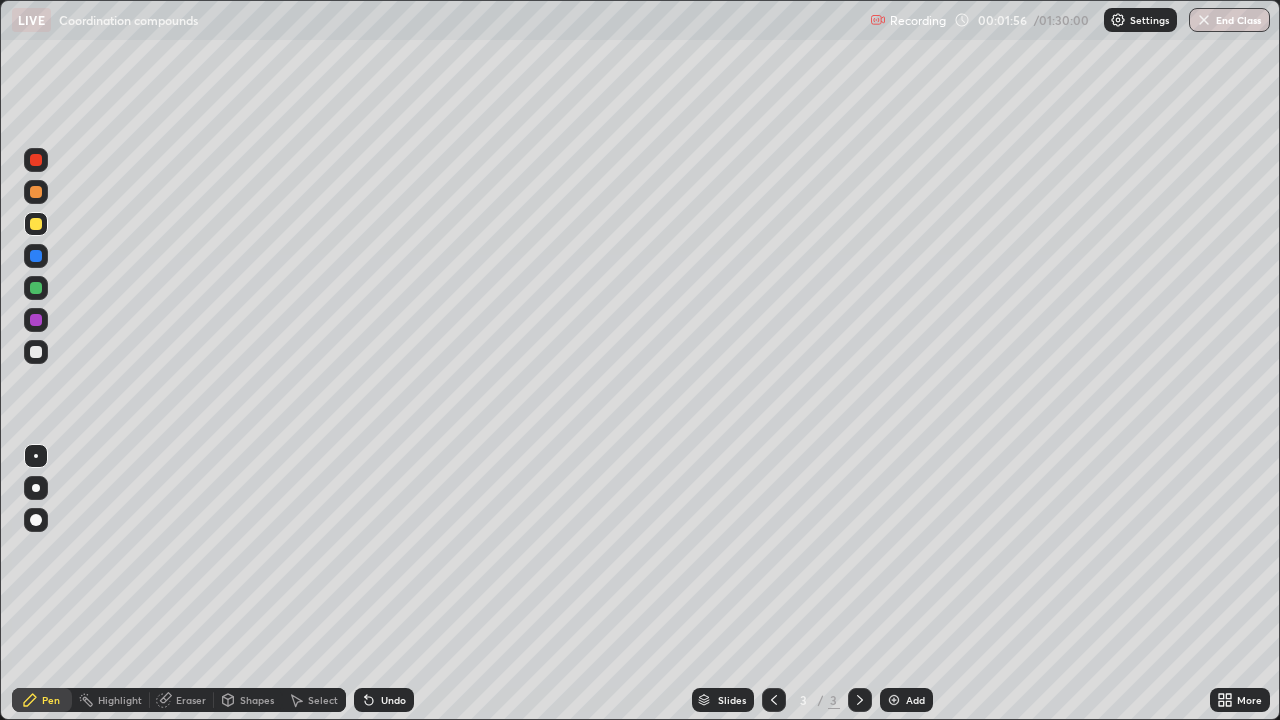 click at bounding box center (36, 288) 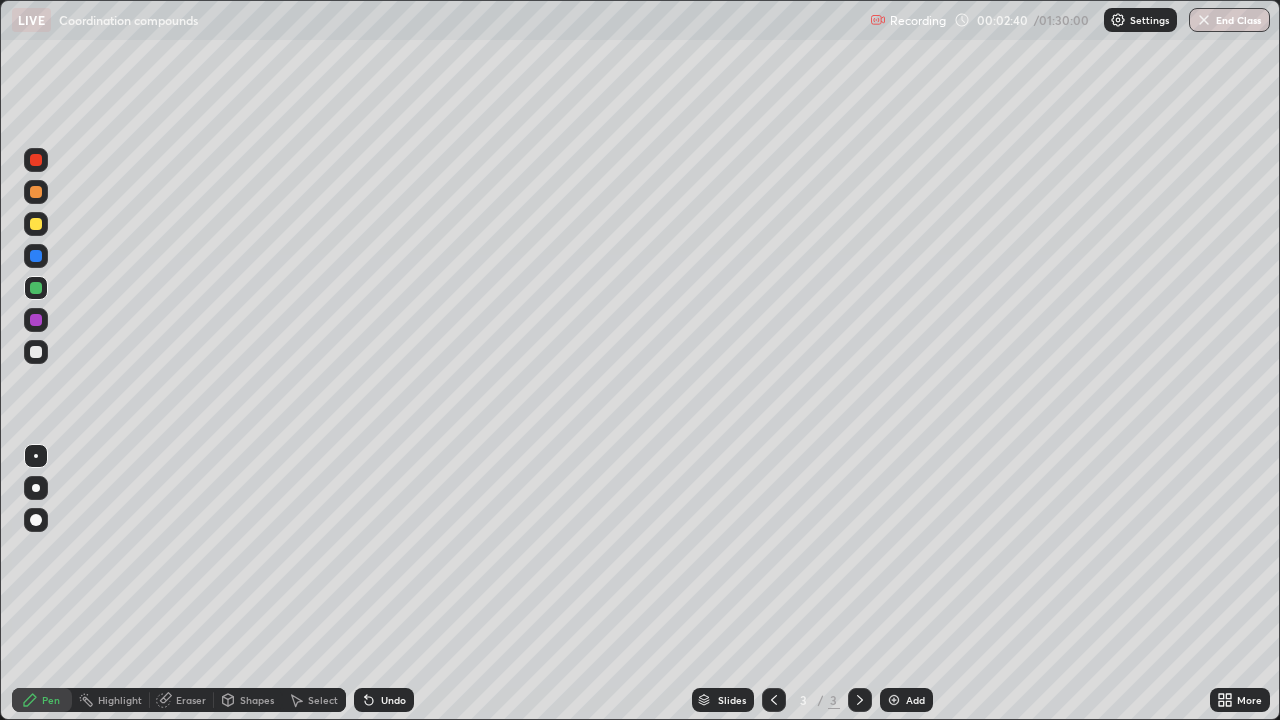 click at bounding box center [36, 192] 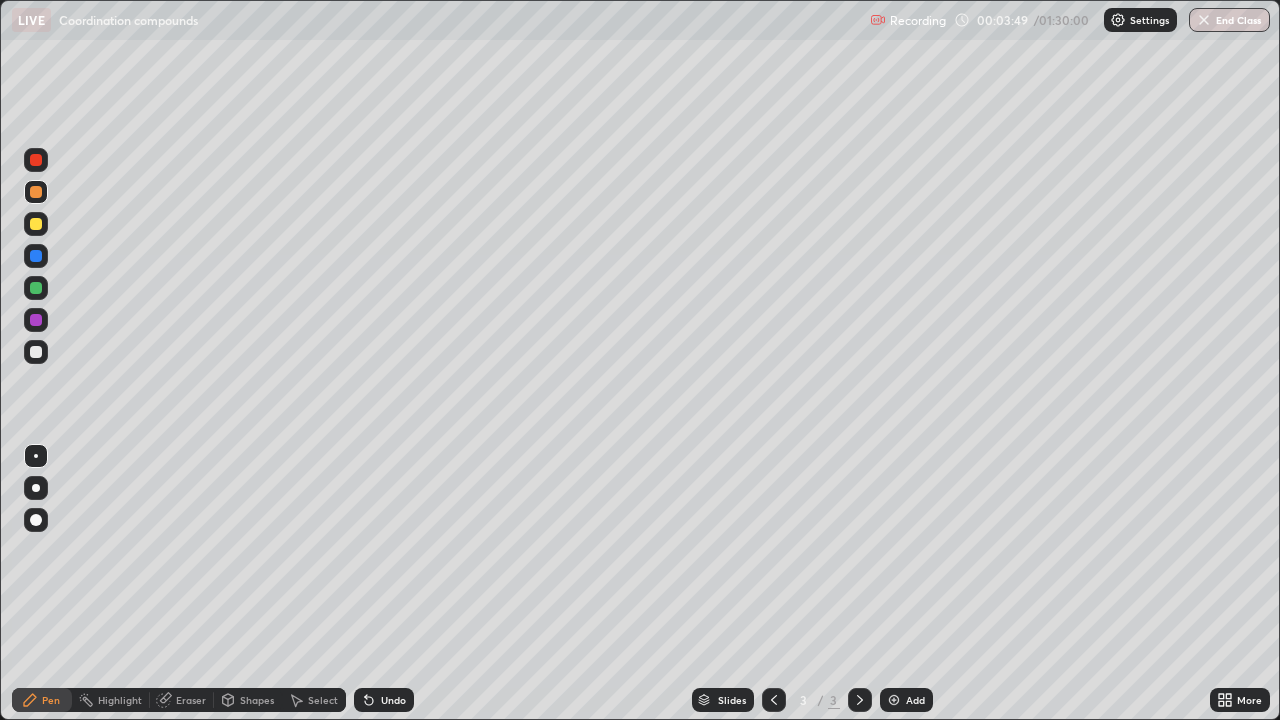 click at bounding box center (36, 256) 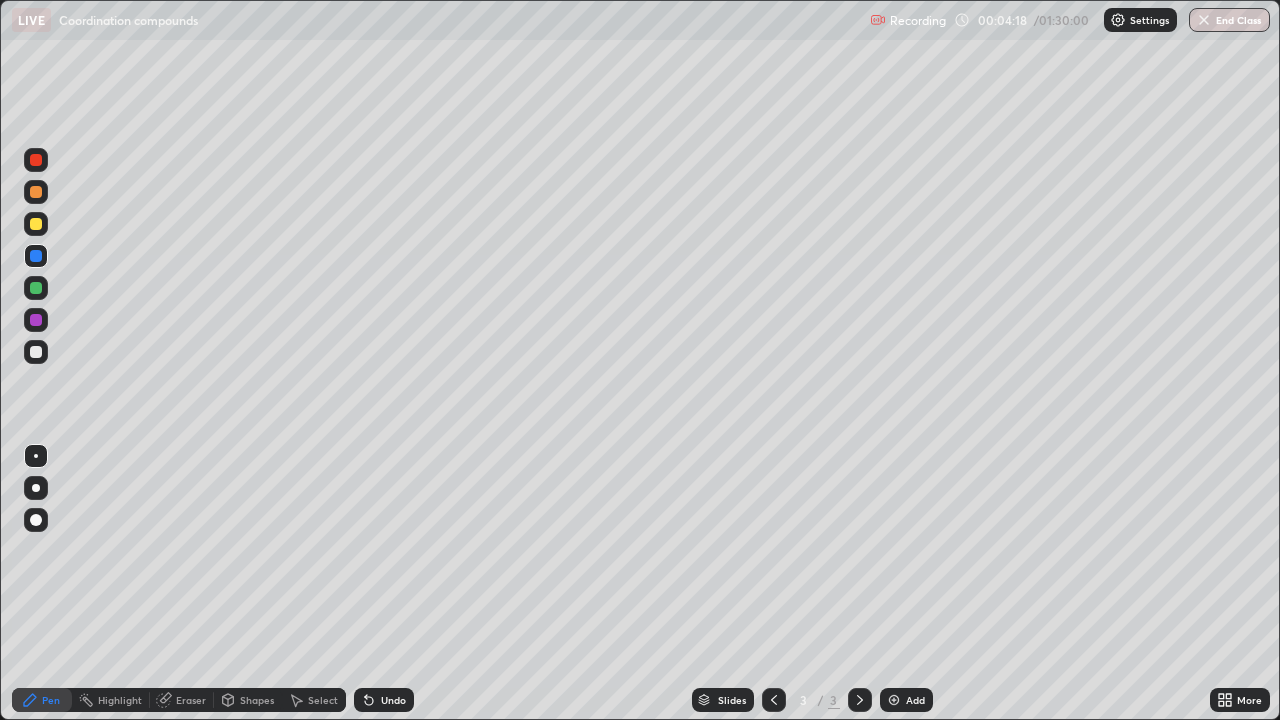 click at bounding box center [36, 160] 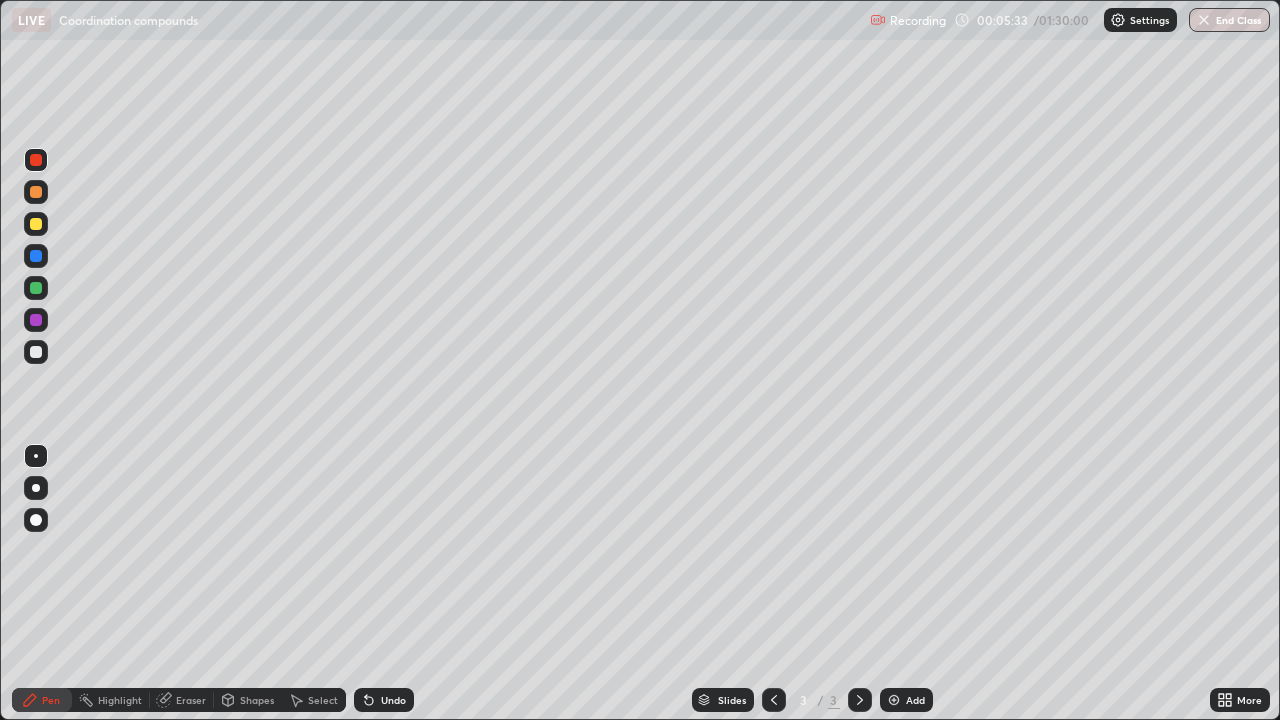 click at bounding box center (894, 700) 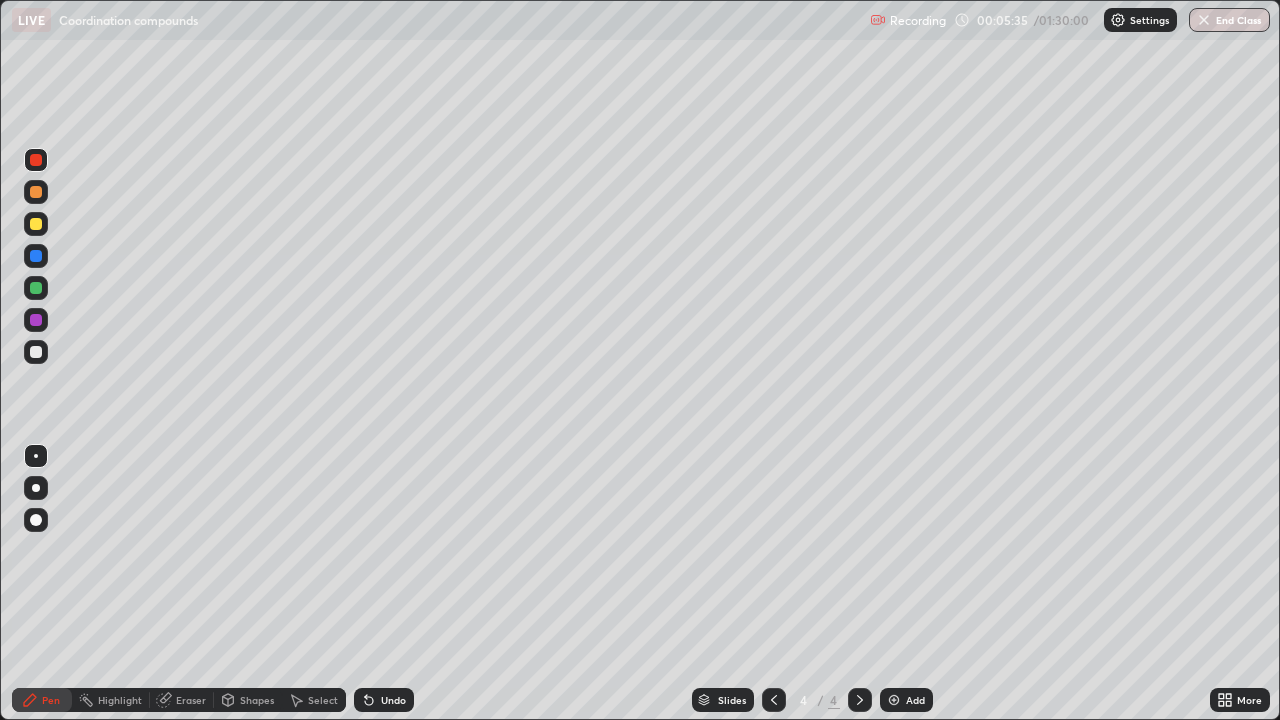 click at bounding box center (36, 224) 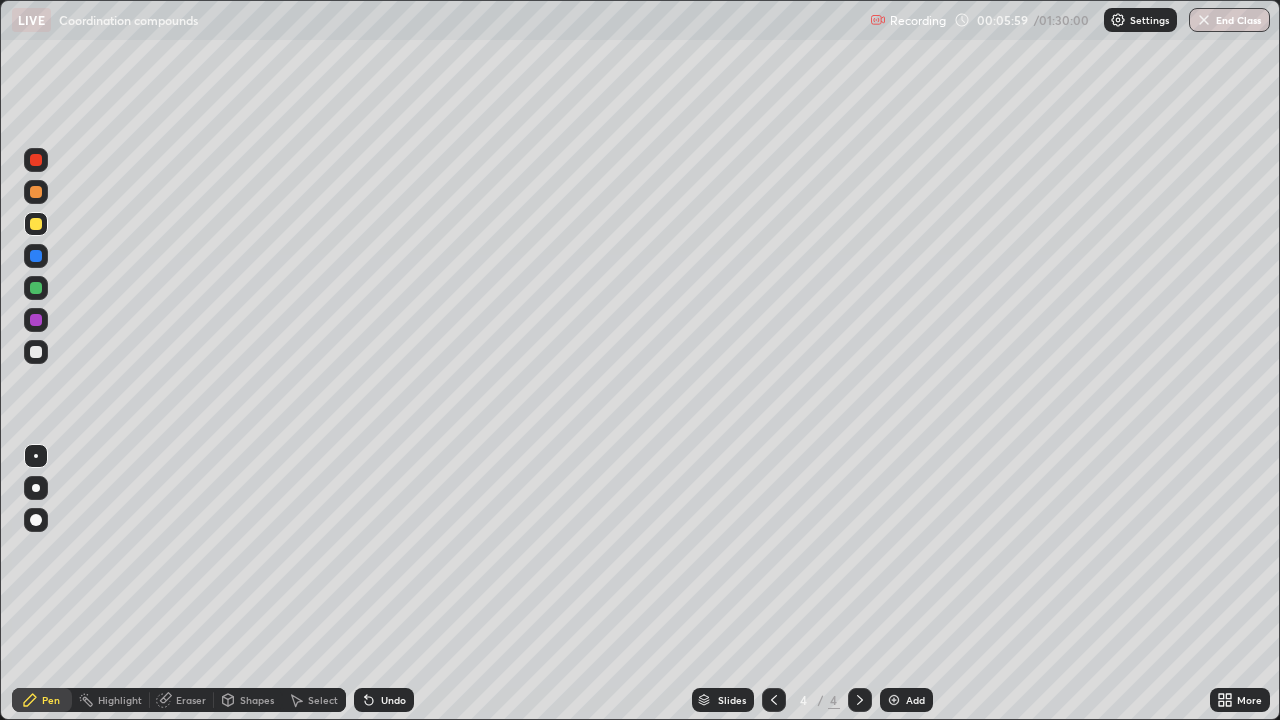 click at bounding box center [36, 320] 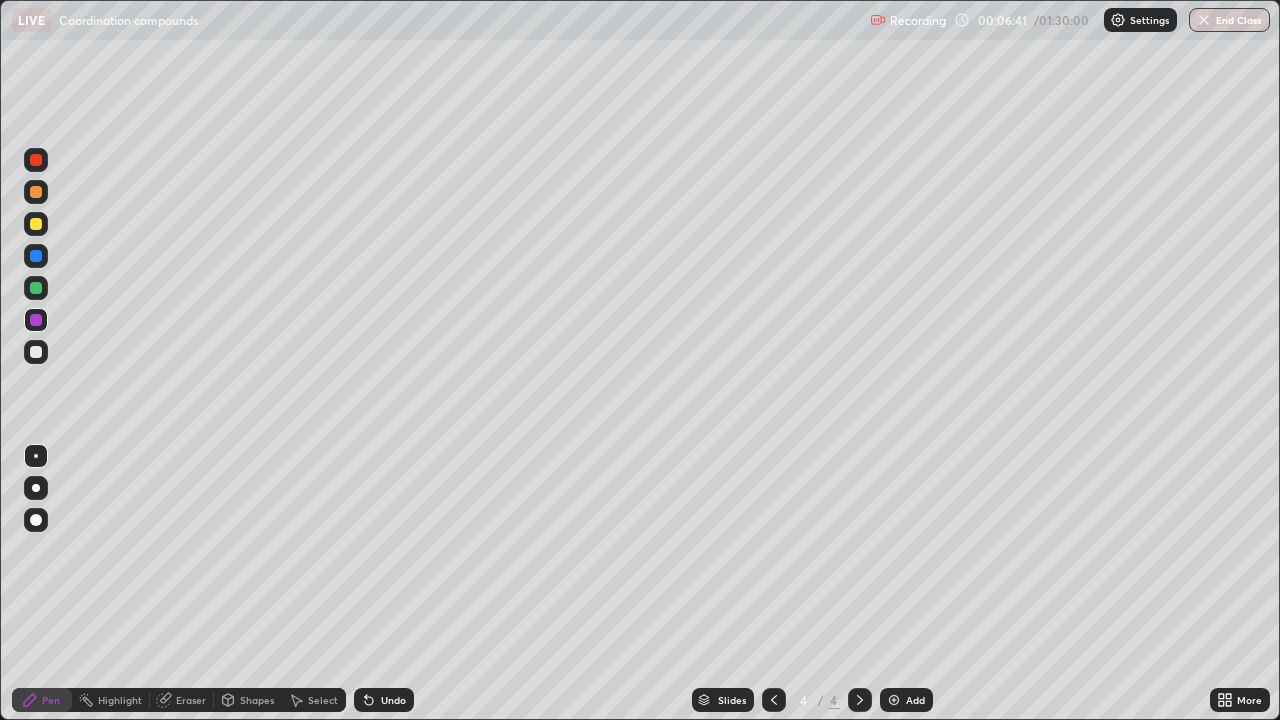 click at bounding box center [36, 288] 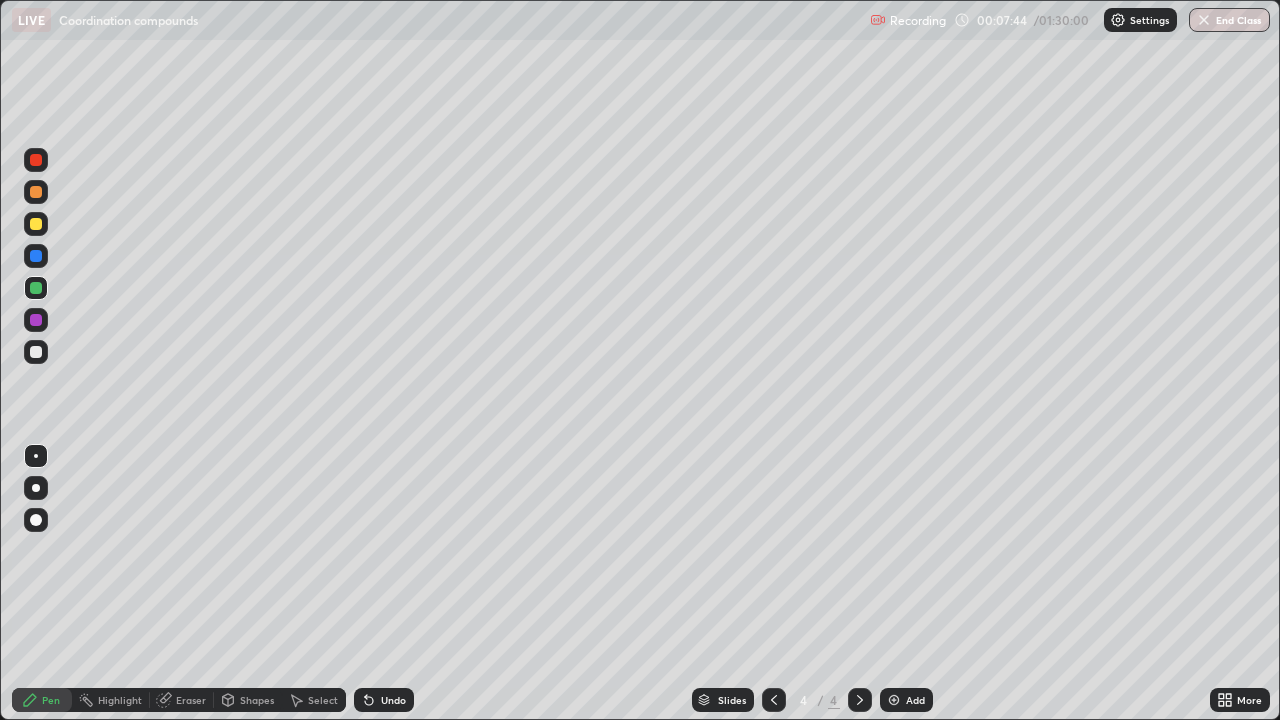 click at bounding box center [36, 192] 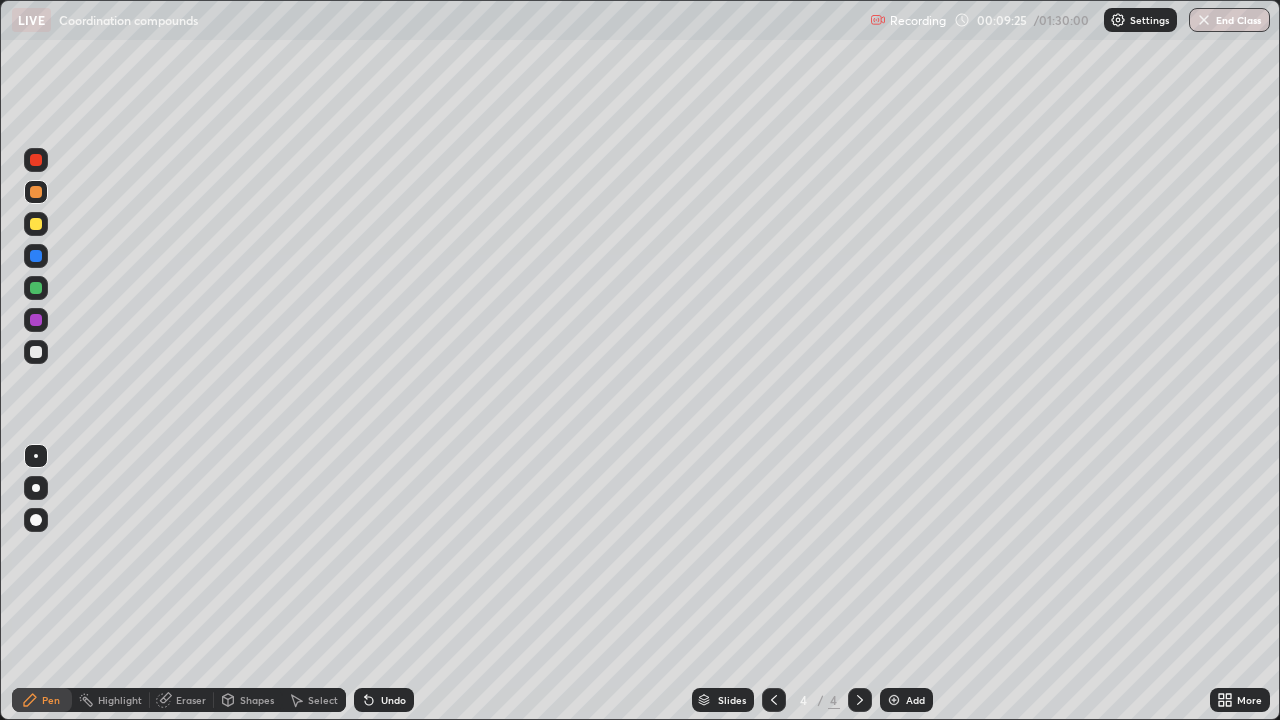 click on "Add" at bounding box center [915, 700] 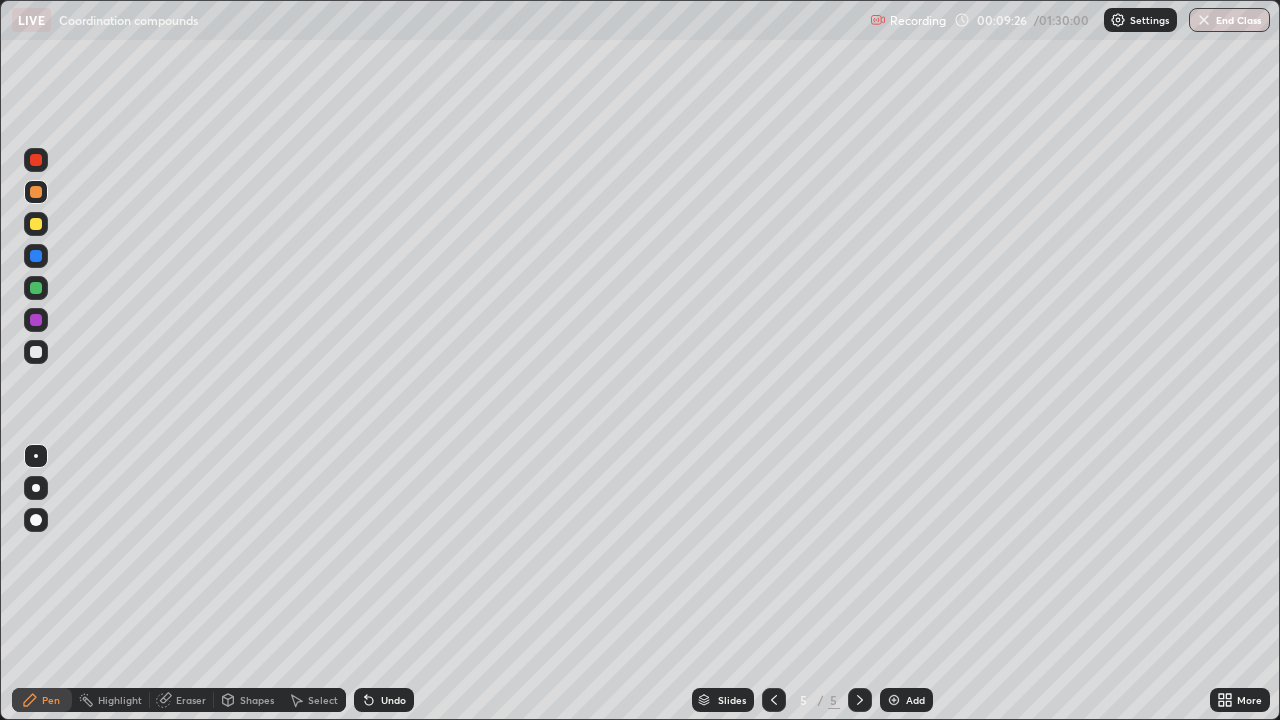 click at bounding box center (36, 224) 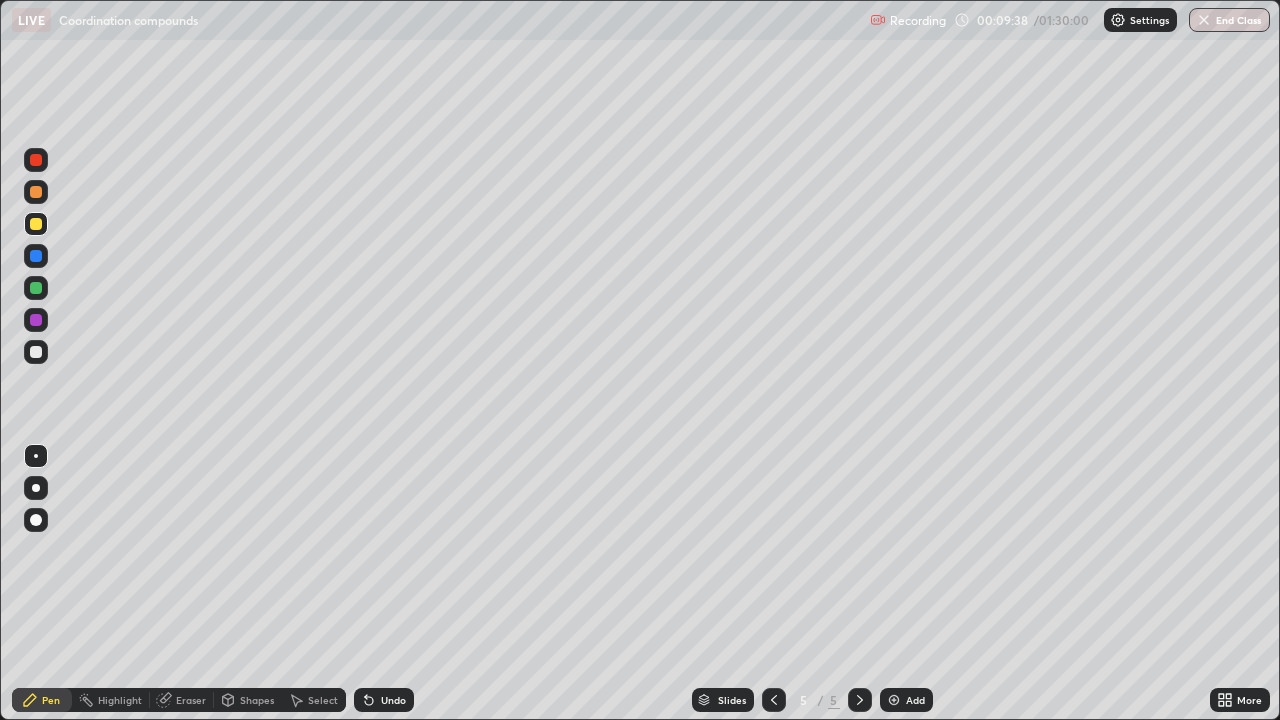 click at bounding box center [36, 192] 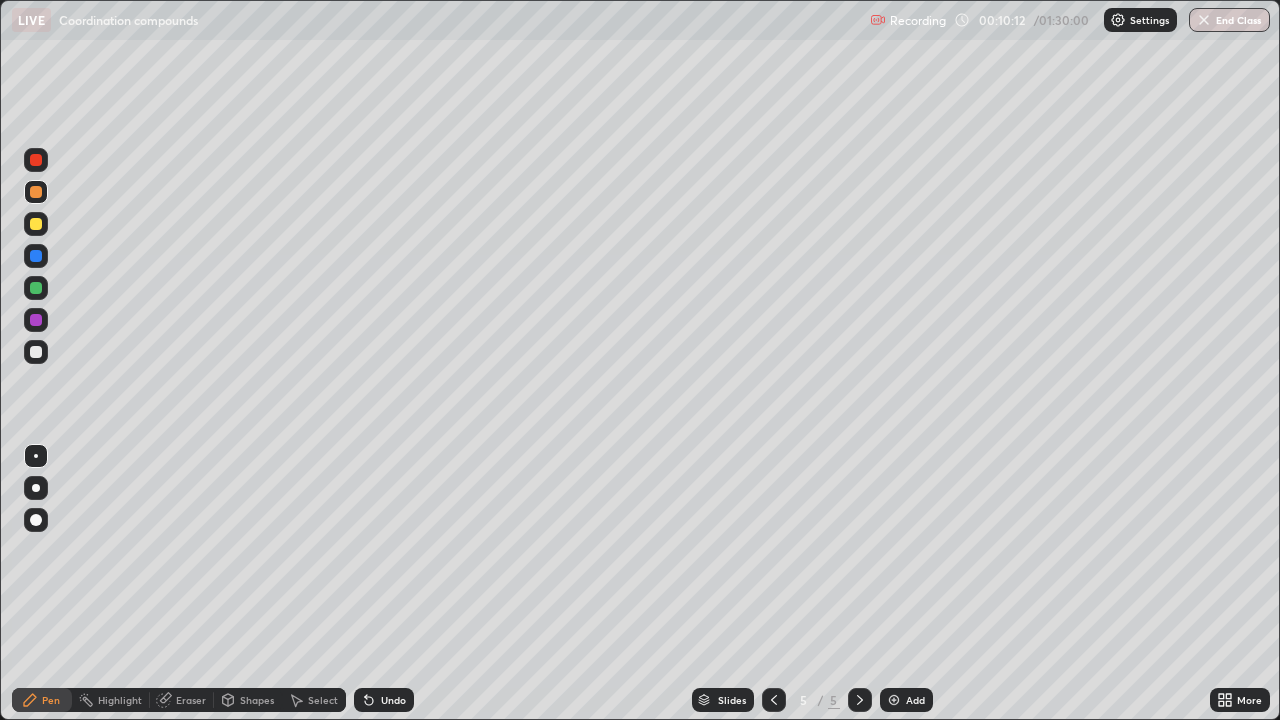 click at bounding box center (36, 288) 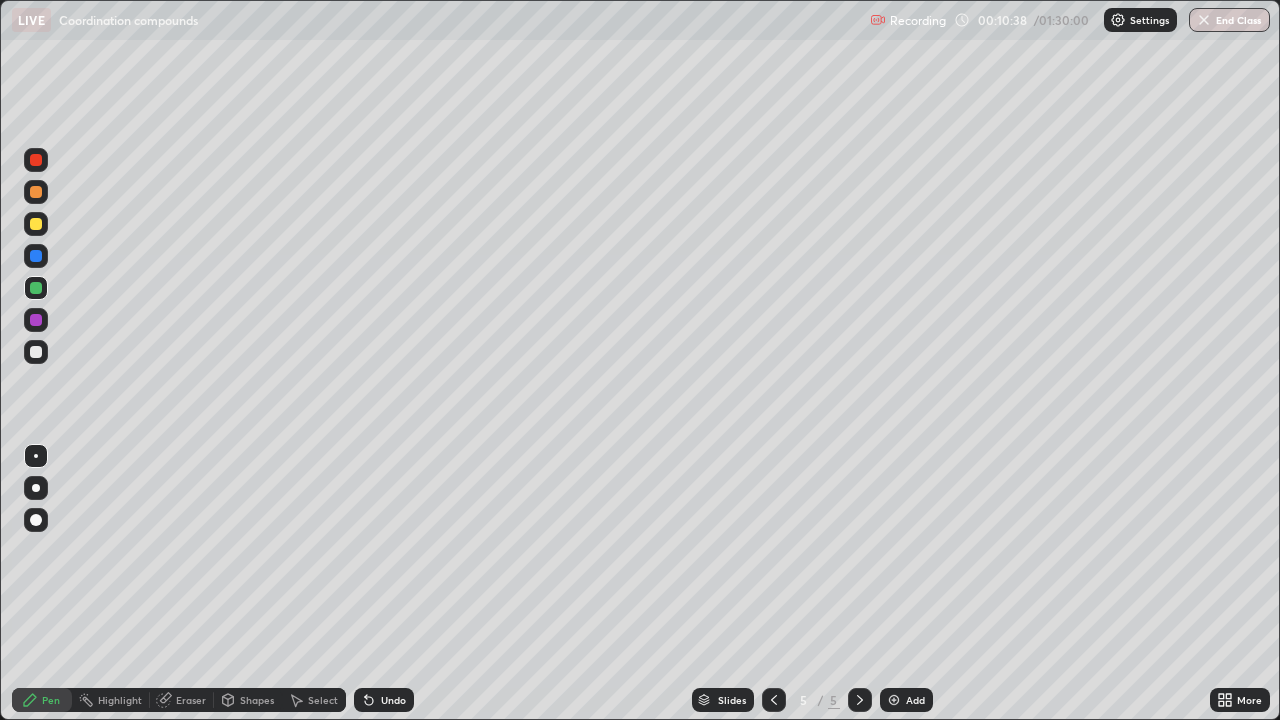 click at bounding box center [36, 224] 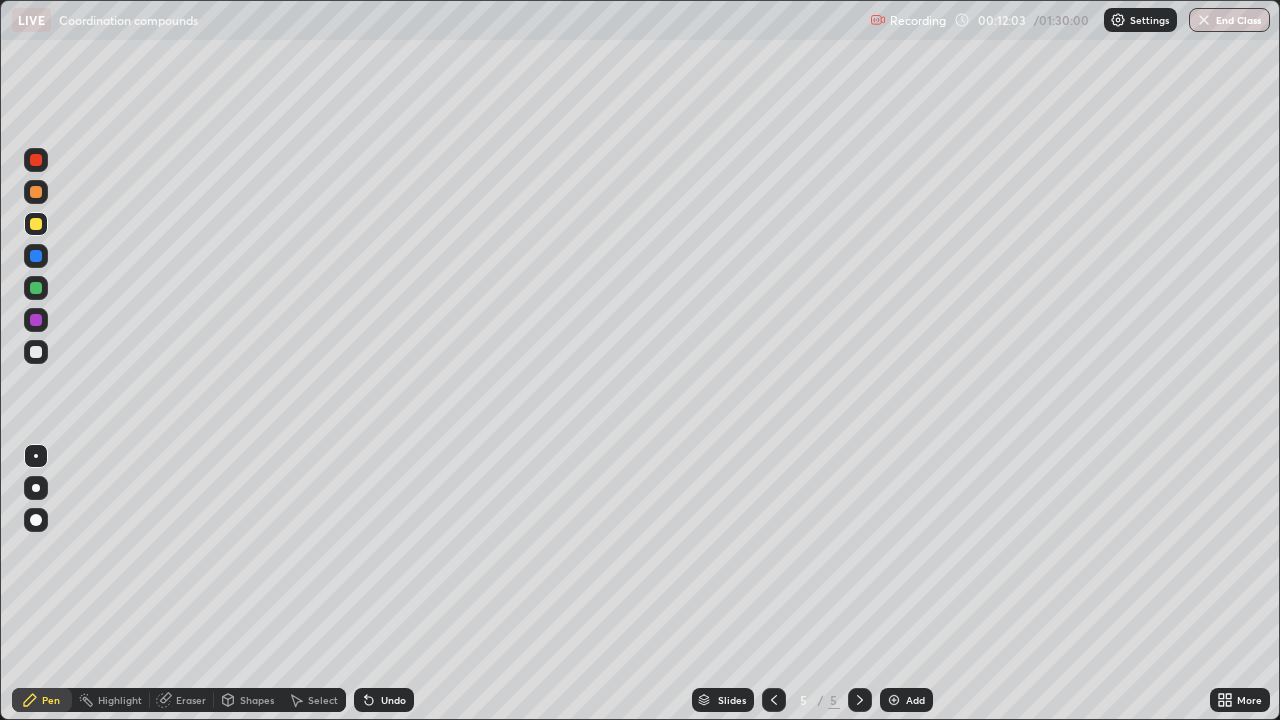click on "Add" at bounding box center [915, 700] 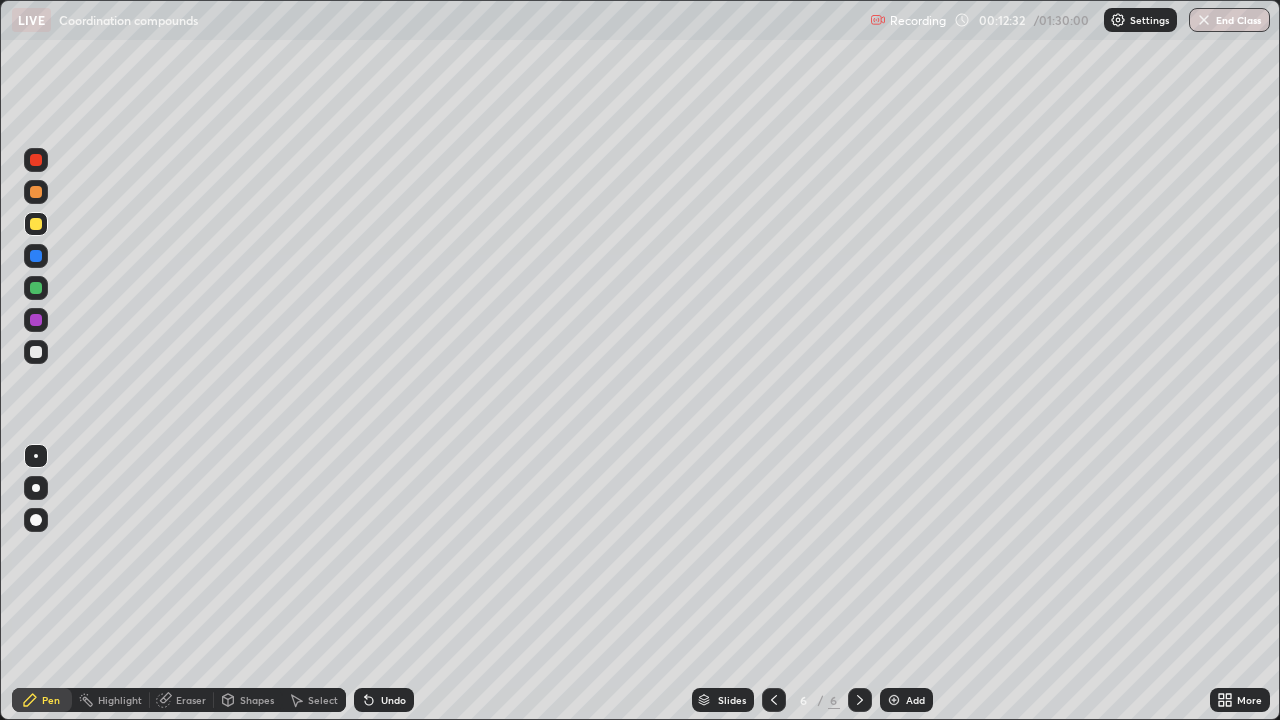 click at bounding box center [36, 320] 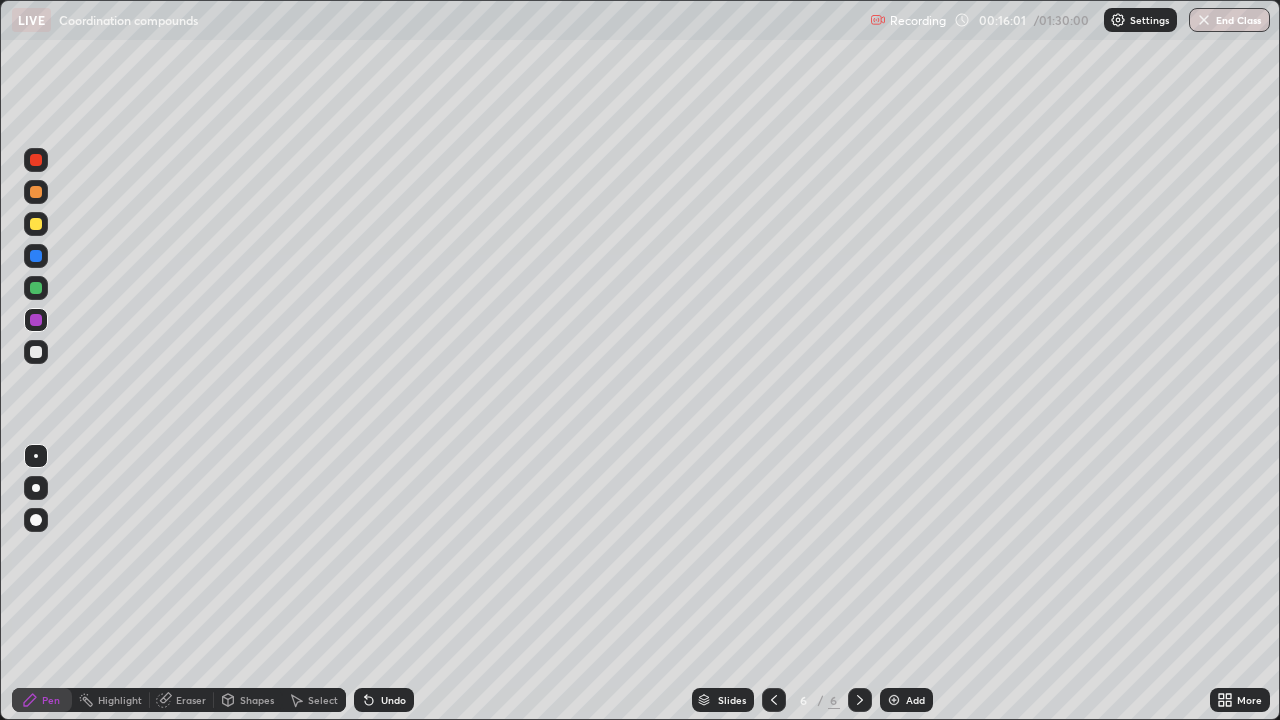 click at bounding box center (36, 192) 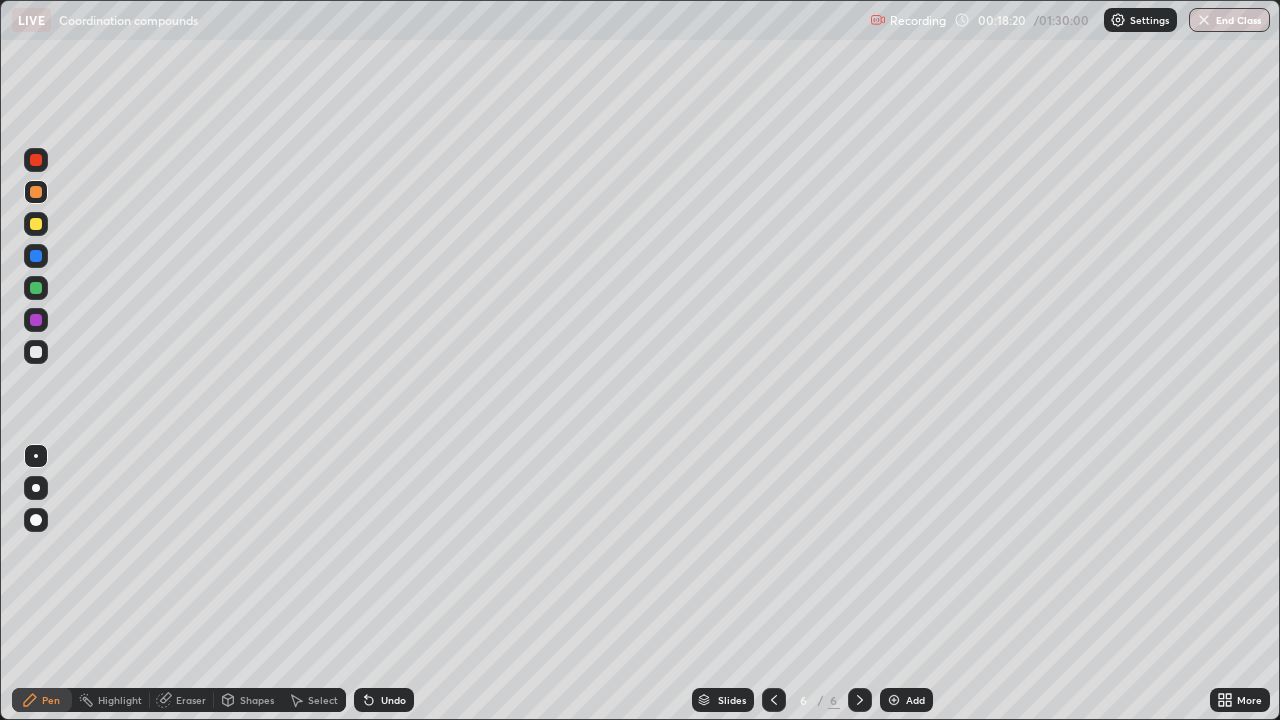 click on "Add" at bounding box center (915, 700) 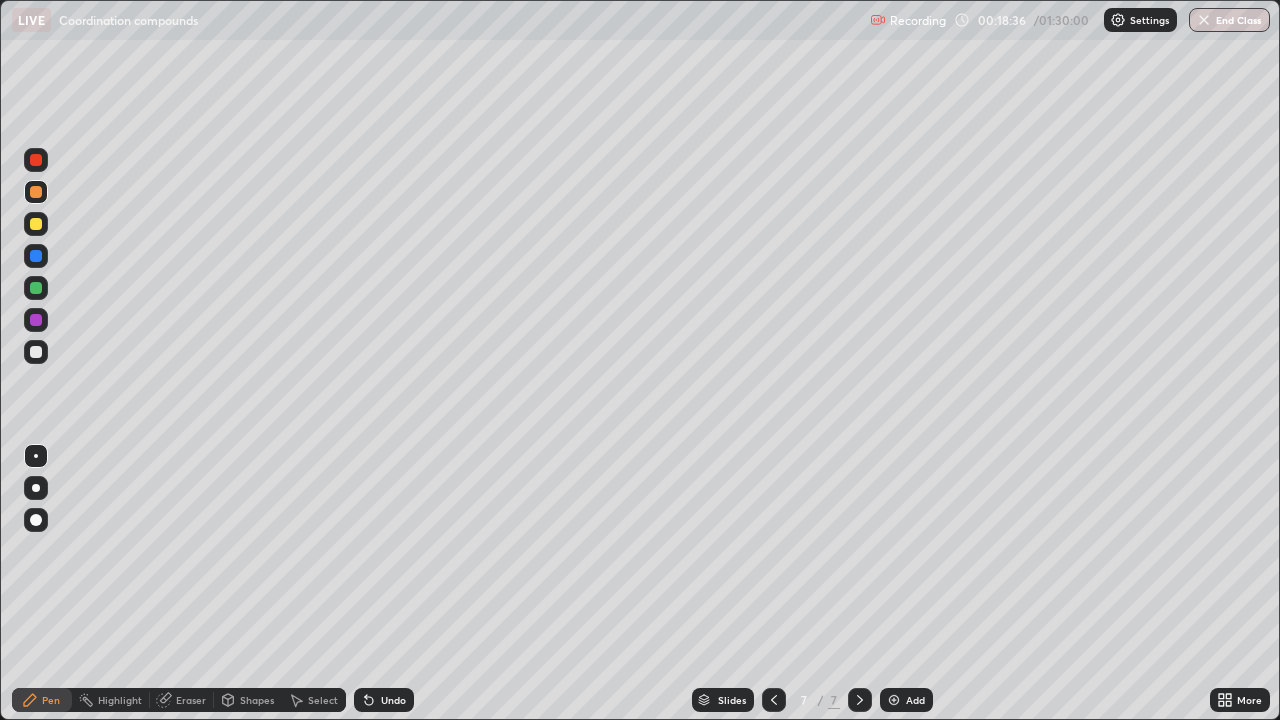 click at bounding box center [36, 224] 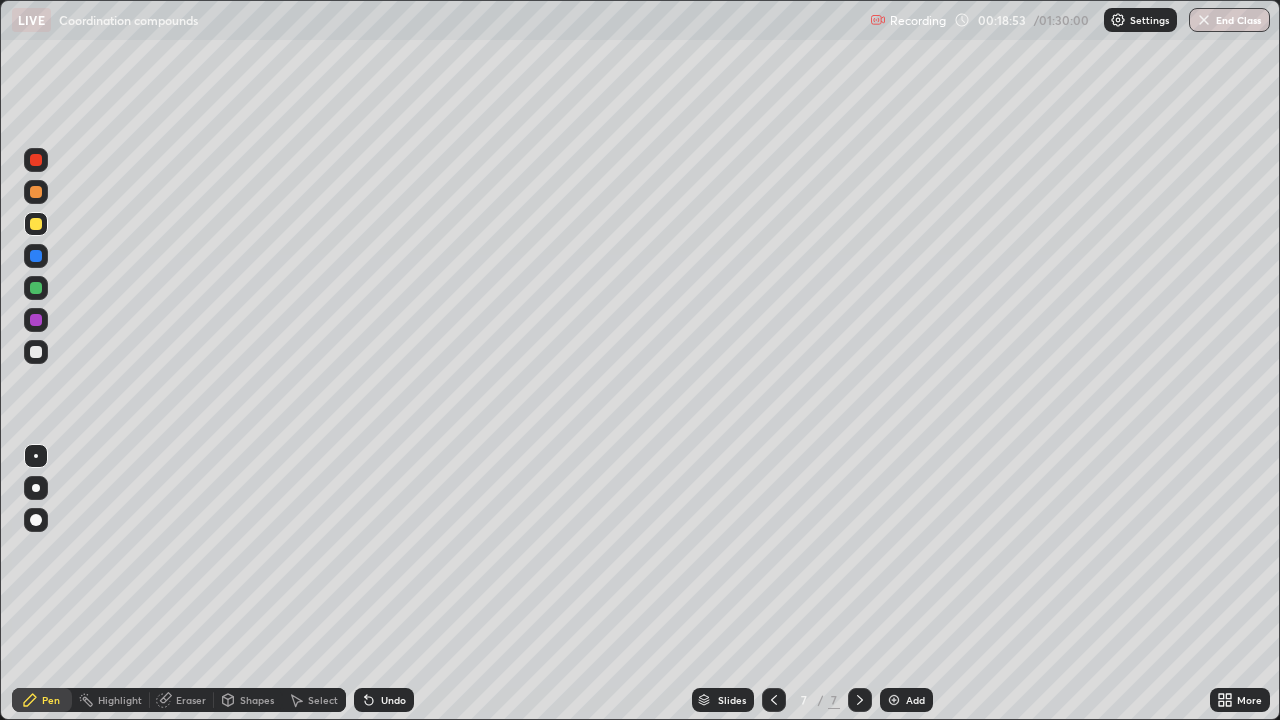 click at bounding box center [36, 256] 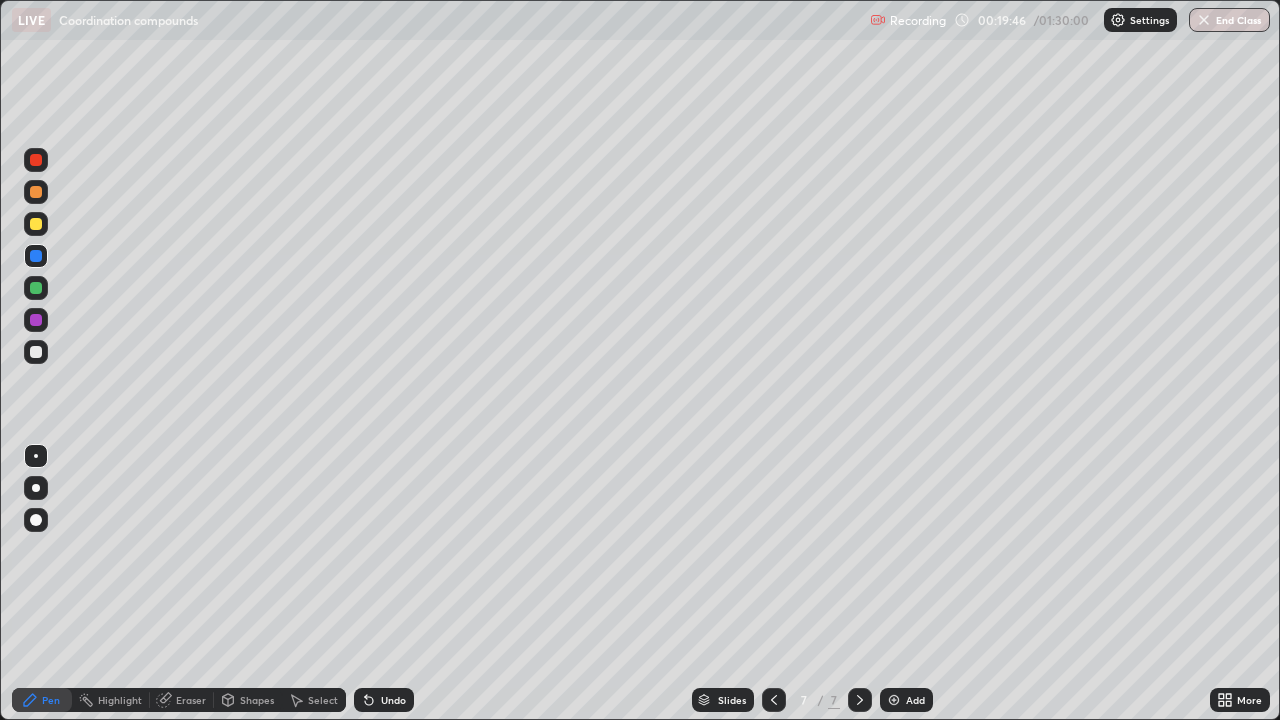 click at bounding box center (36, 224) 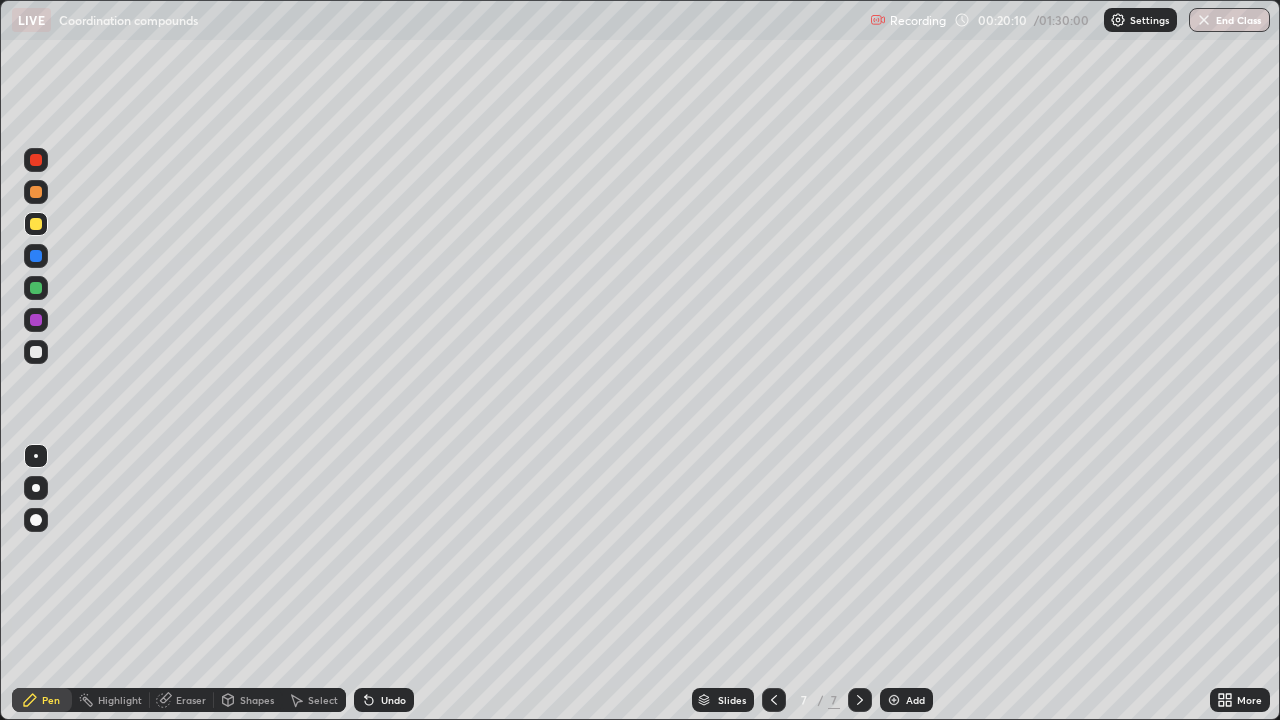 click at bounding box center (36, 192) 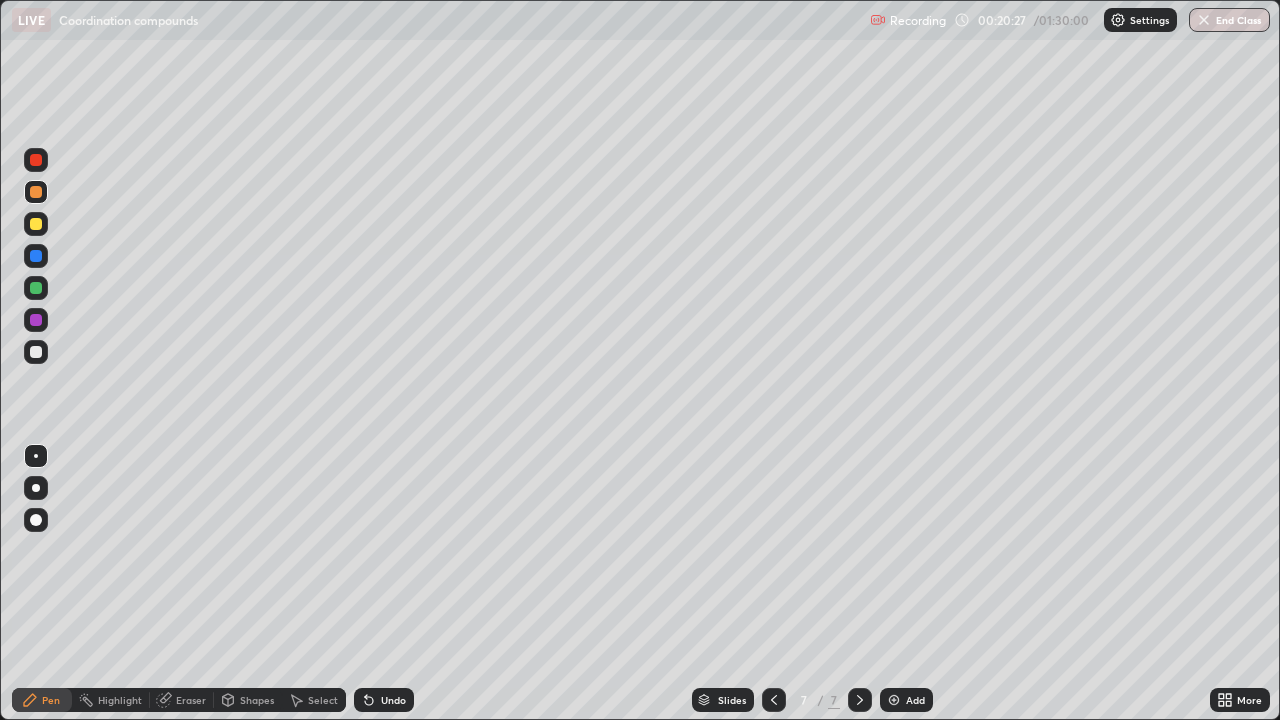 click at bounding box center (36, 160) 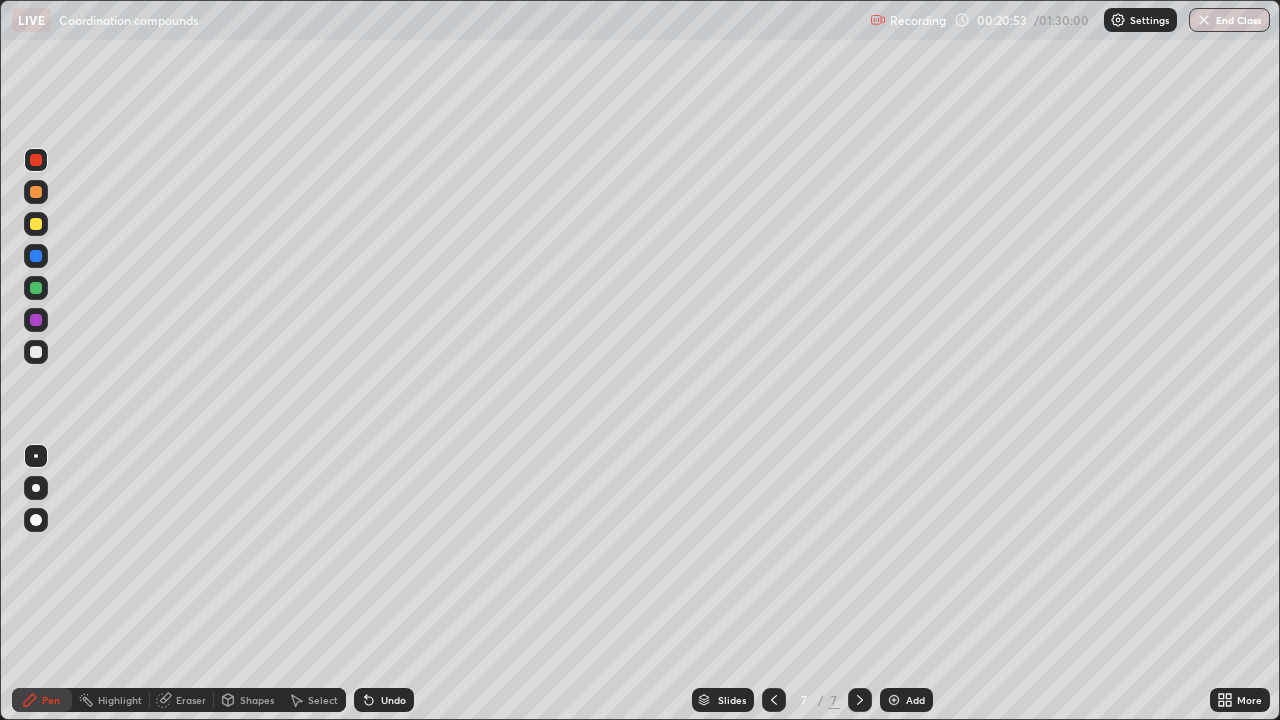 click on "Add" at bounding box center [915, 700] 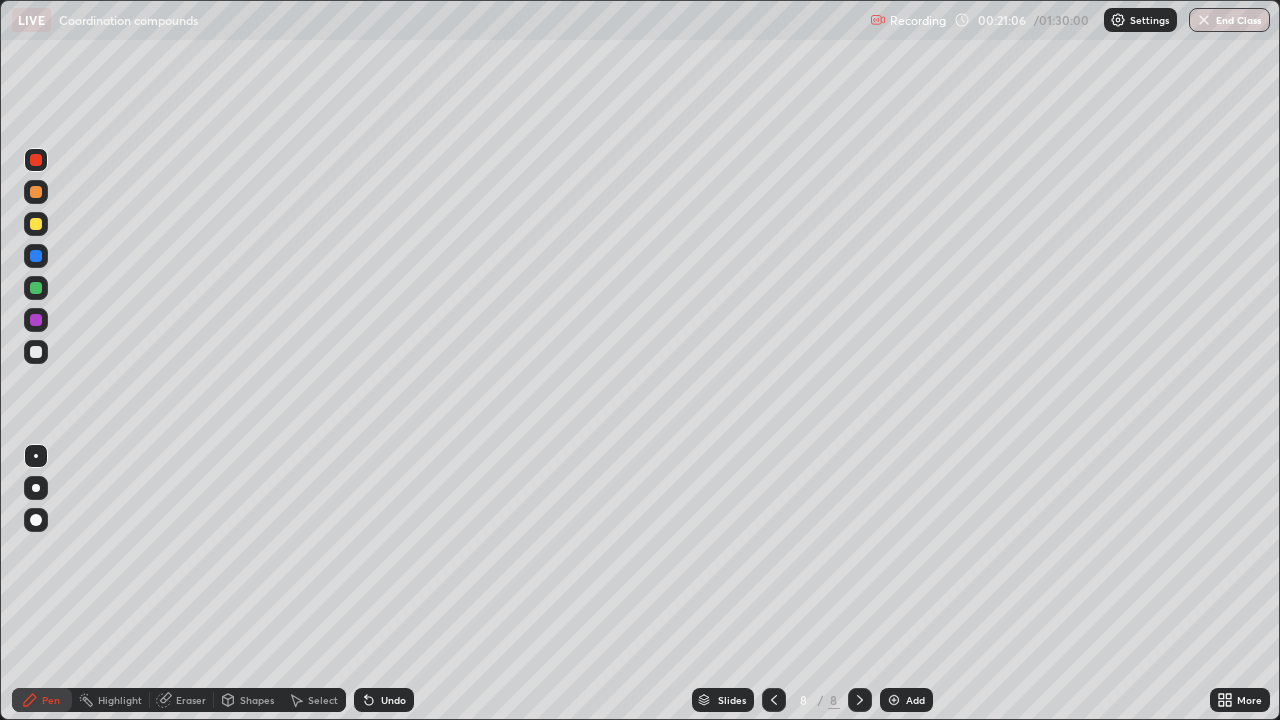 click at bounding box center (36, 192) 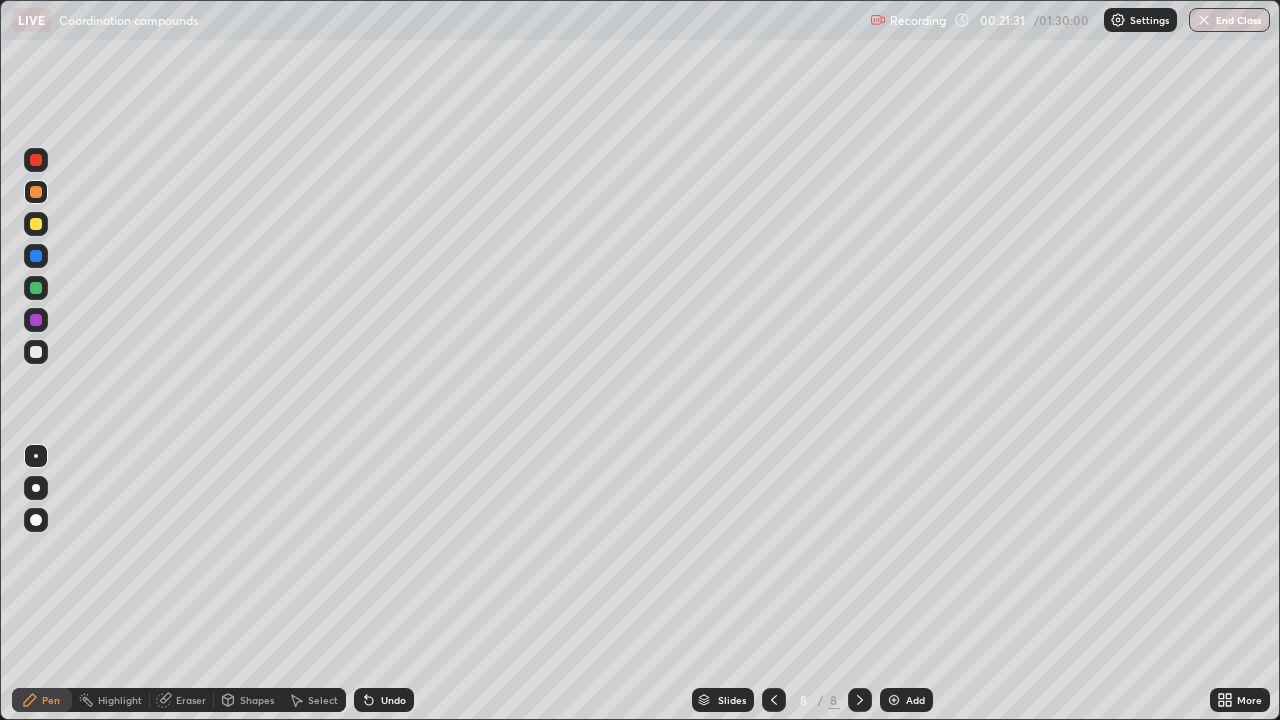 click at bounding box center [36, 320] 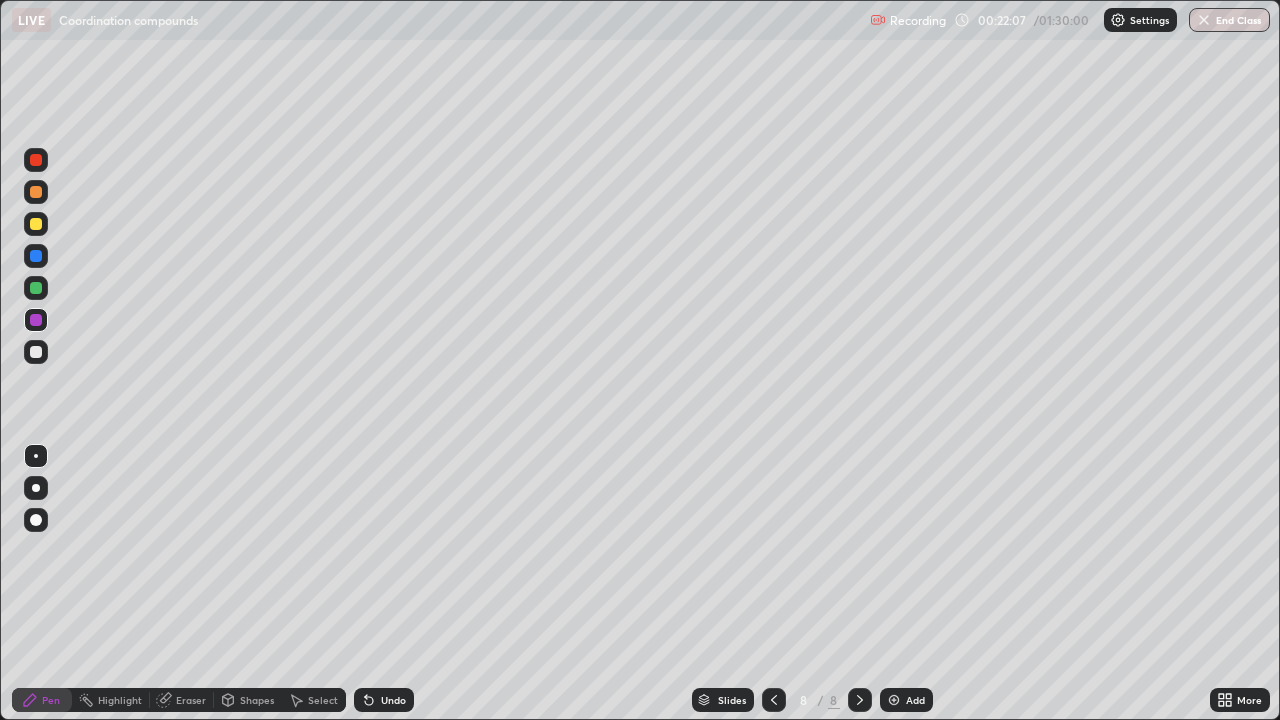 click at bounding box center [36, 224] 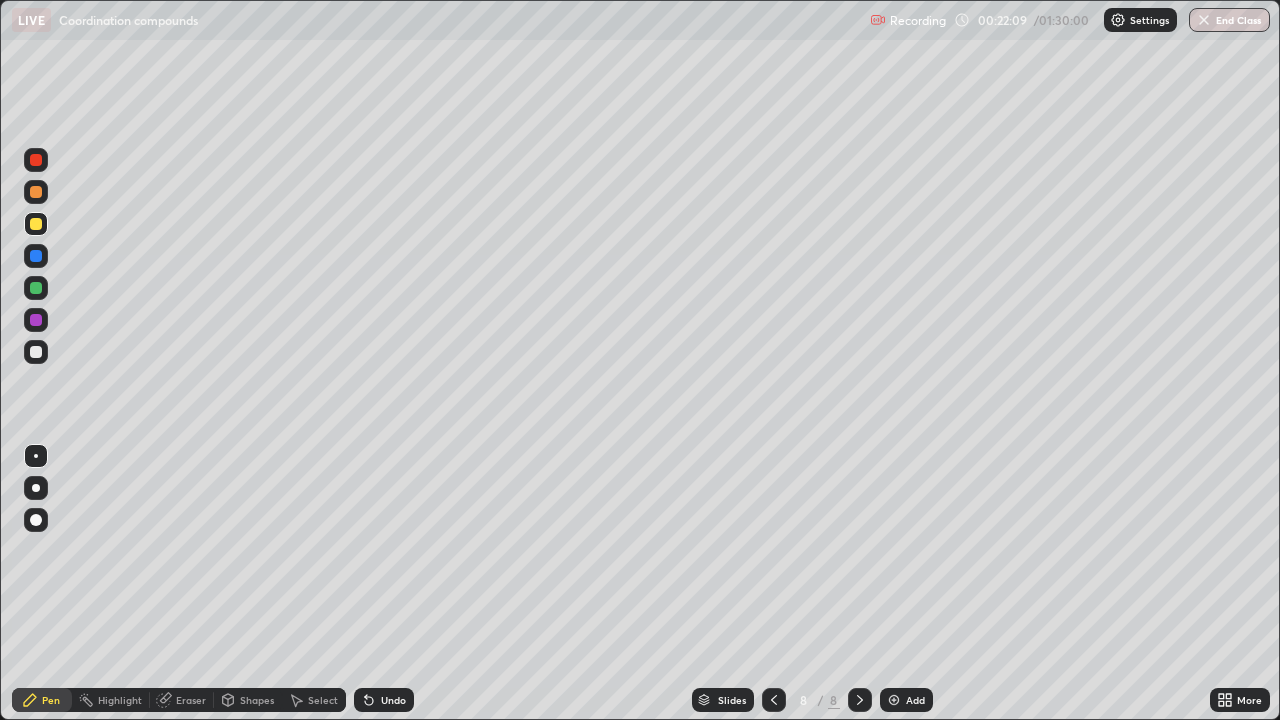 click on "Highlight" at bounding box center [120, 700] 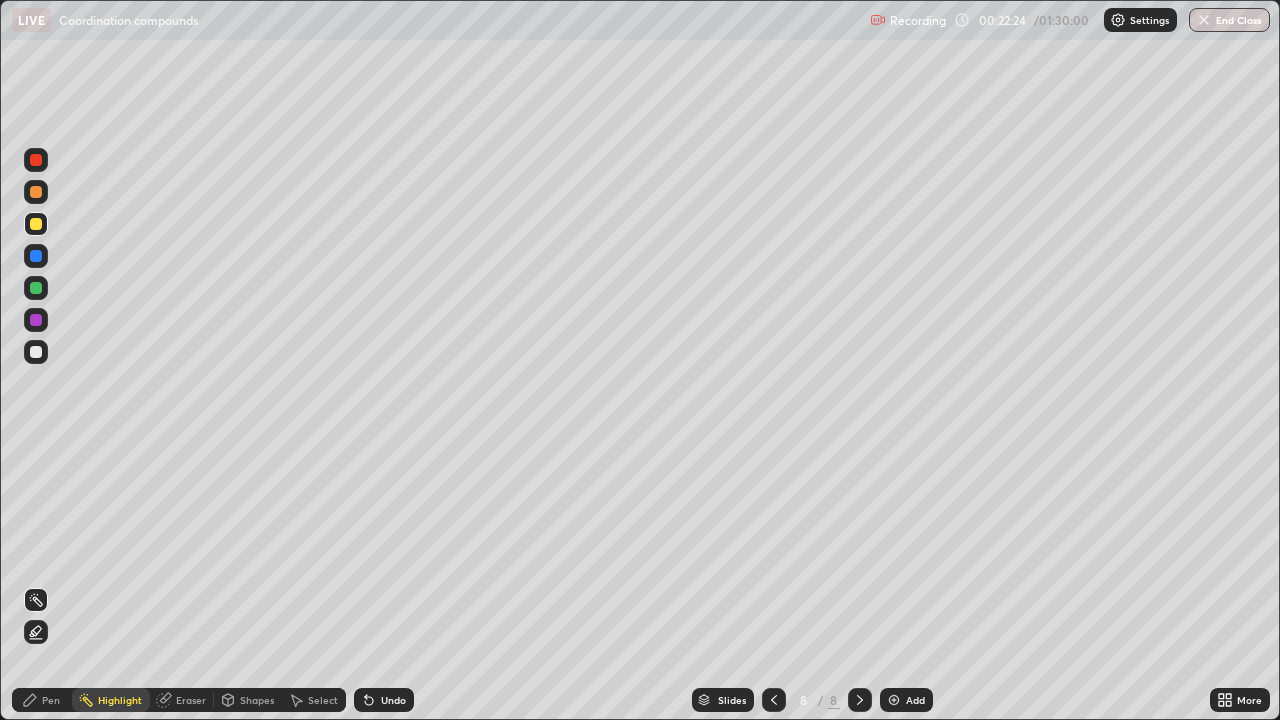 click on "Pen" at bounding box center [51, 700] 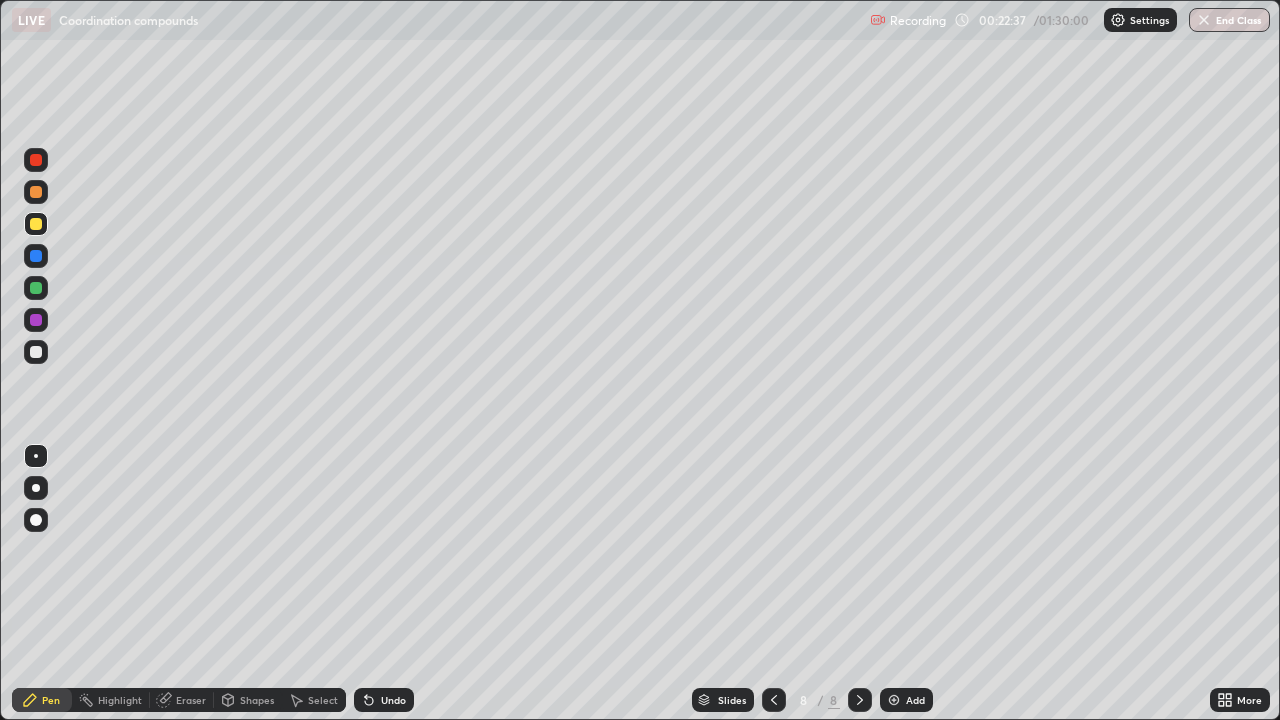 click at bounding box center (36, 256) 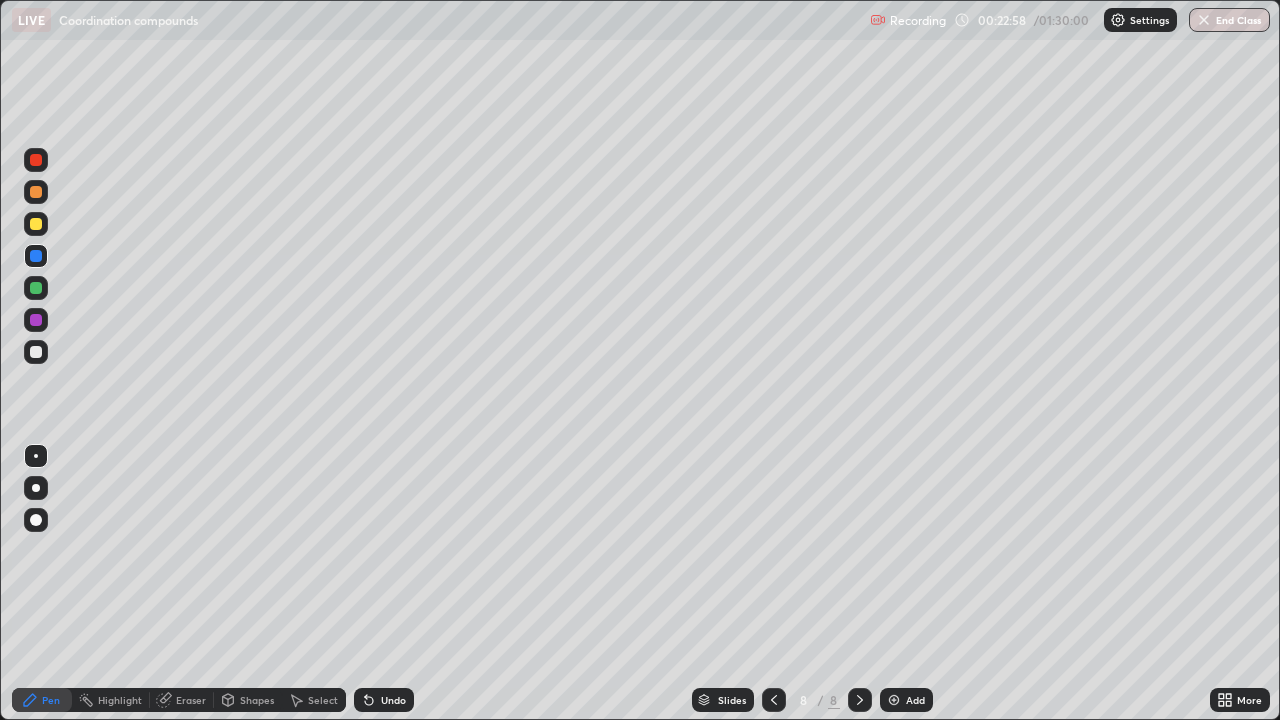 click on "Add" at bounding box center [906, 700] 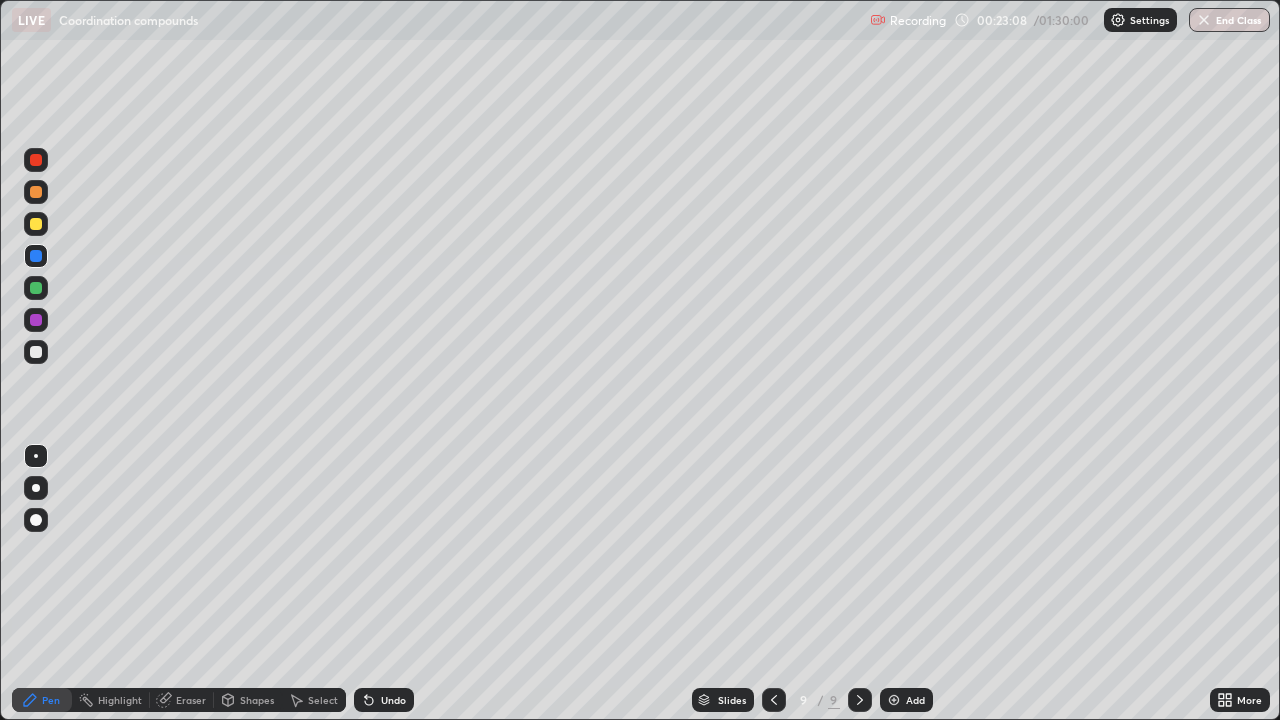 click at bounding box center [36, 192] 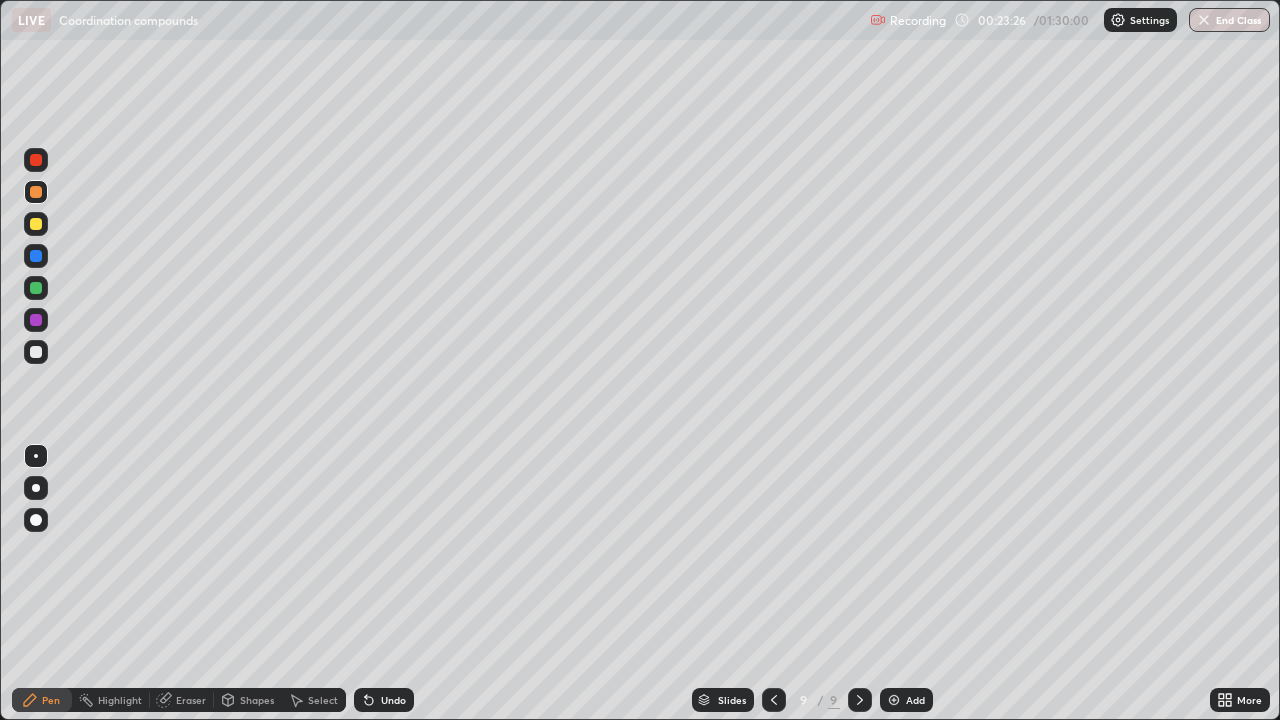 click at bounding box center (774, 700) 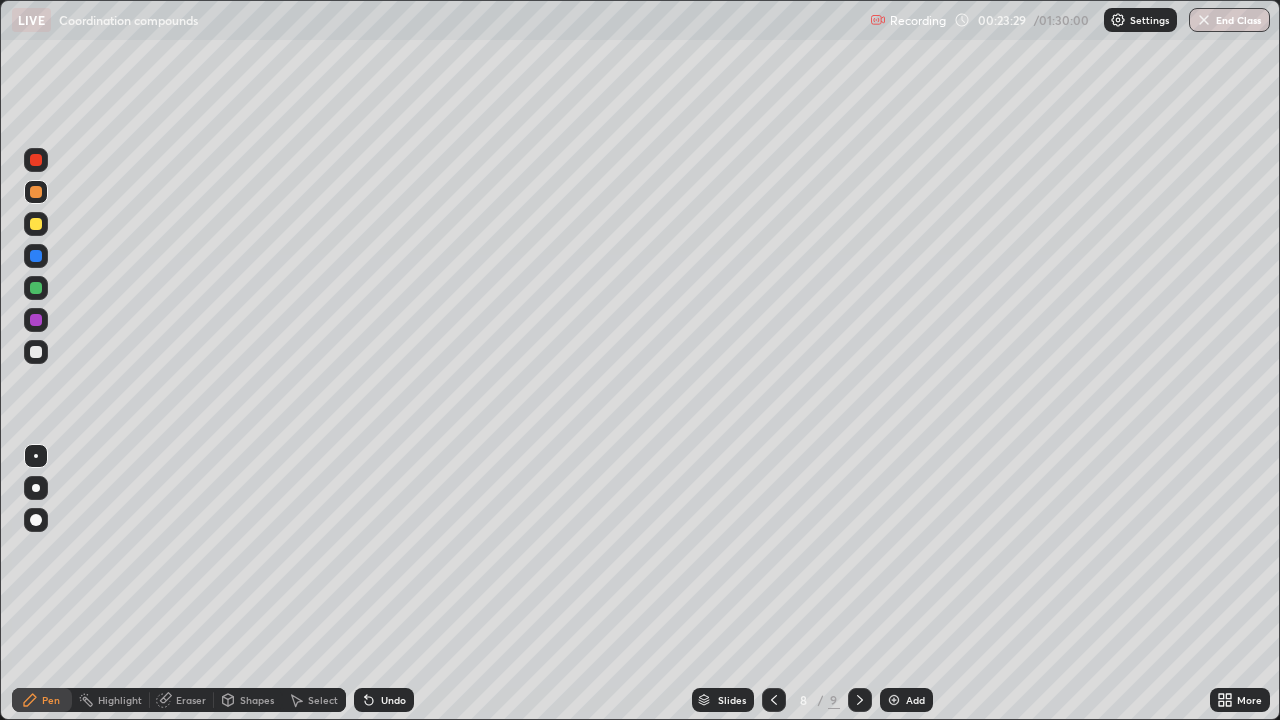 click 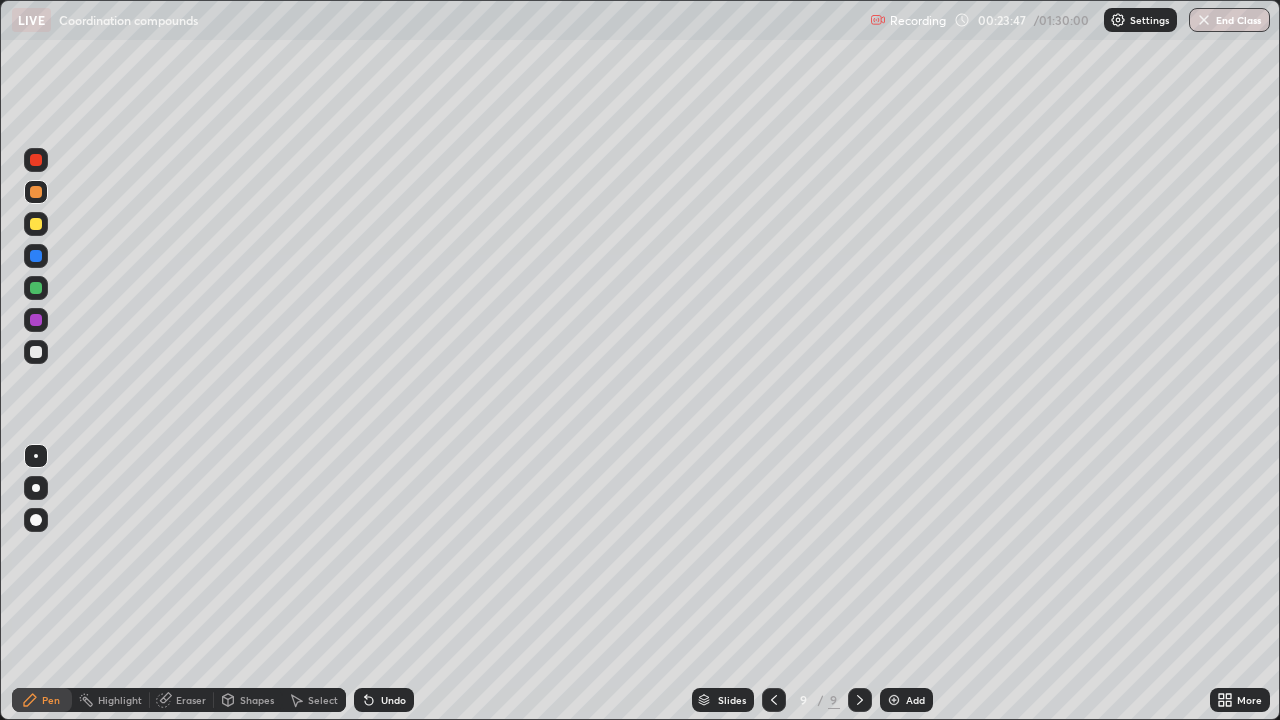 click 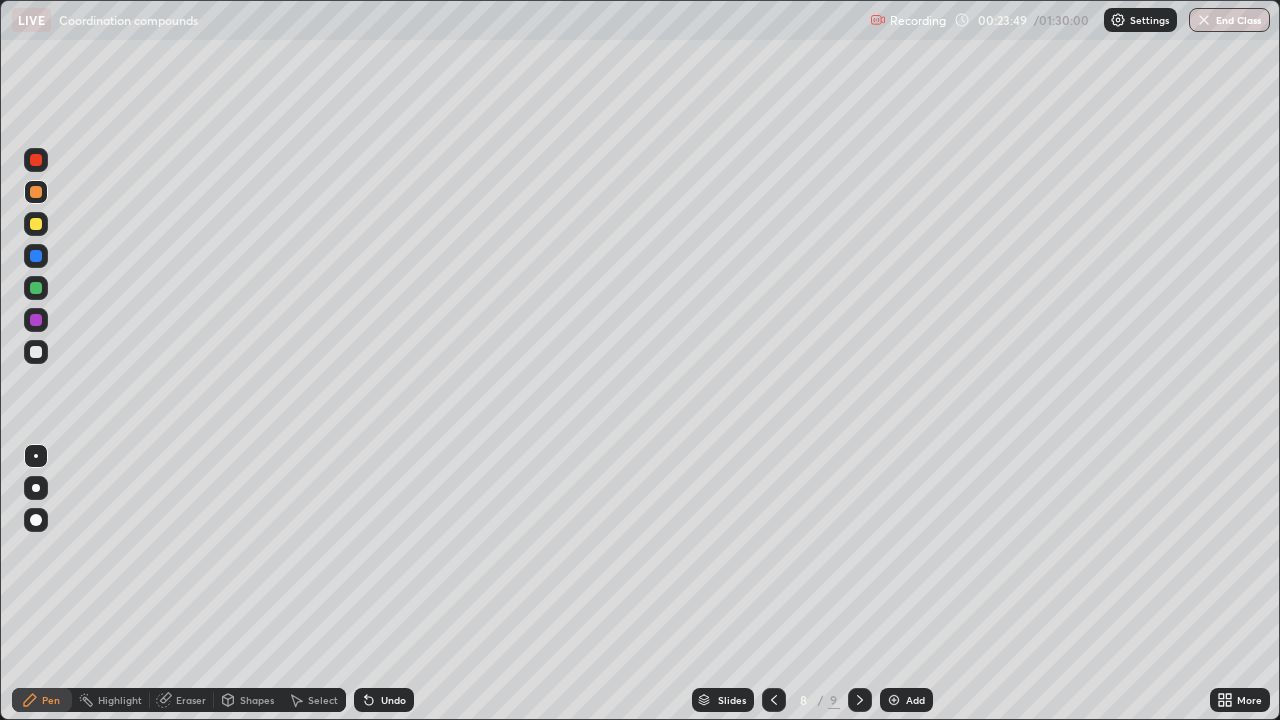 click 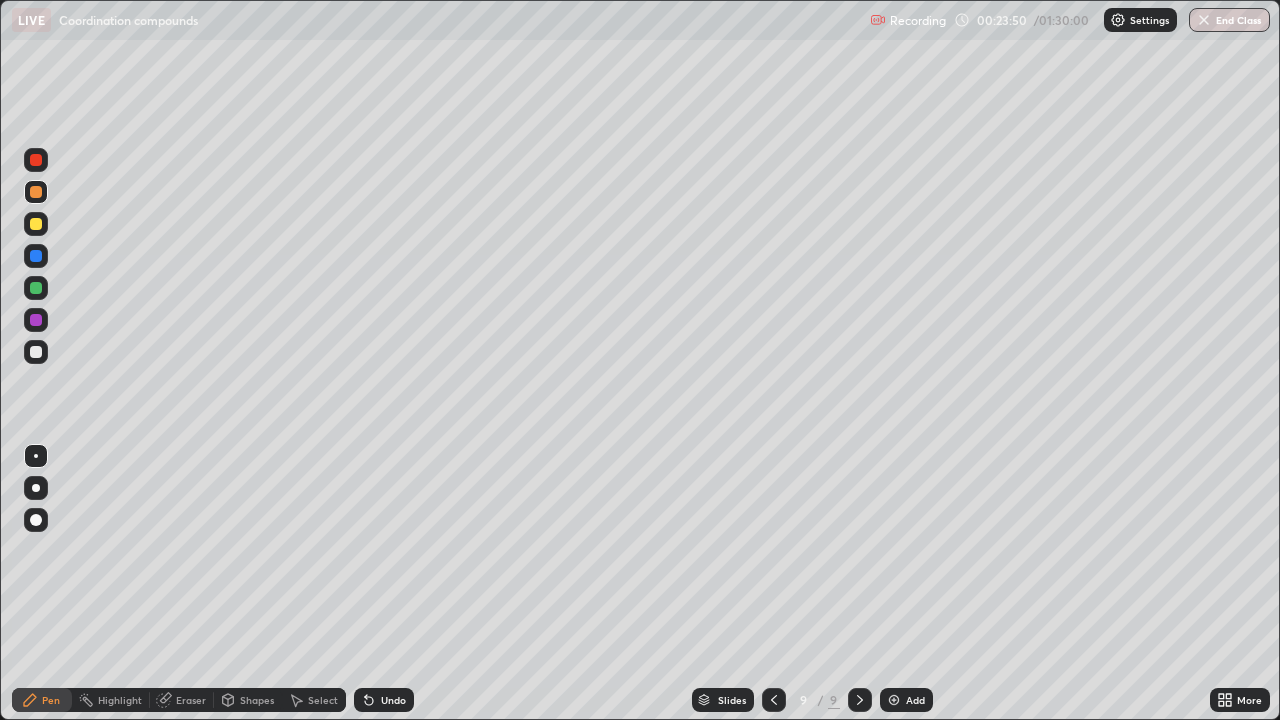 click at bounding box center [36, 288] 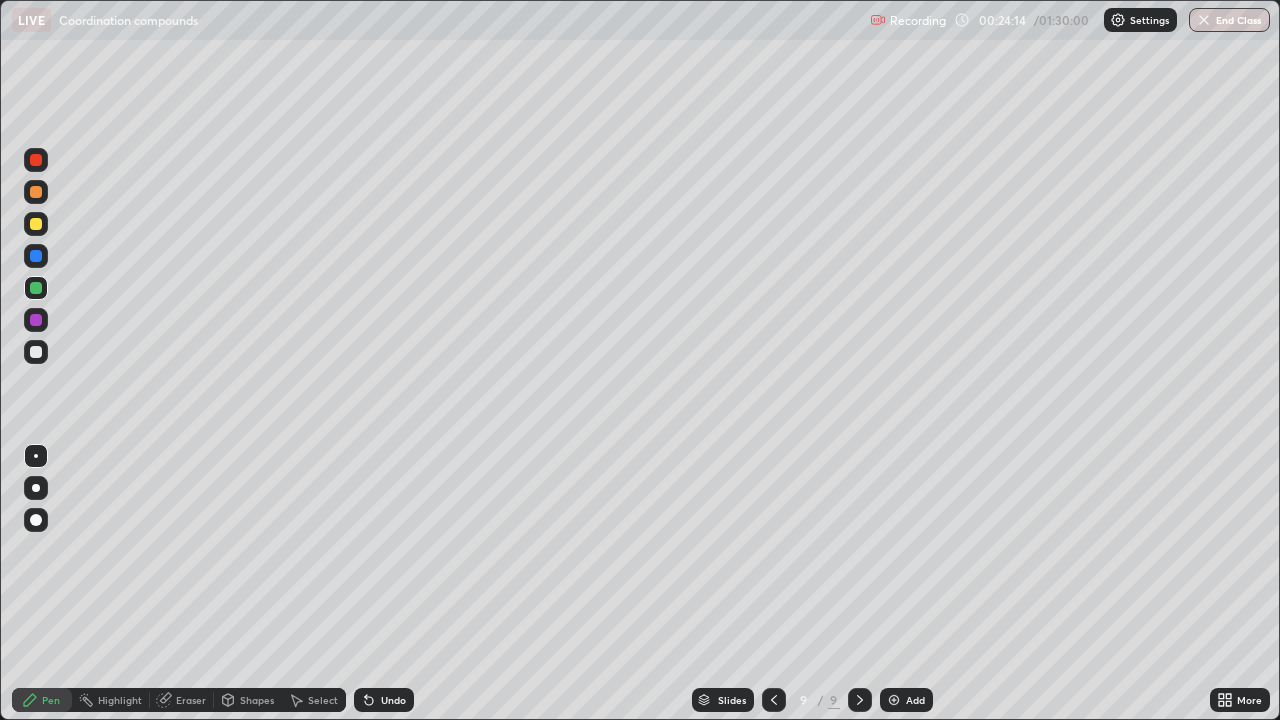 click 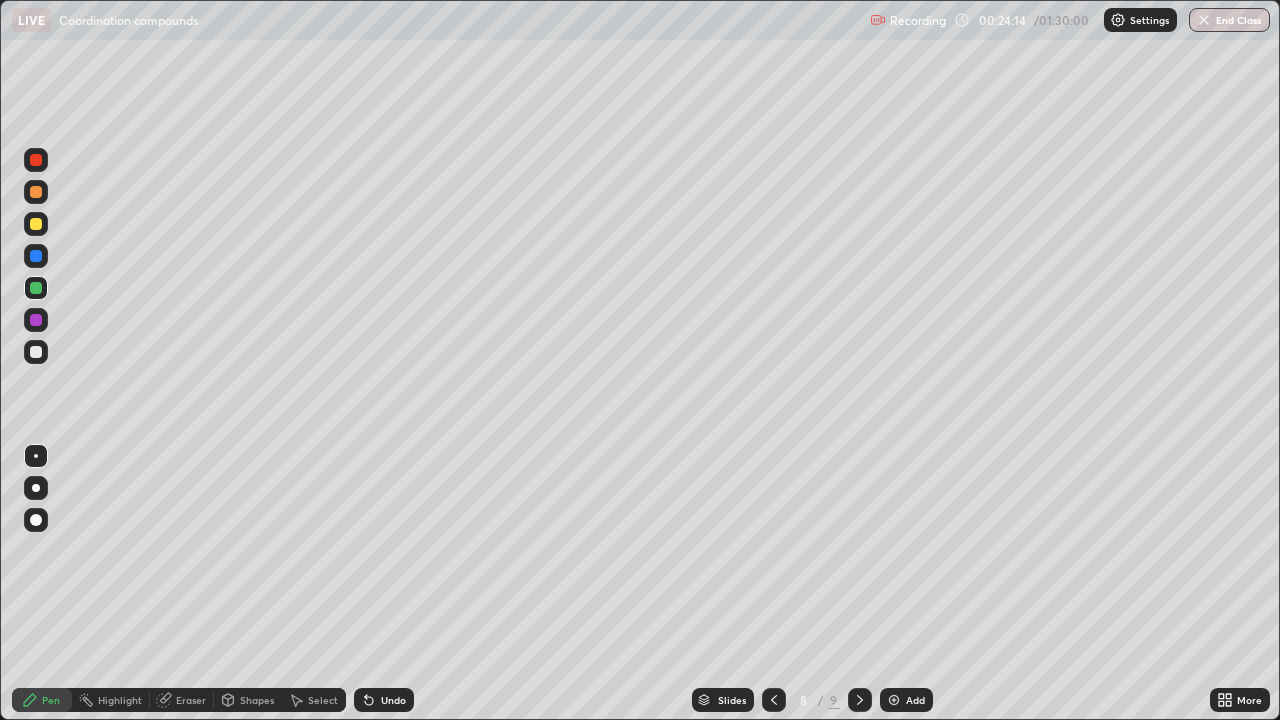 click 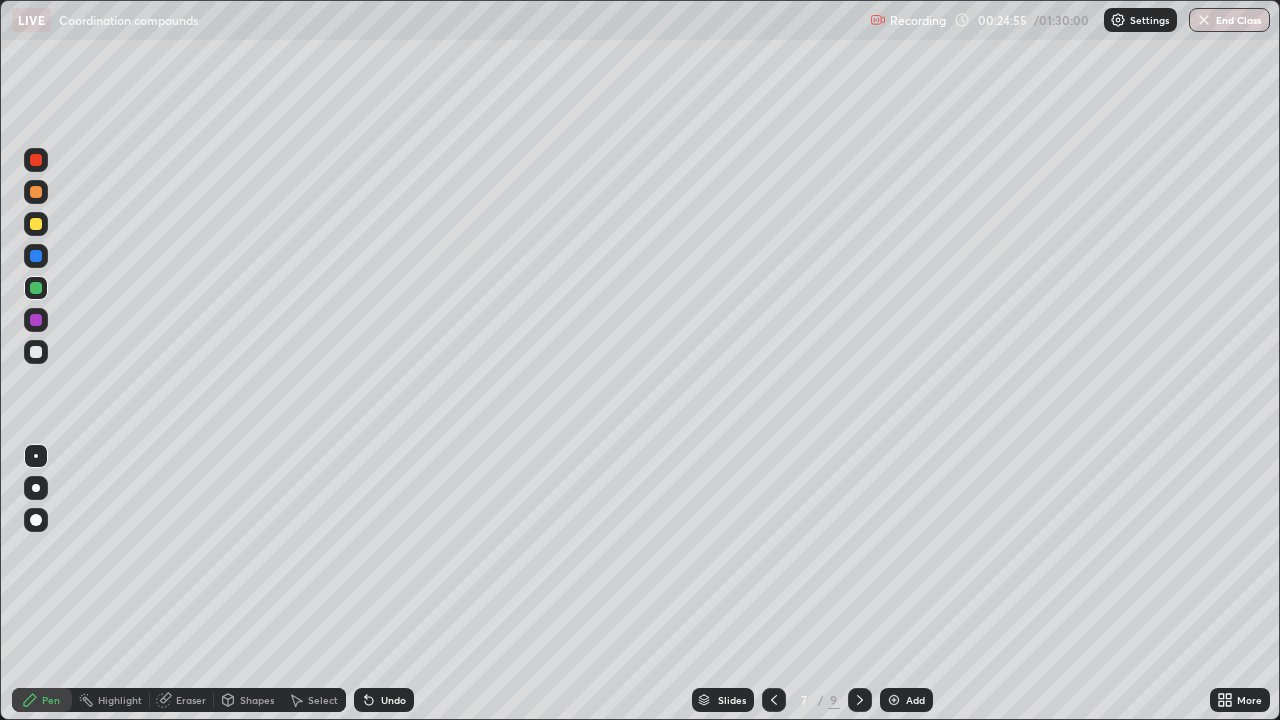 click 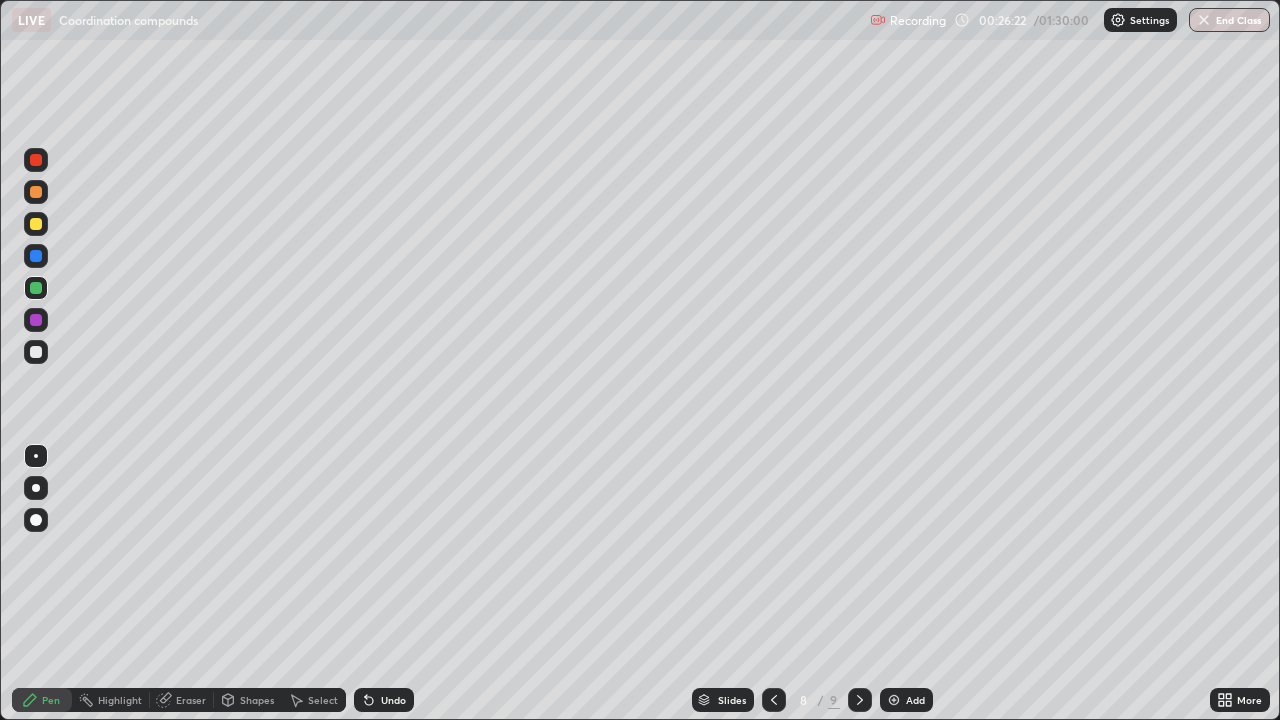 click 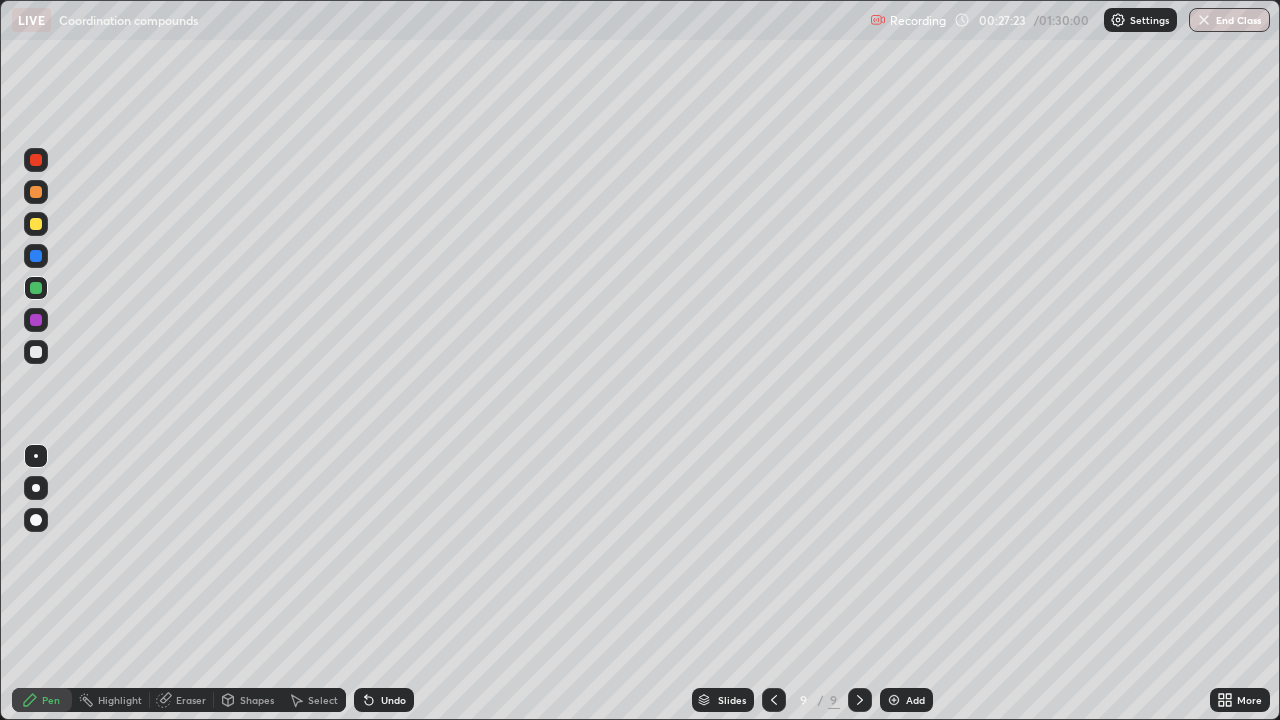 click at bounding box center (36, 192) 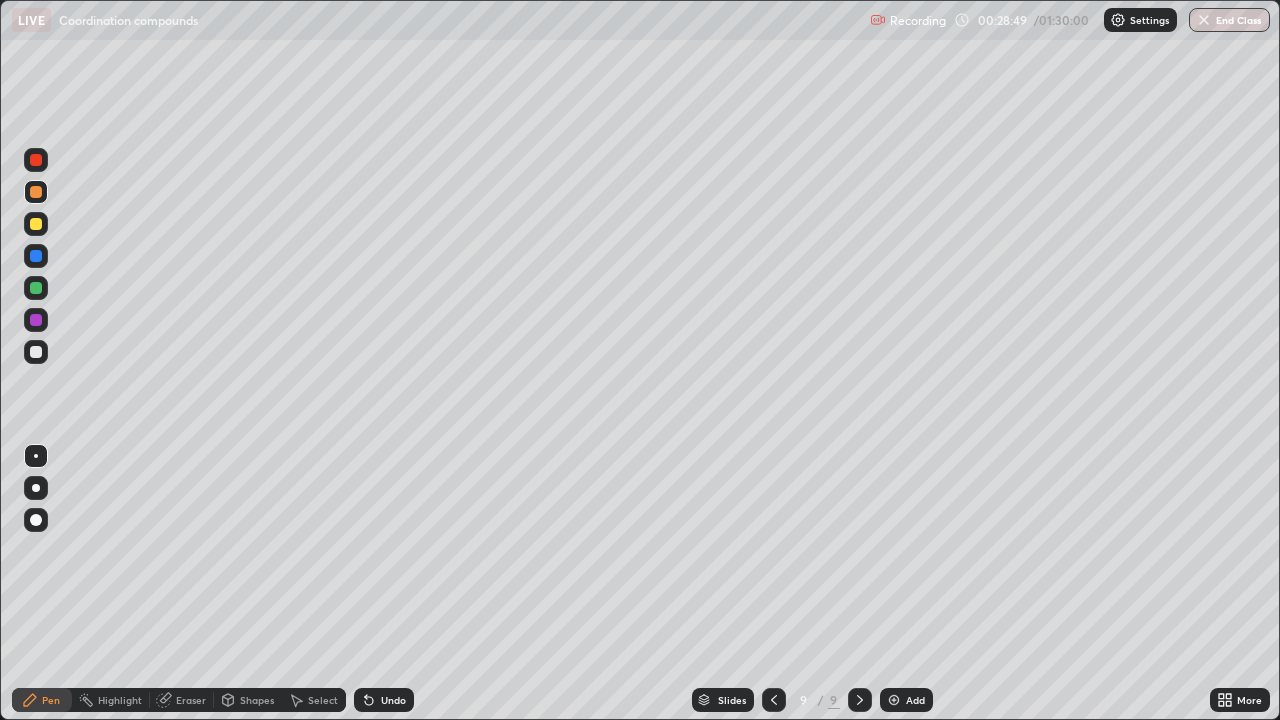 click on "Eraser" at bounding box center (182, 700) 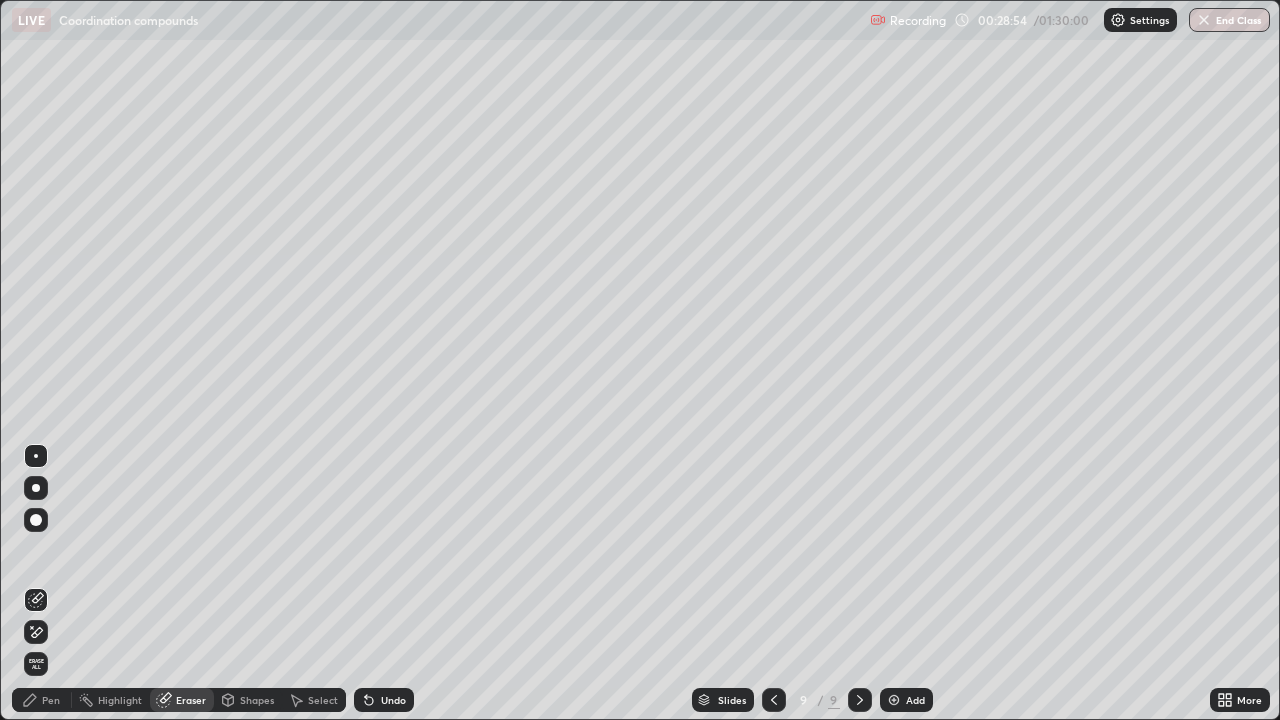 click on "Pen" at bounding box center (51, 700) 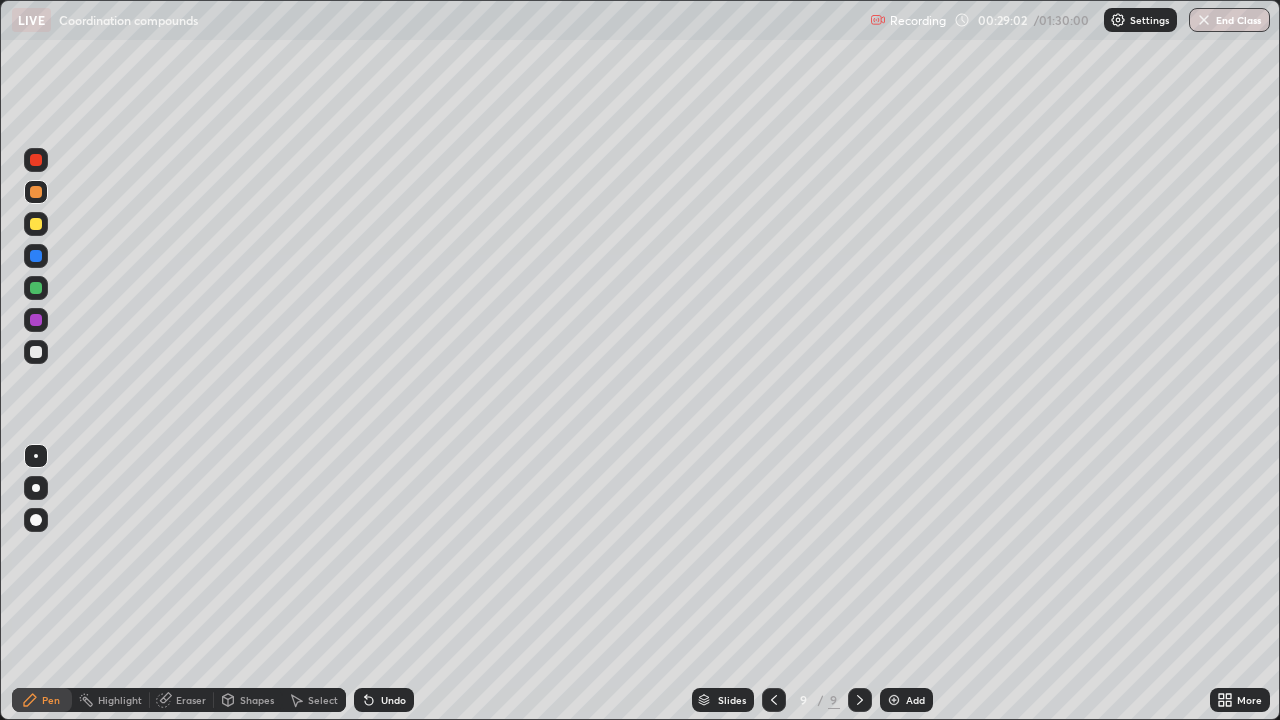 click at bounding box center [894, 700] 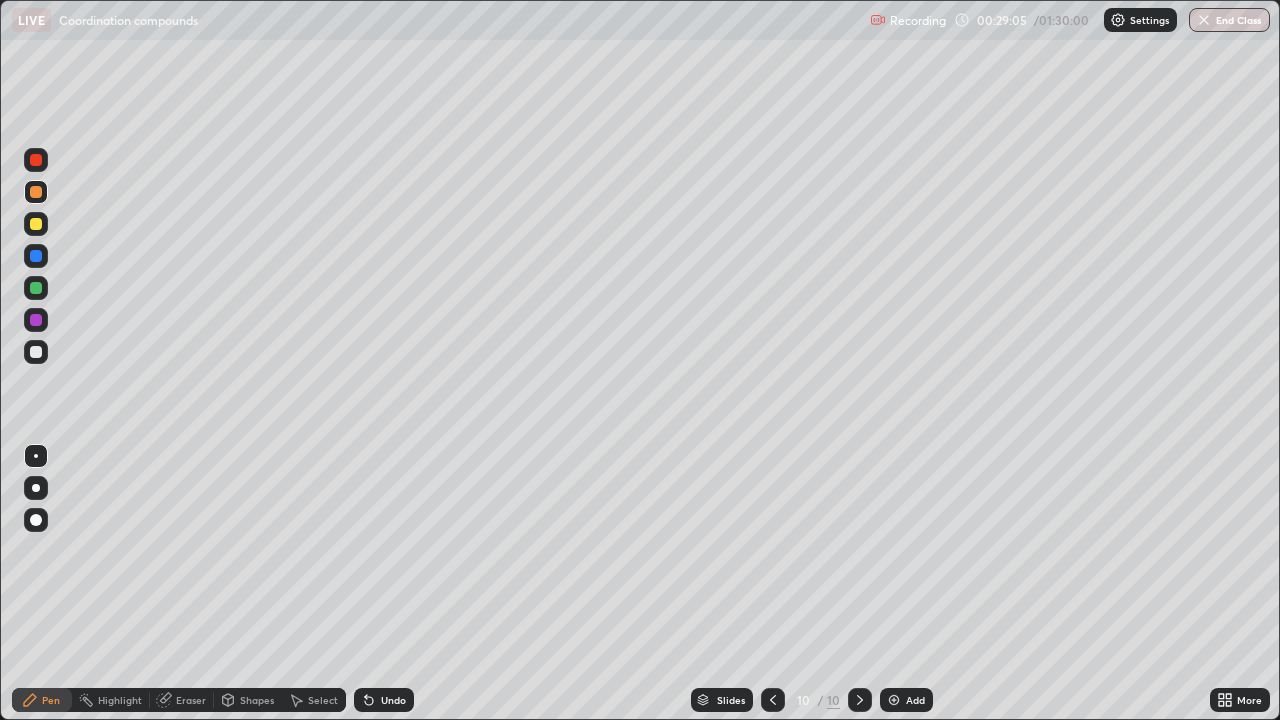 click at bounding box center (36, 224) 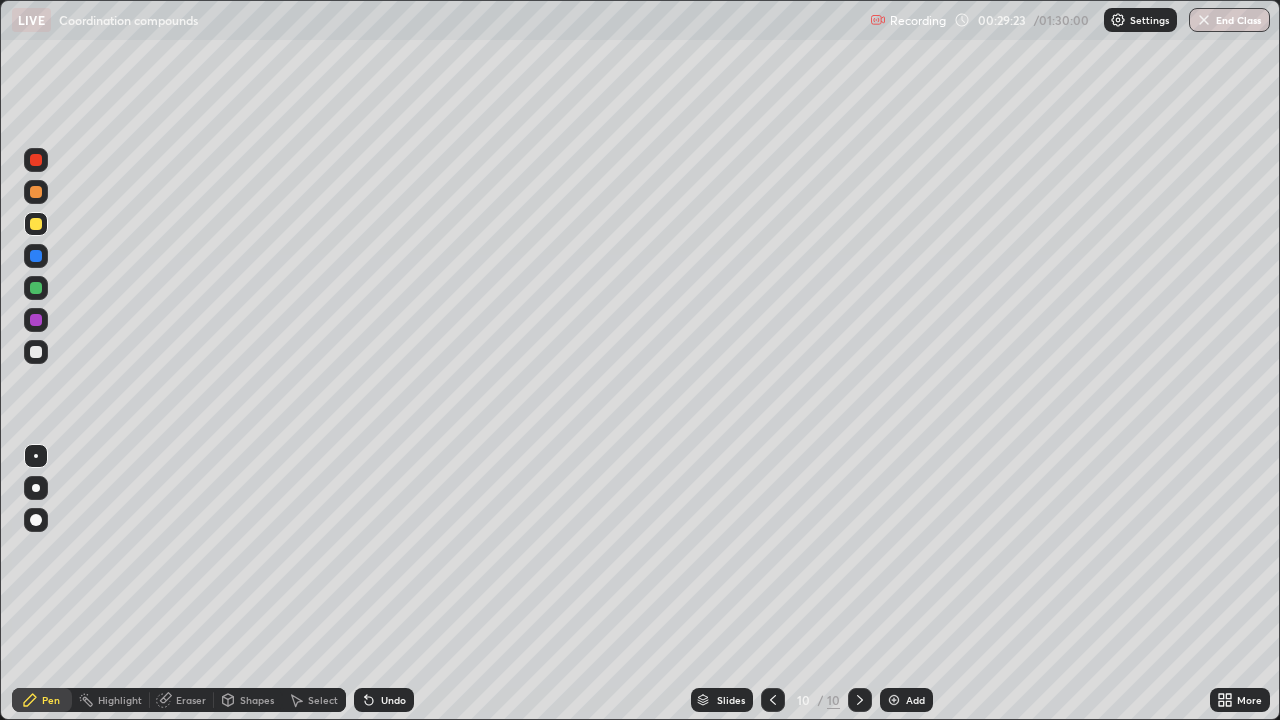 click at bounding box center [36, 288] 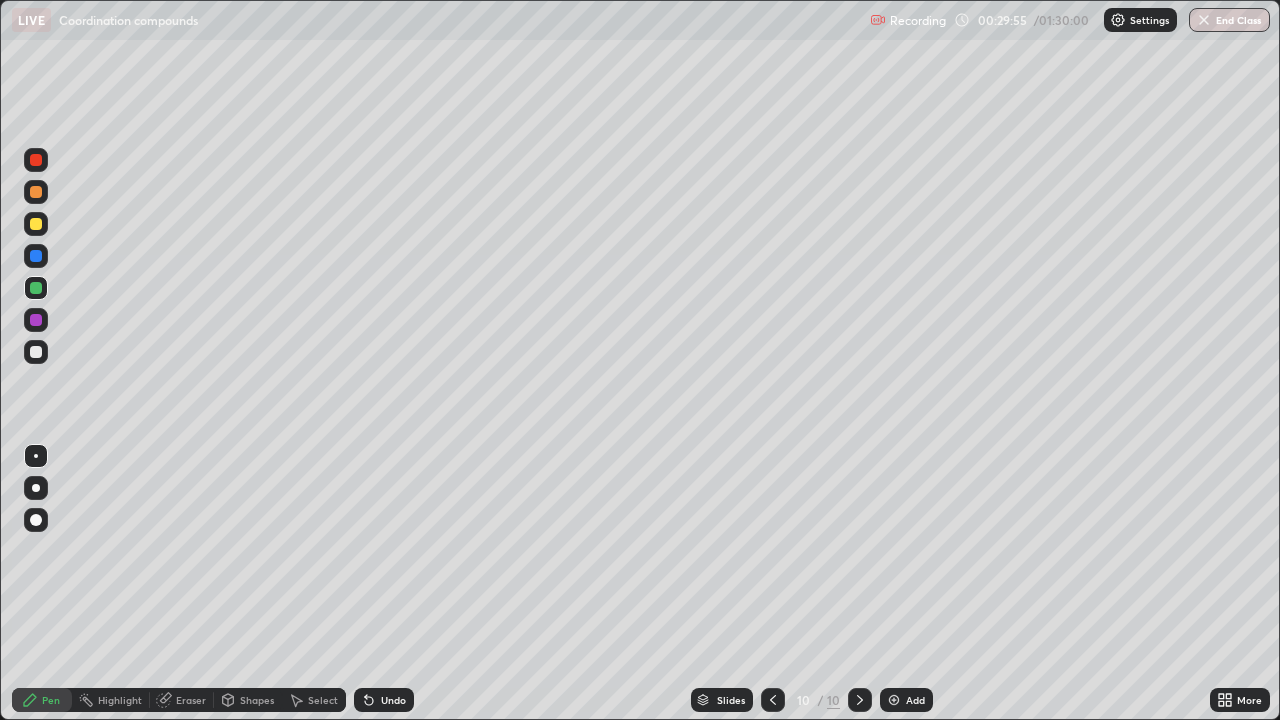 click at bounding box center [36, 256] 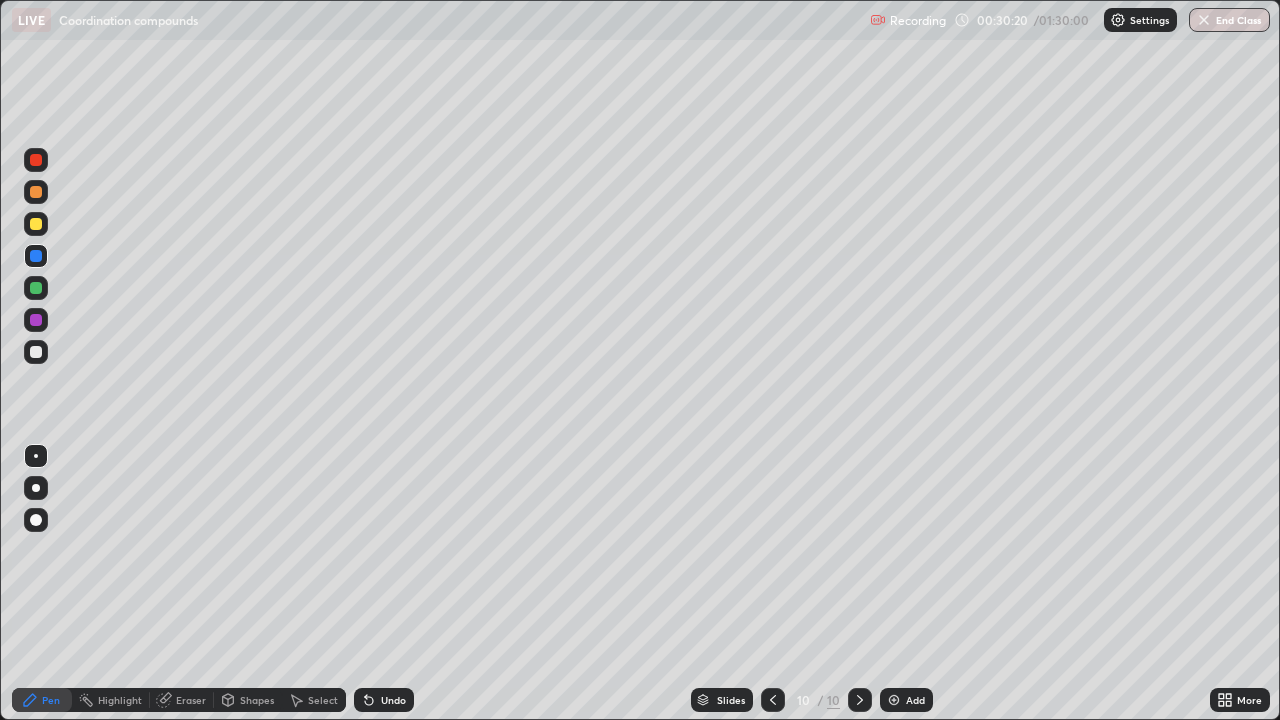 click at bounding box center [36, 288] 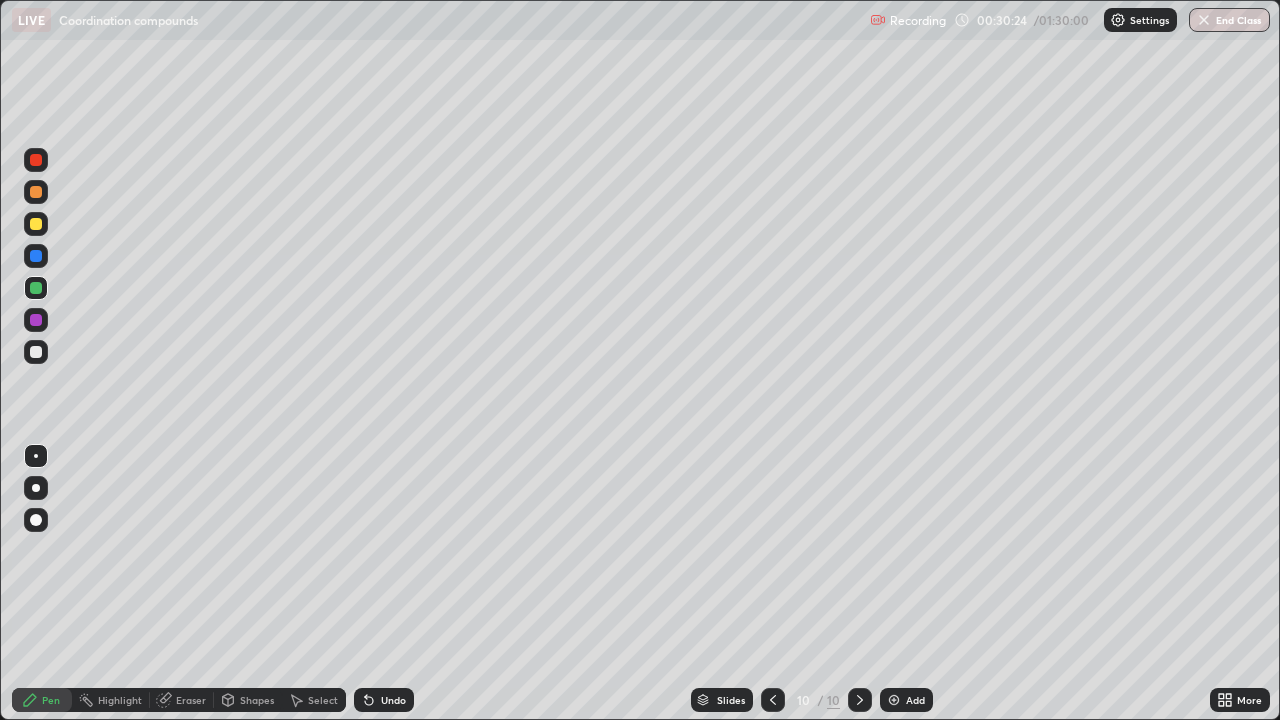 click at bounding box center (36, 160) 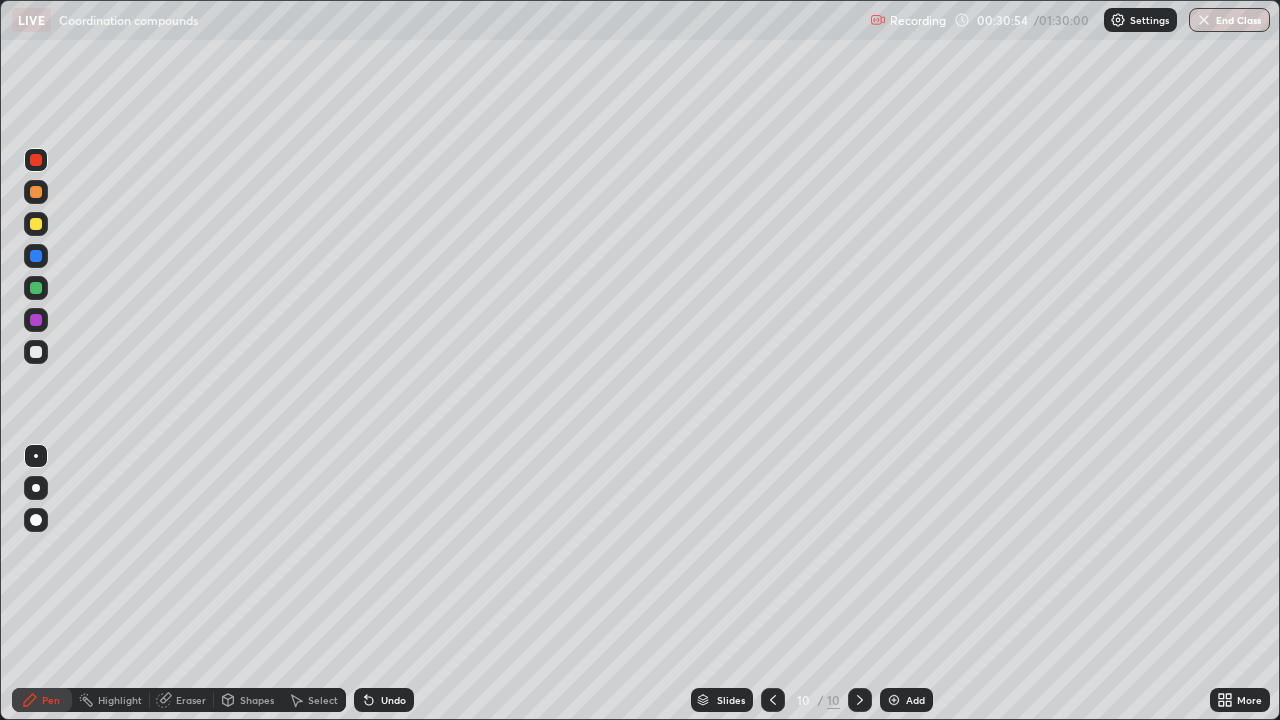 click at bounding box center (36, 320) 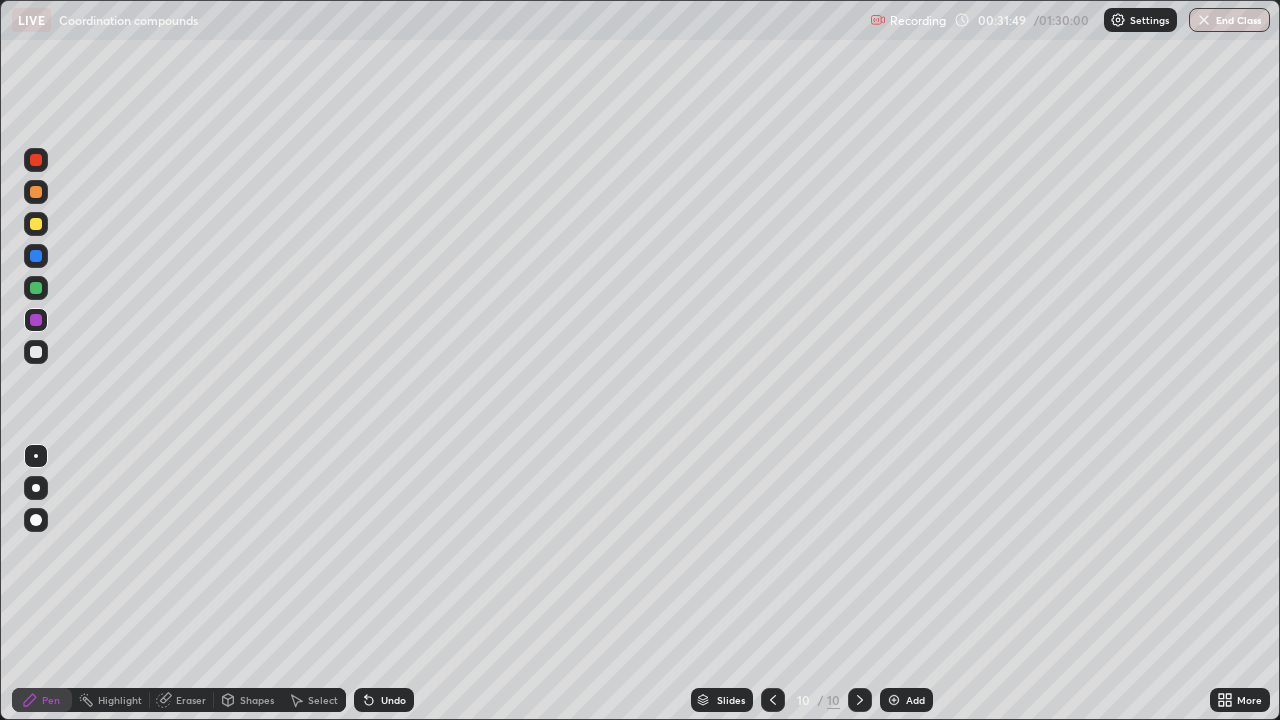 click at bounding box center [894, 700] 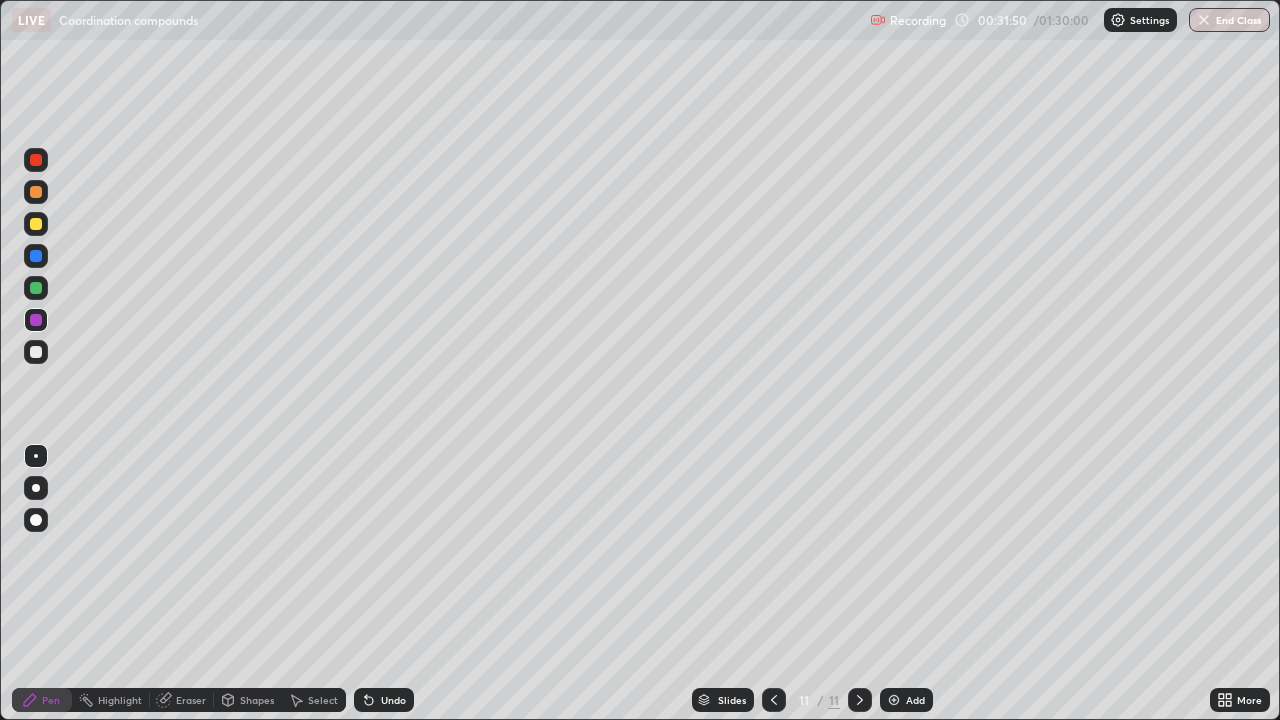 click at bounding box center (36, 288) 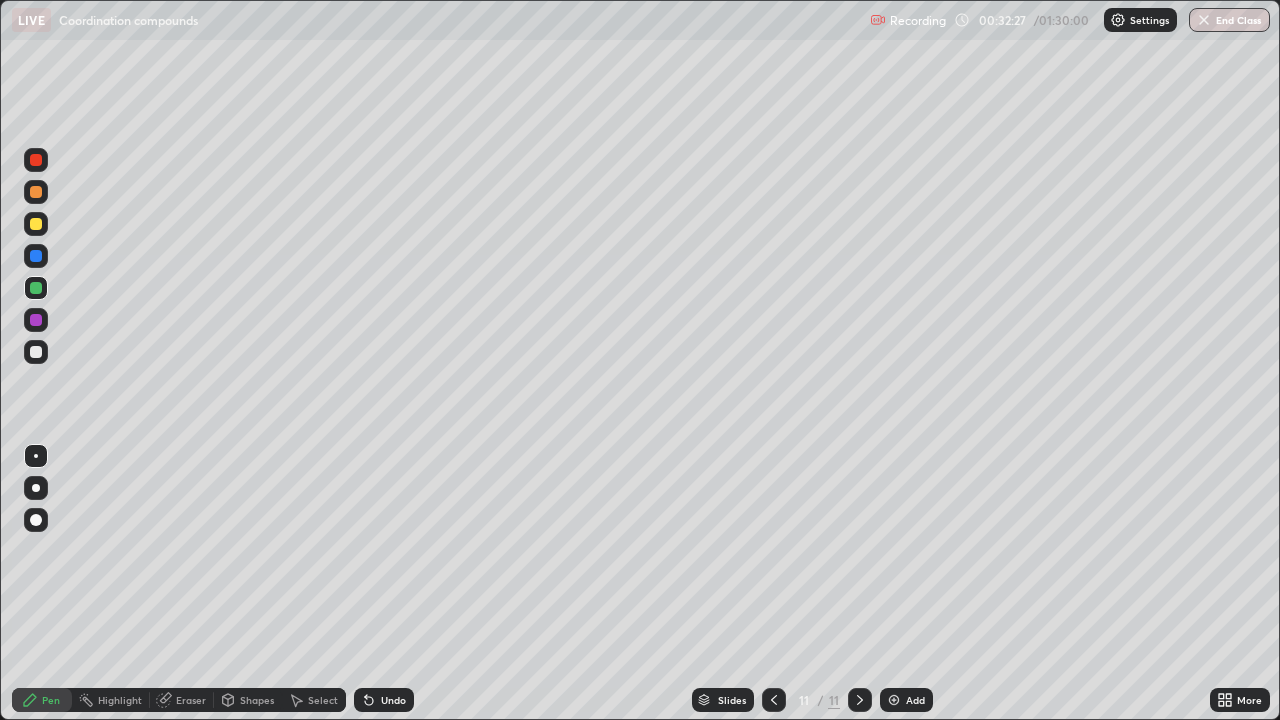 click at bounding box center (36, 320) 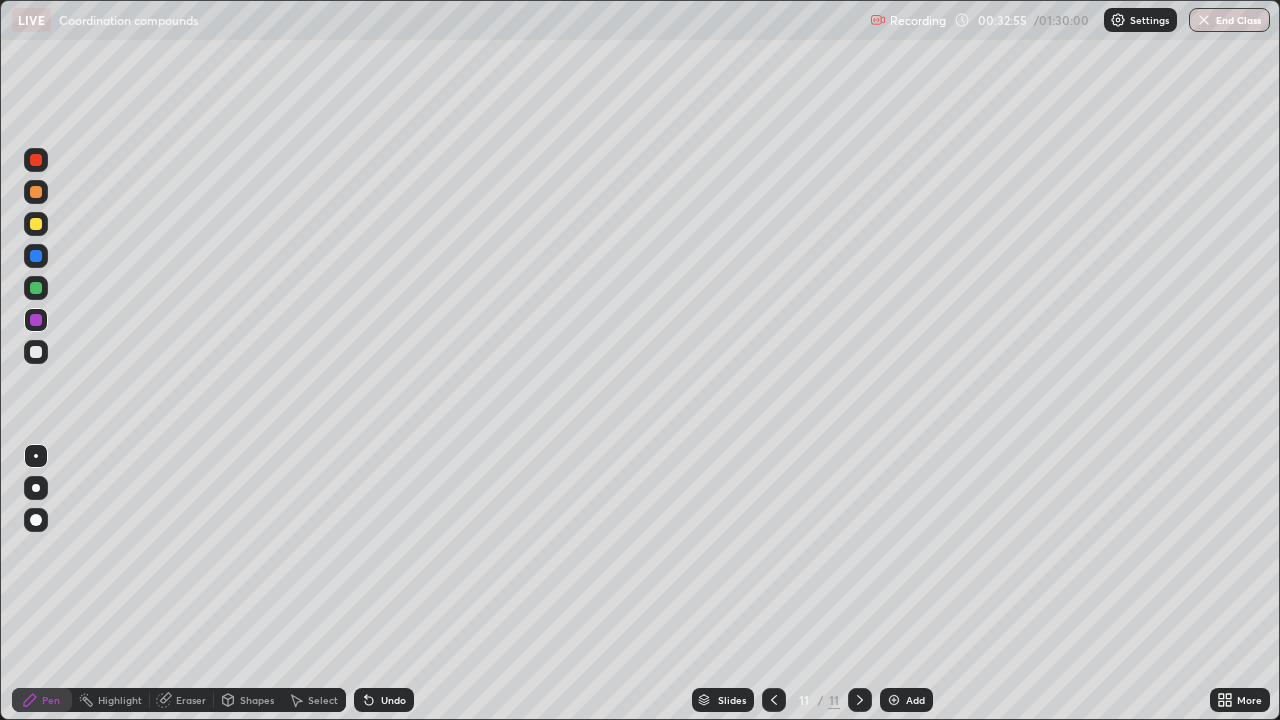 click at bounding box center (36, 160) 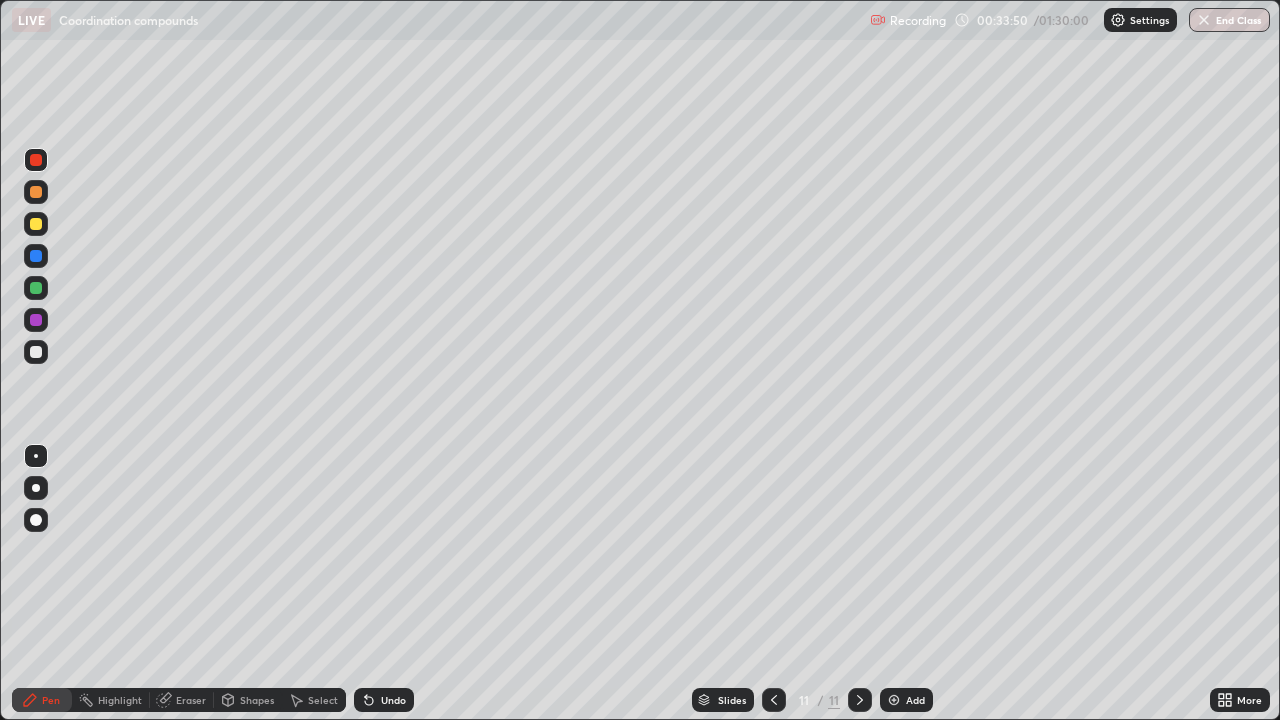 click 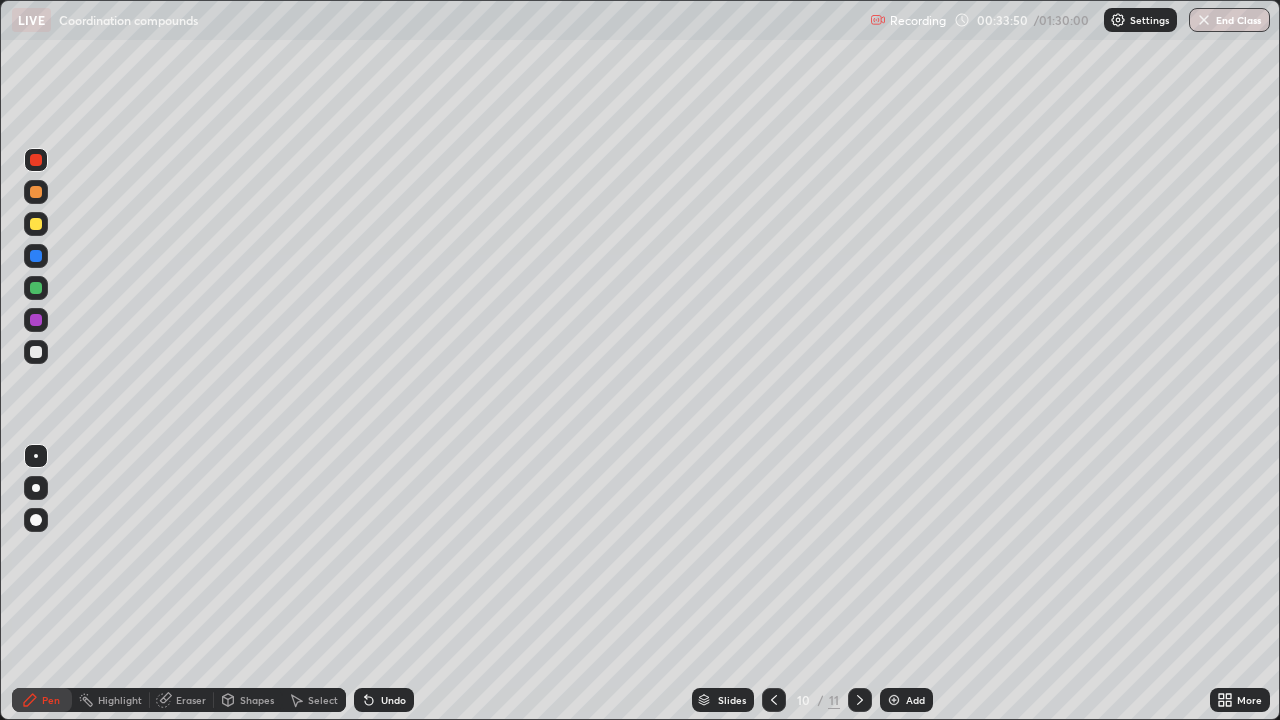 click 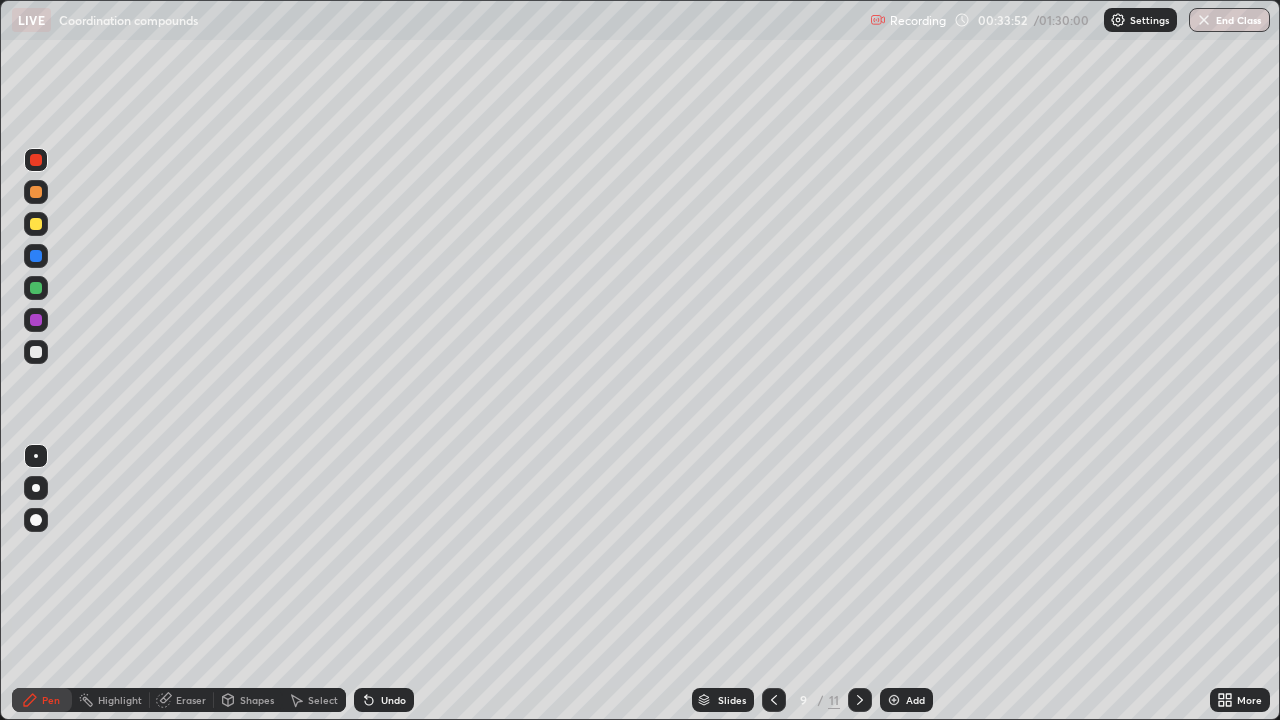 click 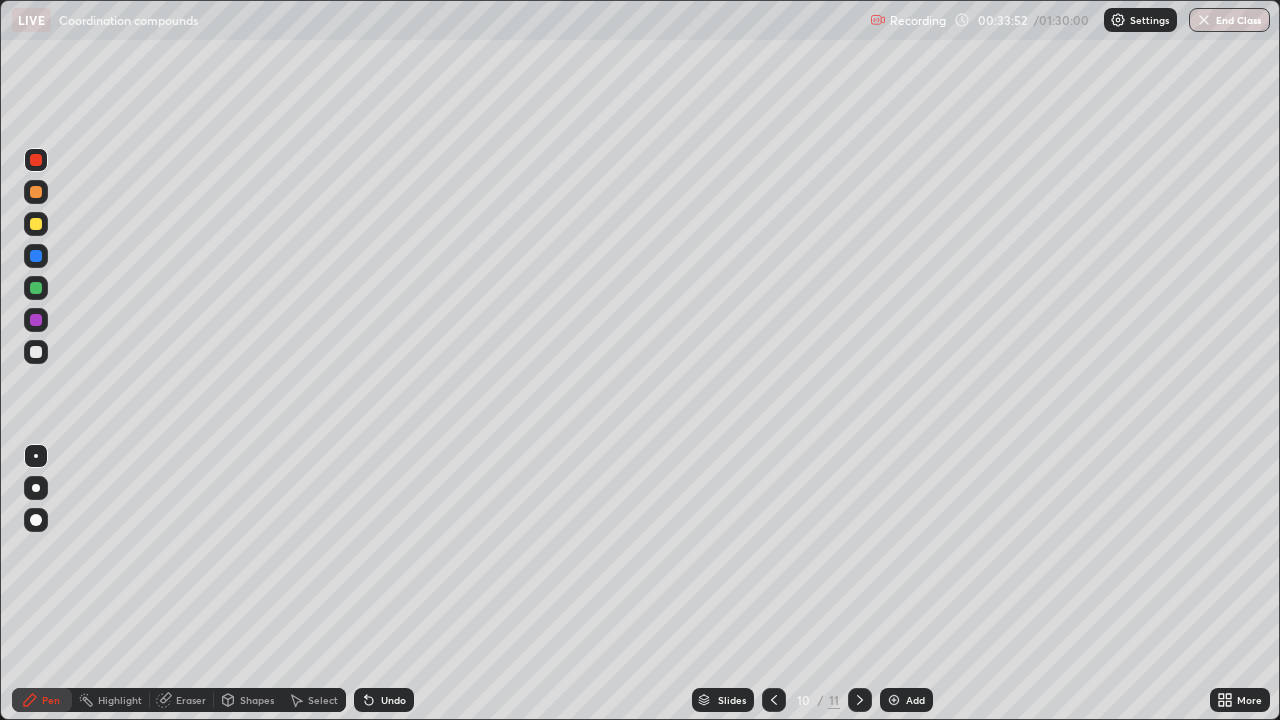 click 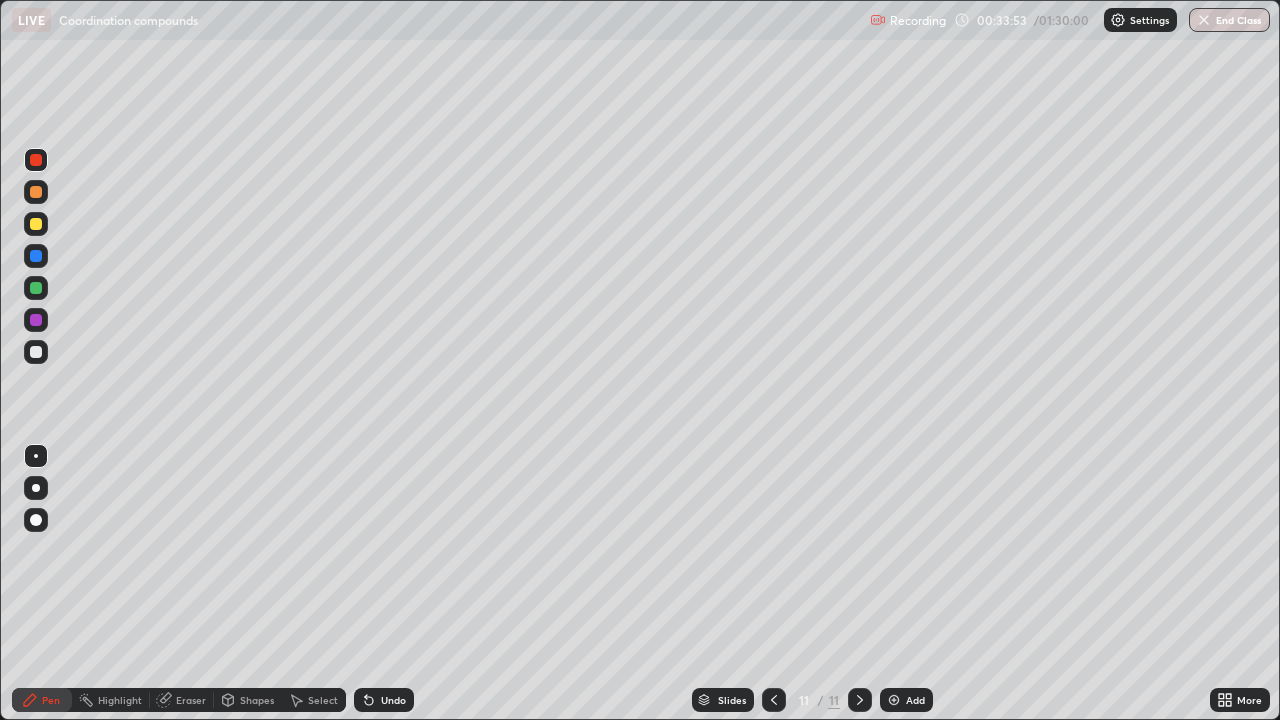 click 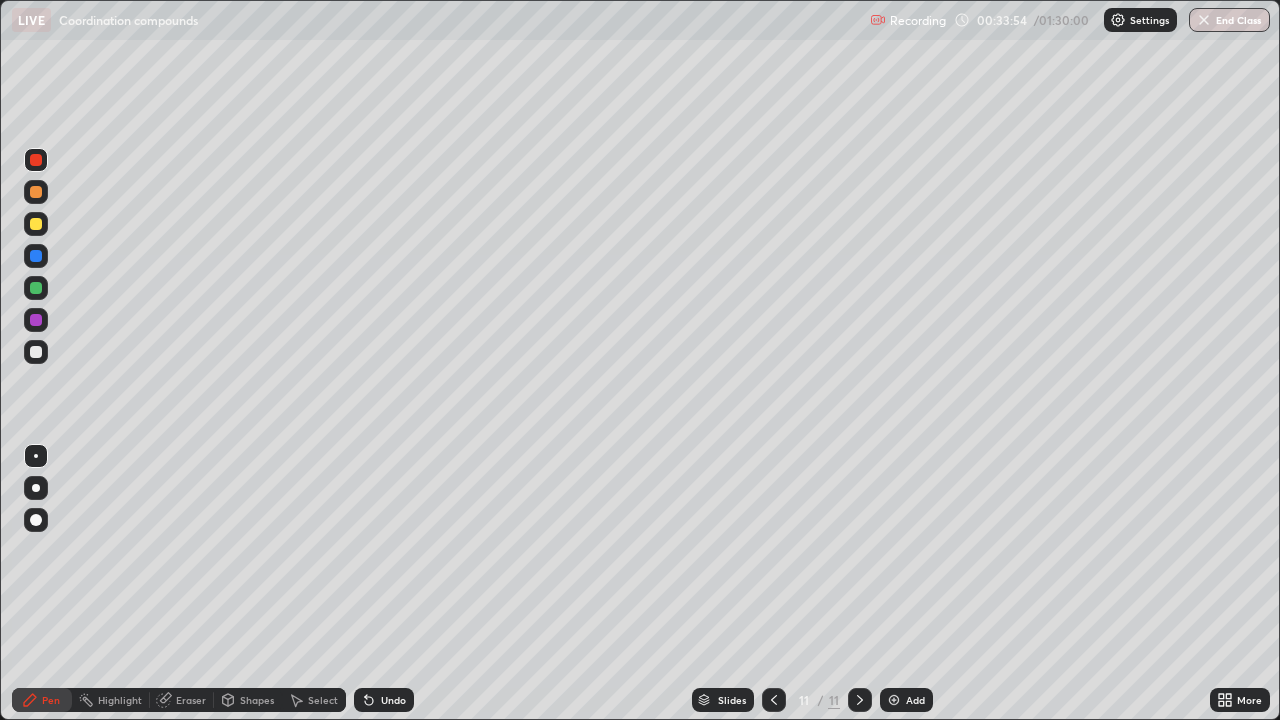 click at bounding box center (894, 700) 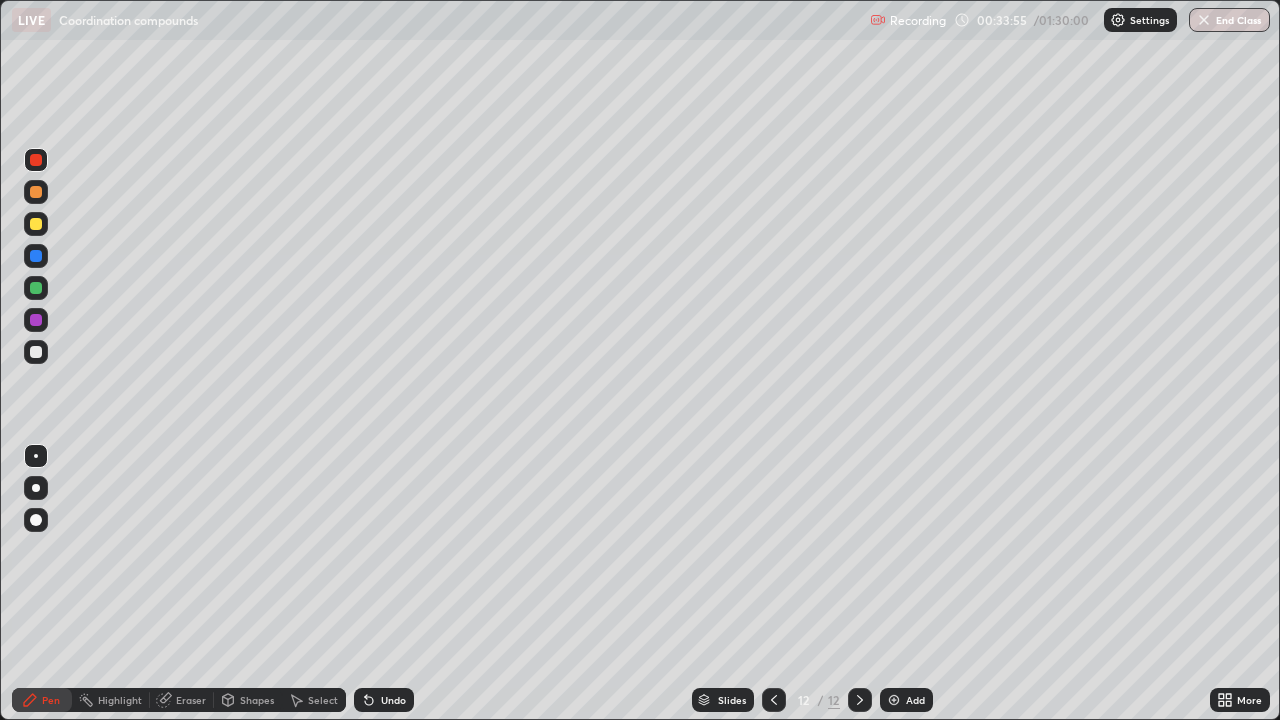 click at bounding box center [36, 256] 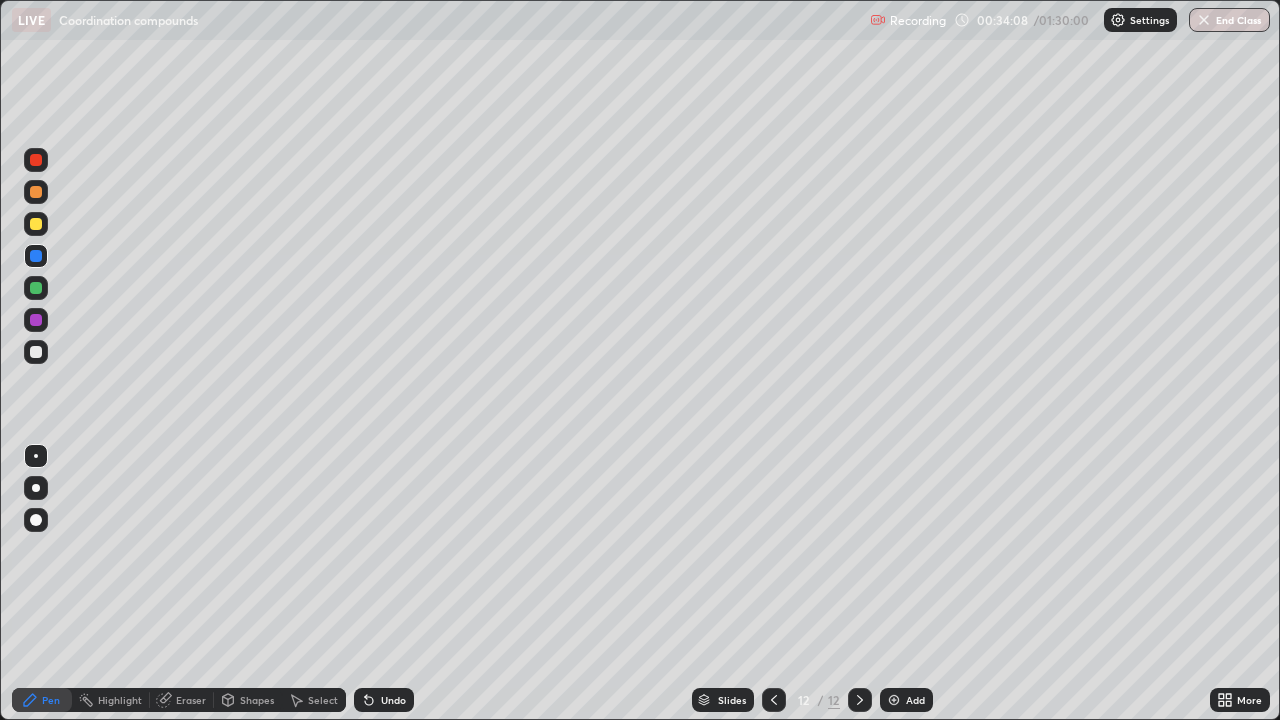 click at bounding box center (36, 224) 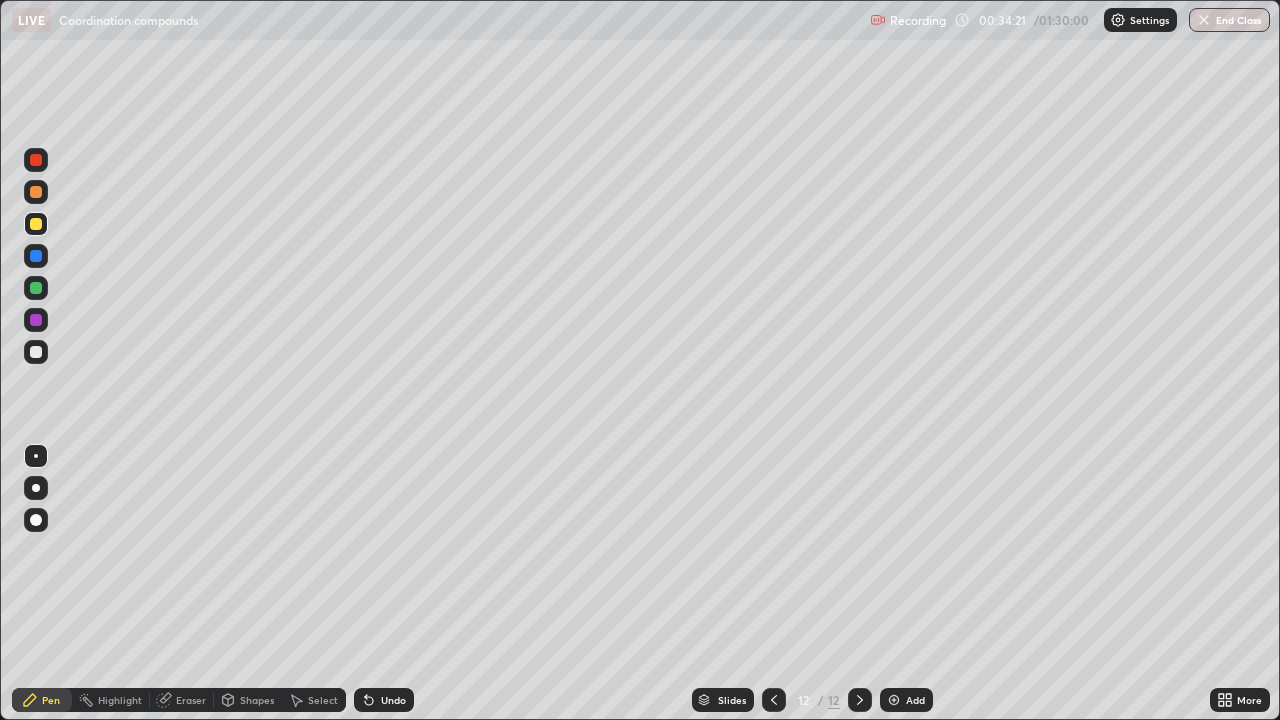 click at bounding box center (36, 192) 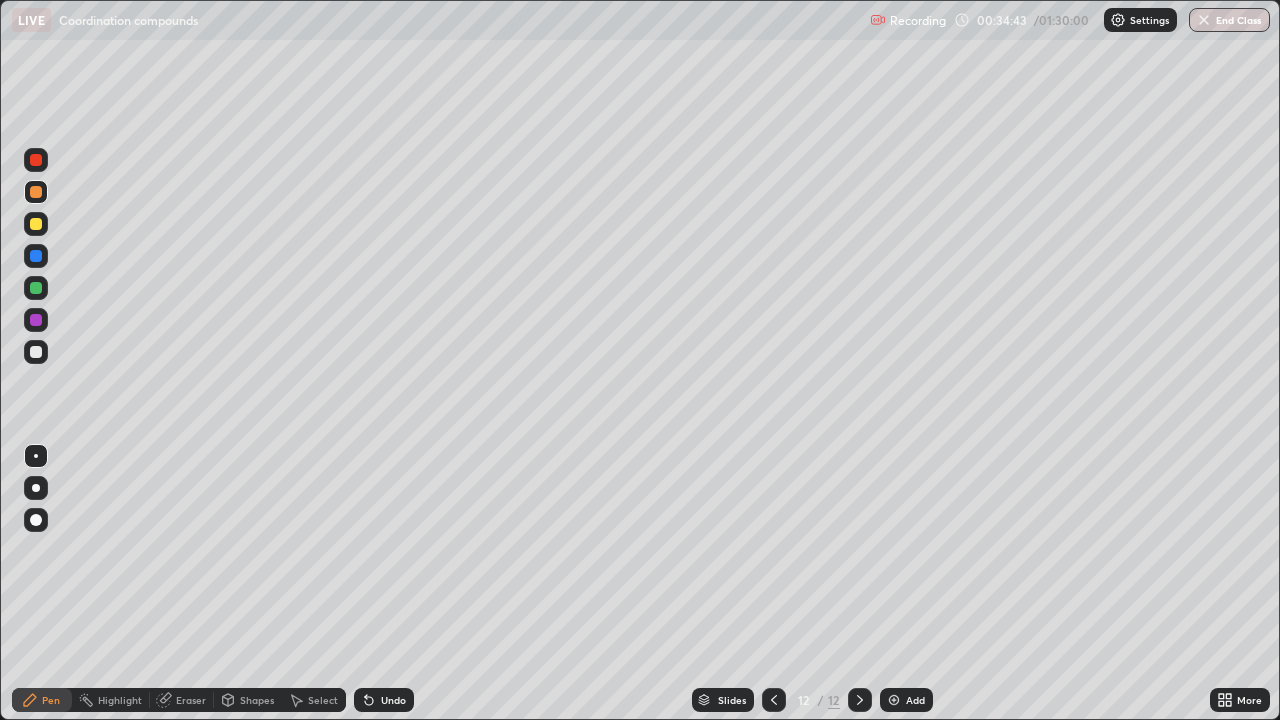 click at bounding box center [36, 288] 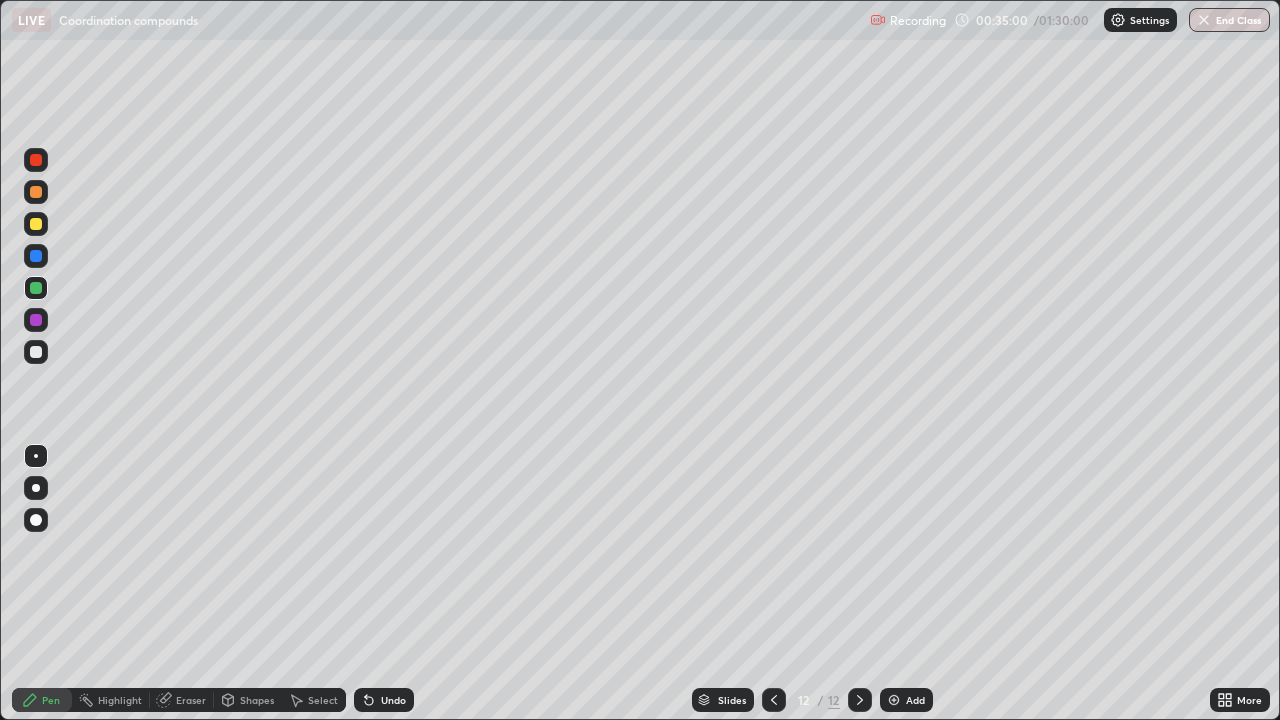 click at bounding box center [36, 192] 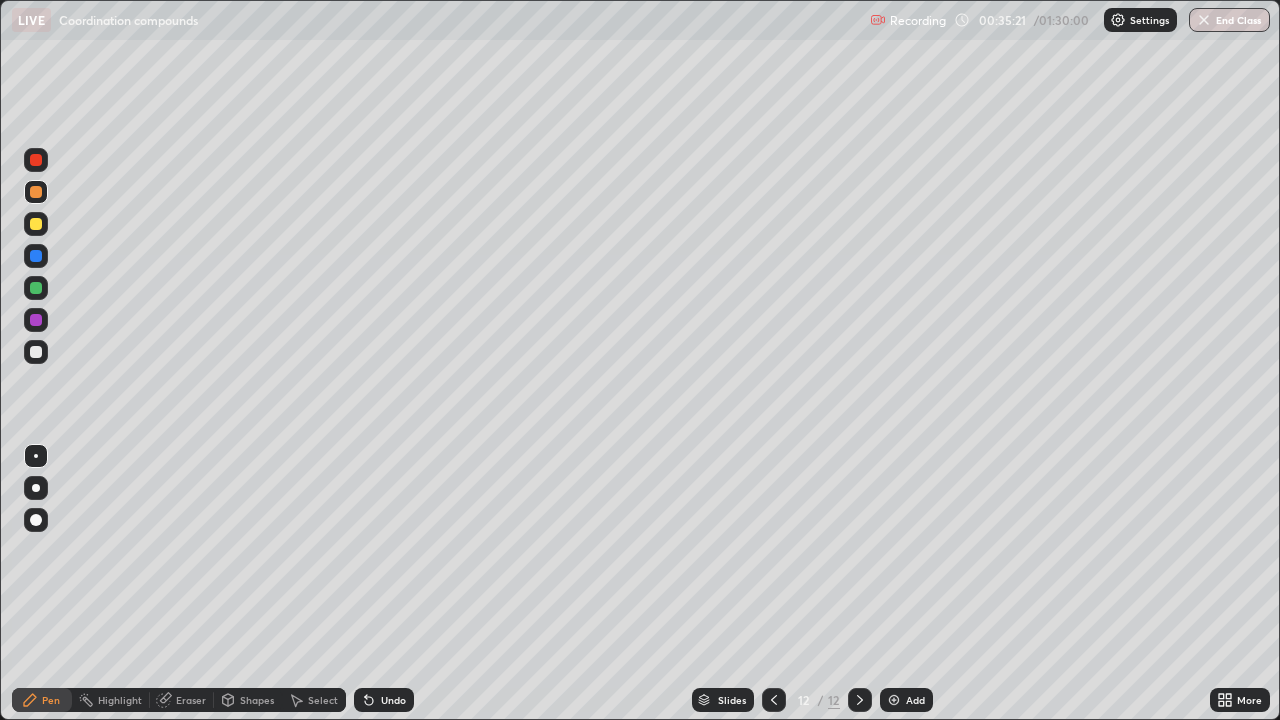 click at bounding box center (36, 256) 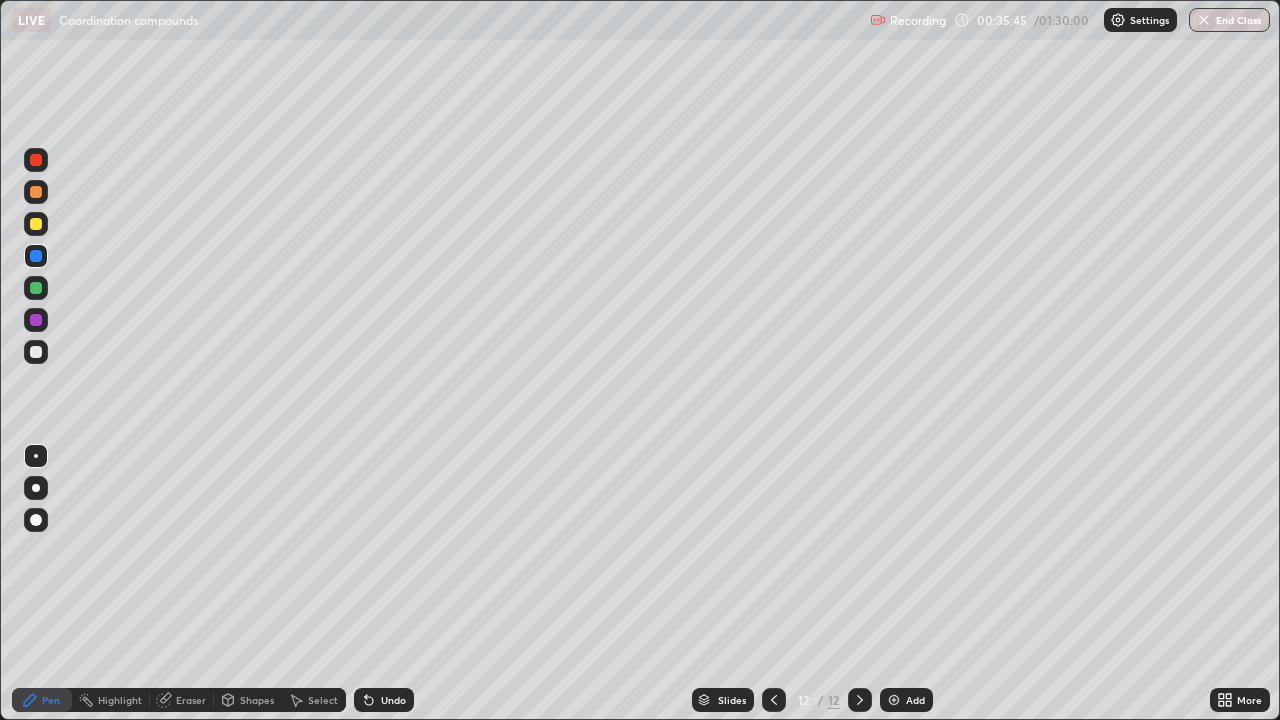 click 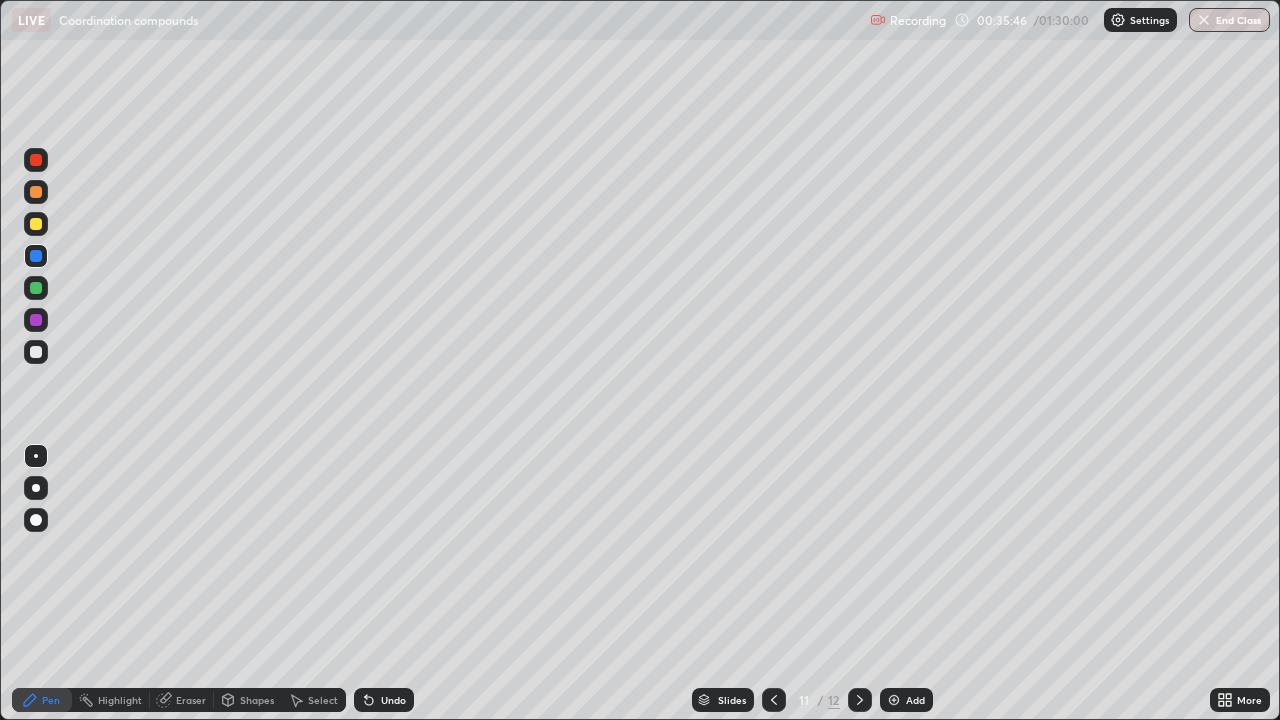 click 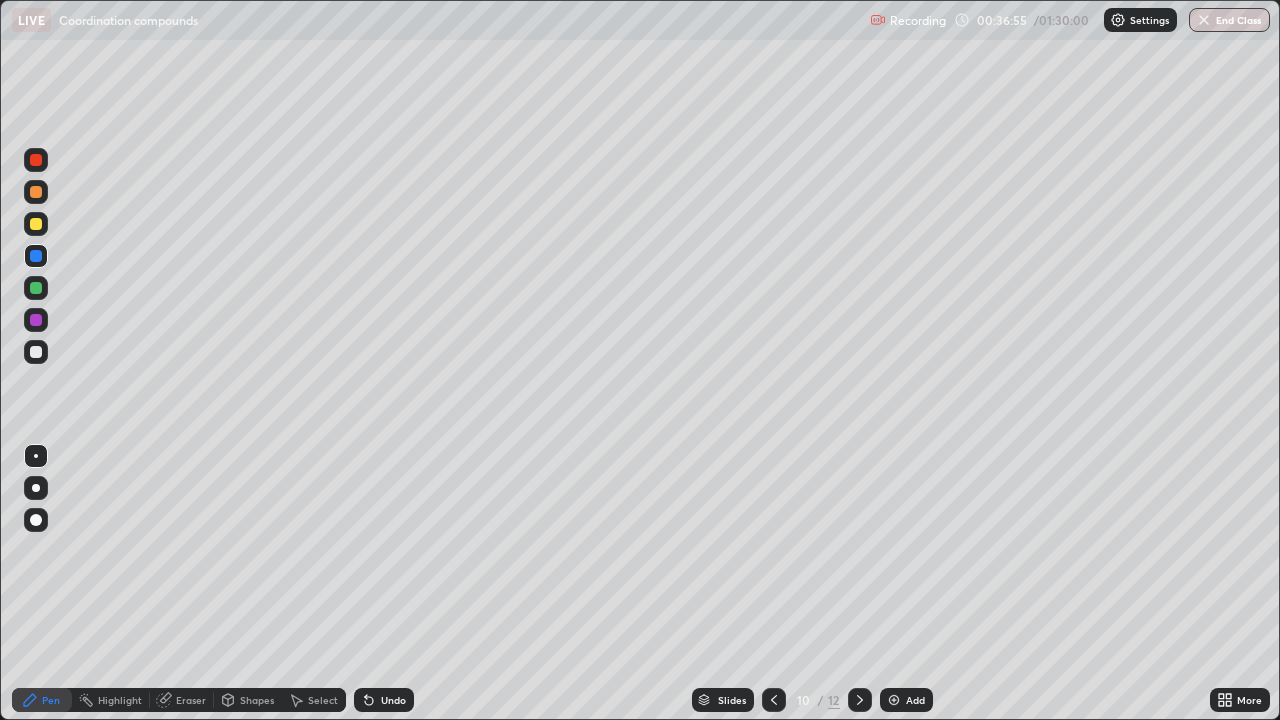 click 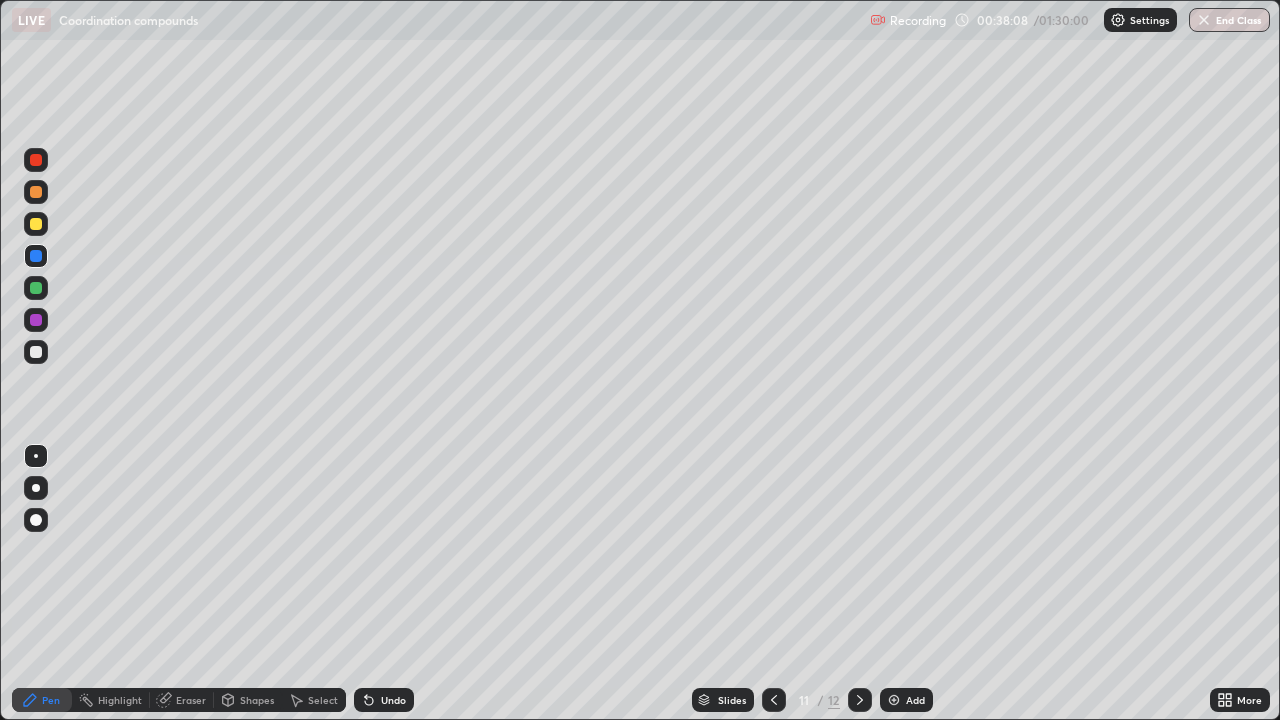 click 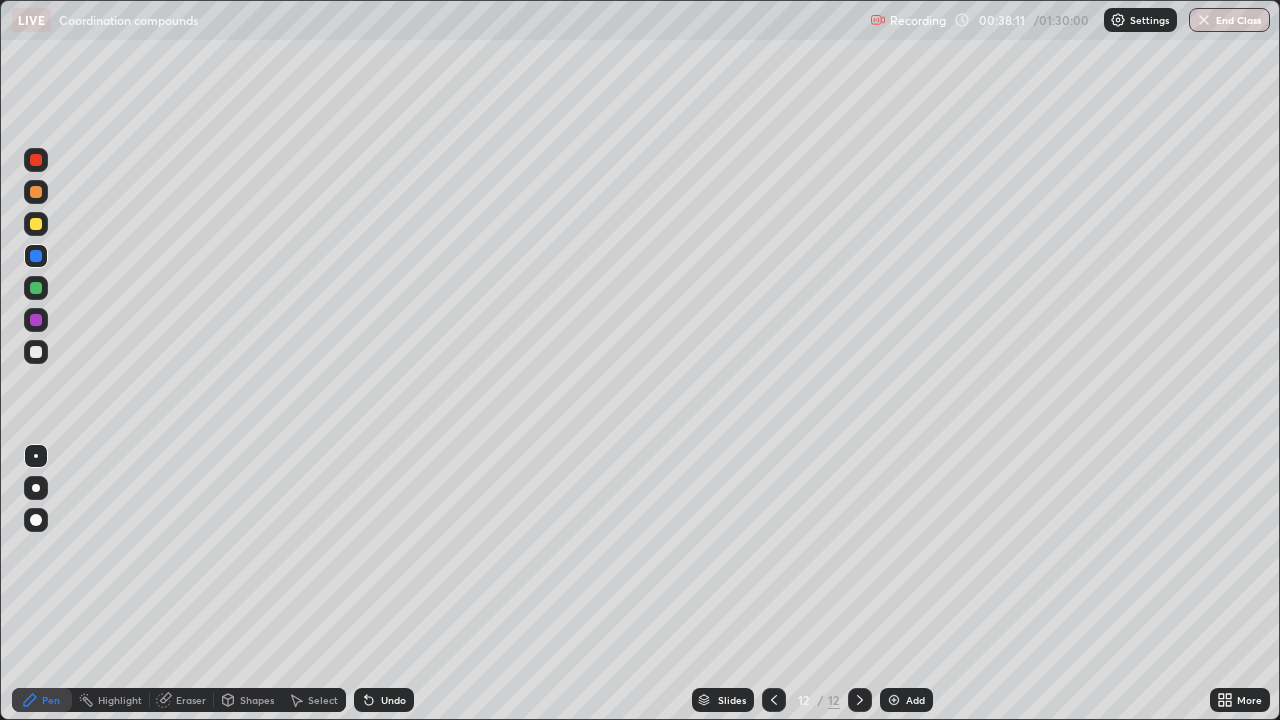 click at bounding box center (36, 192) 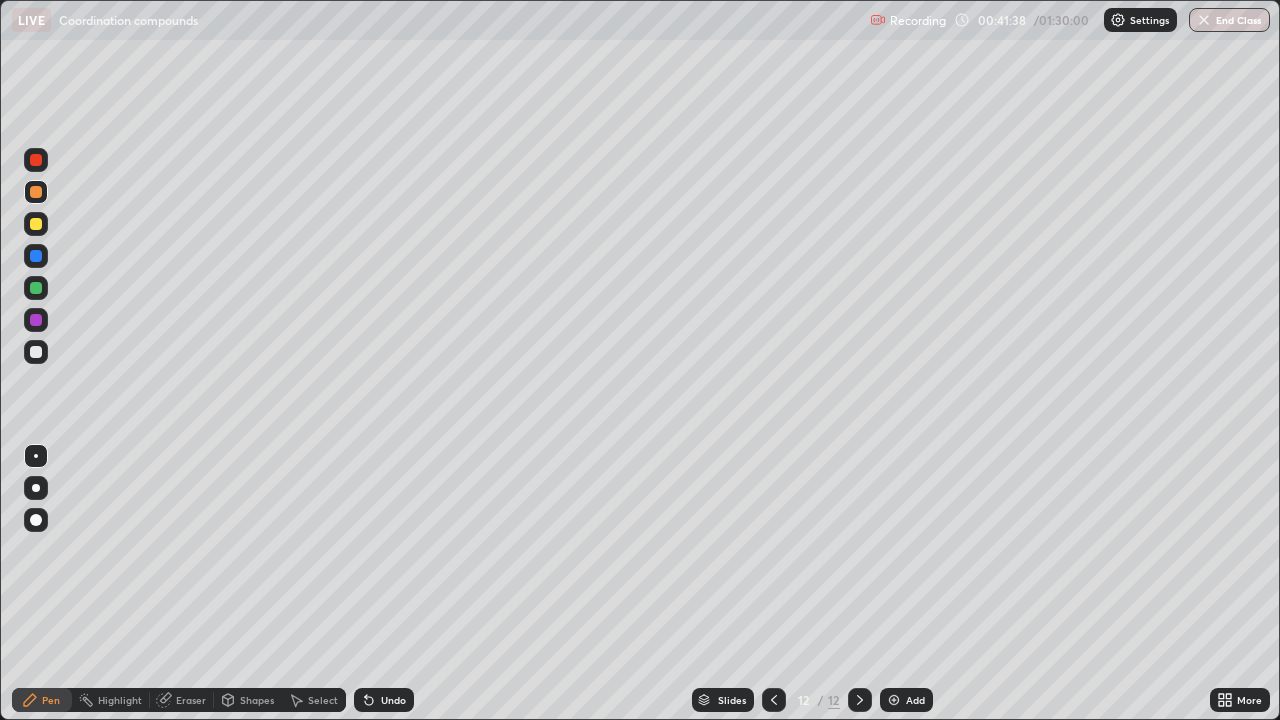 click on "Add" at bounding box center (906, 700) 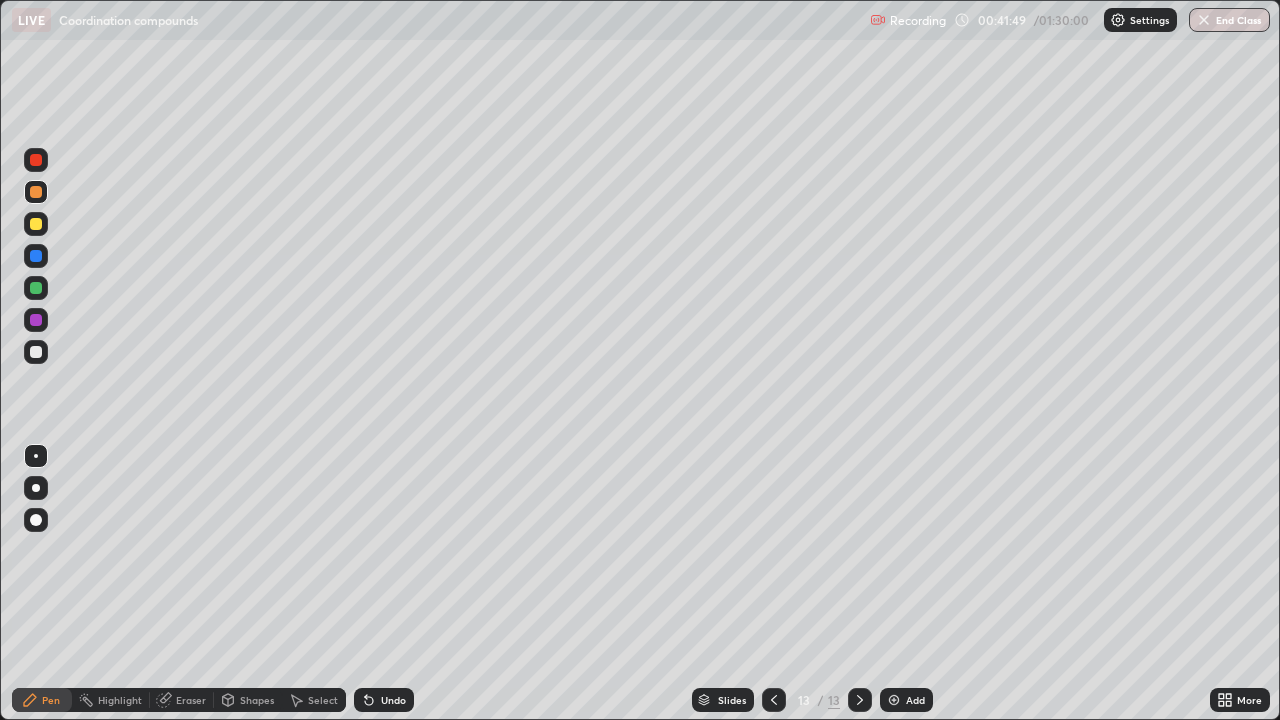 click at bounding box center [36, 160] 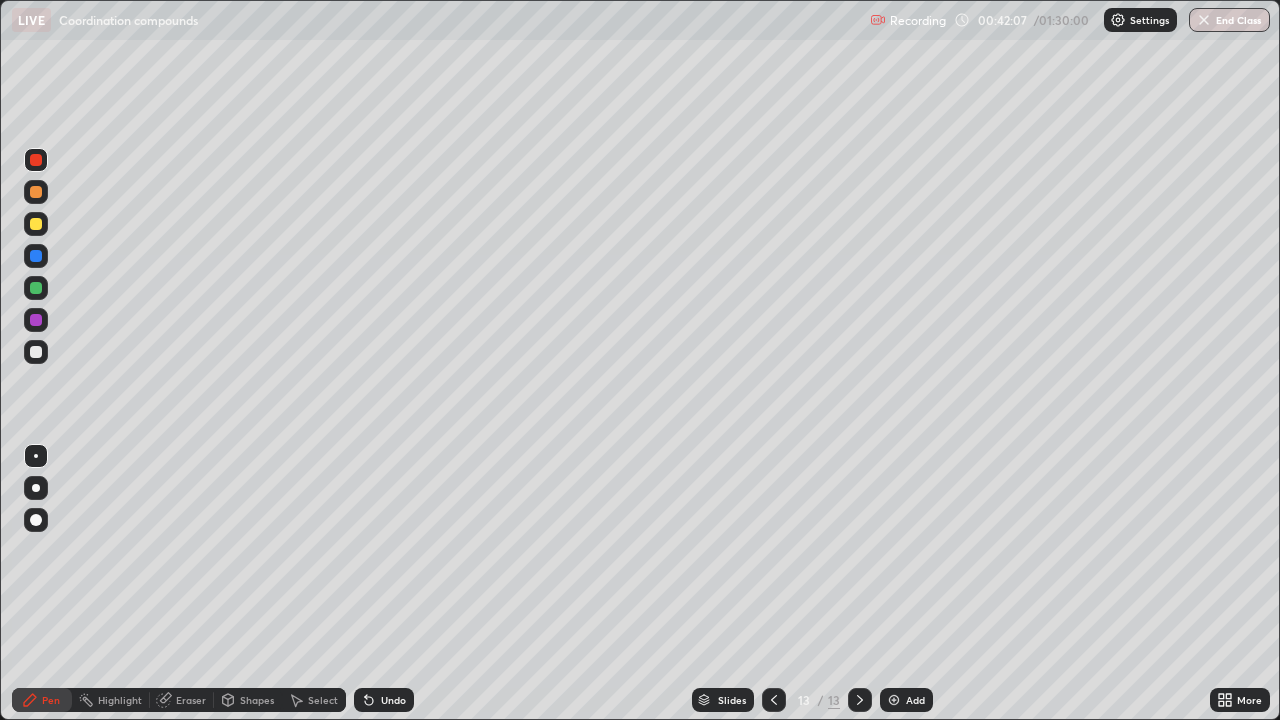 click at bounding box center (36, 224) 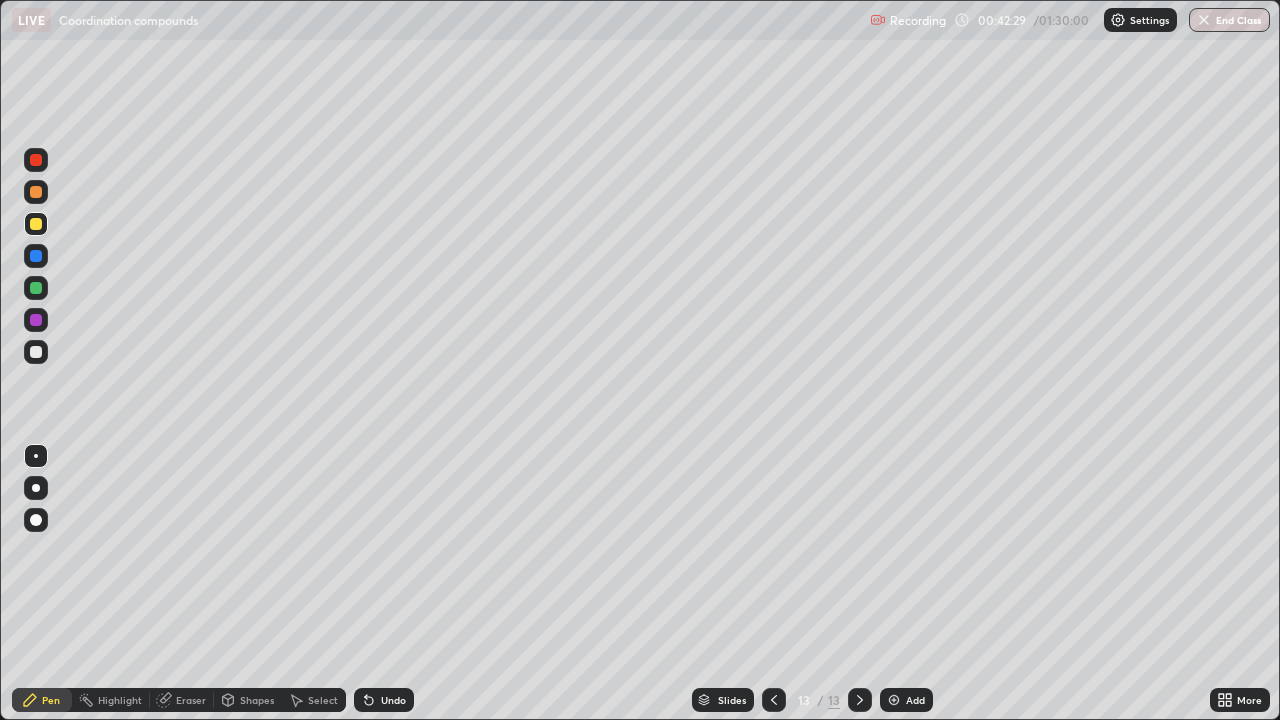 click 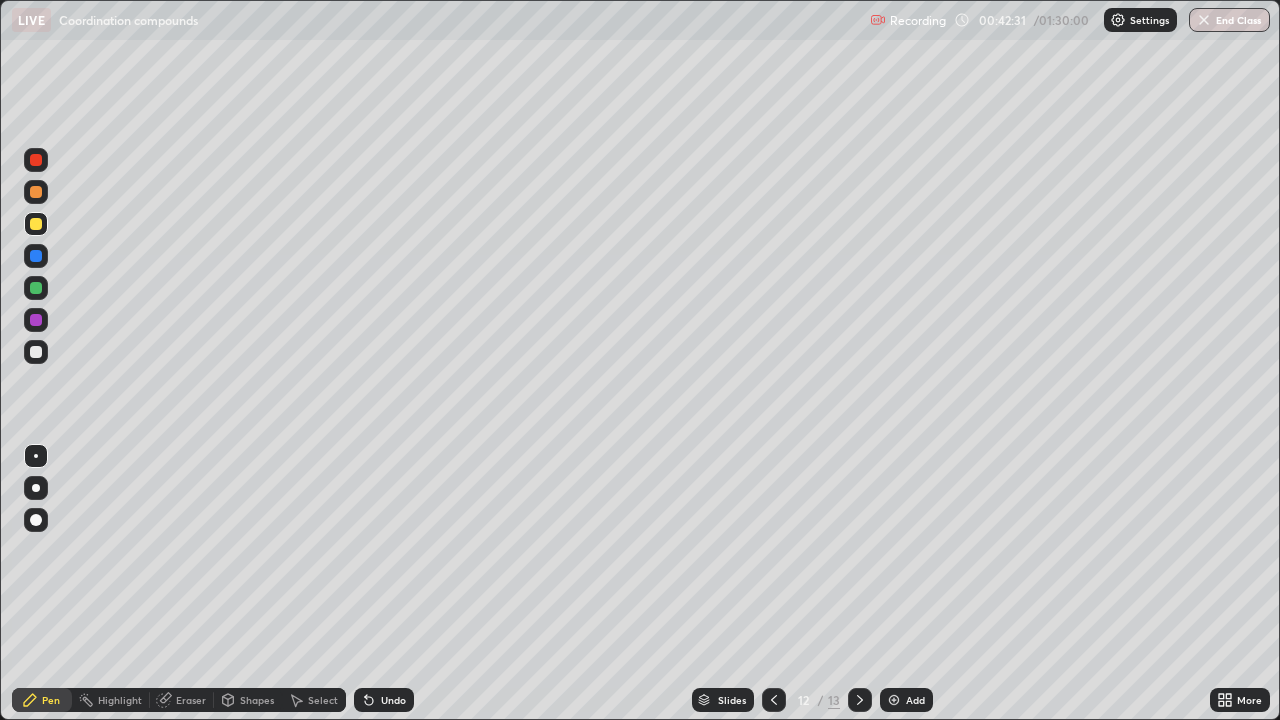 click at bounding box center (860, 700) 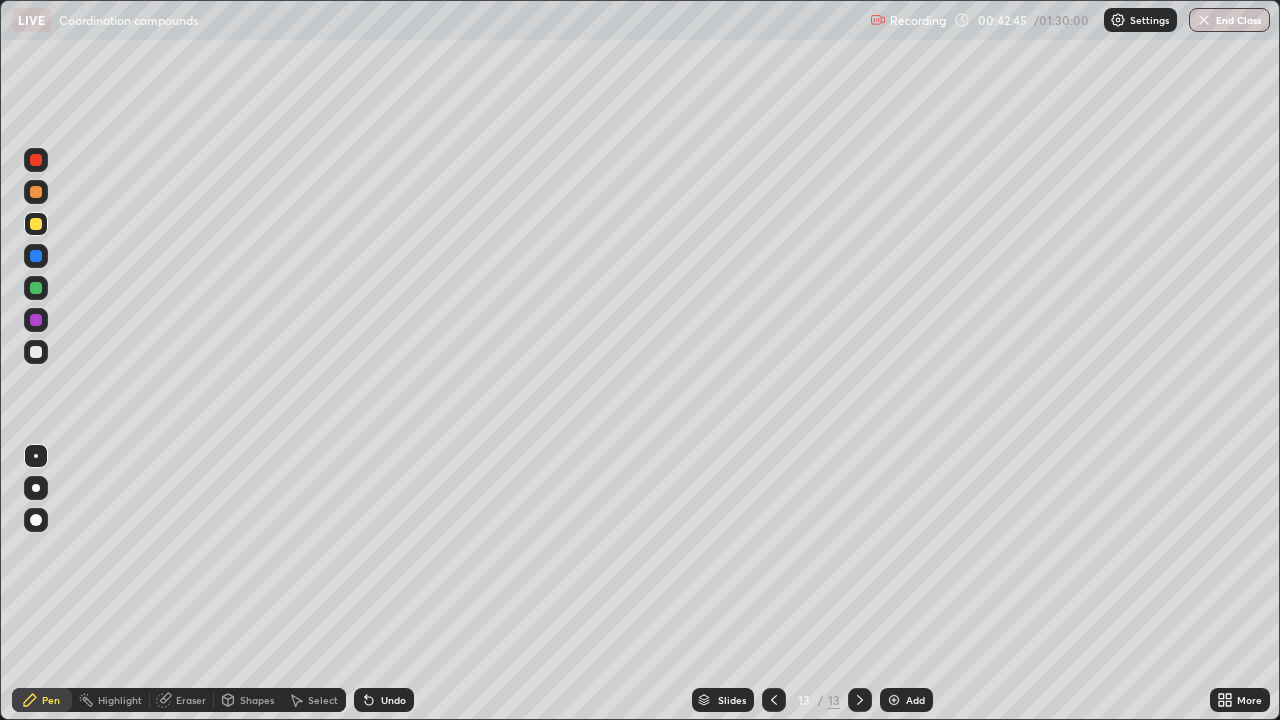 click 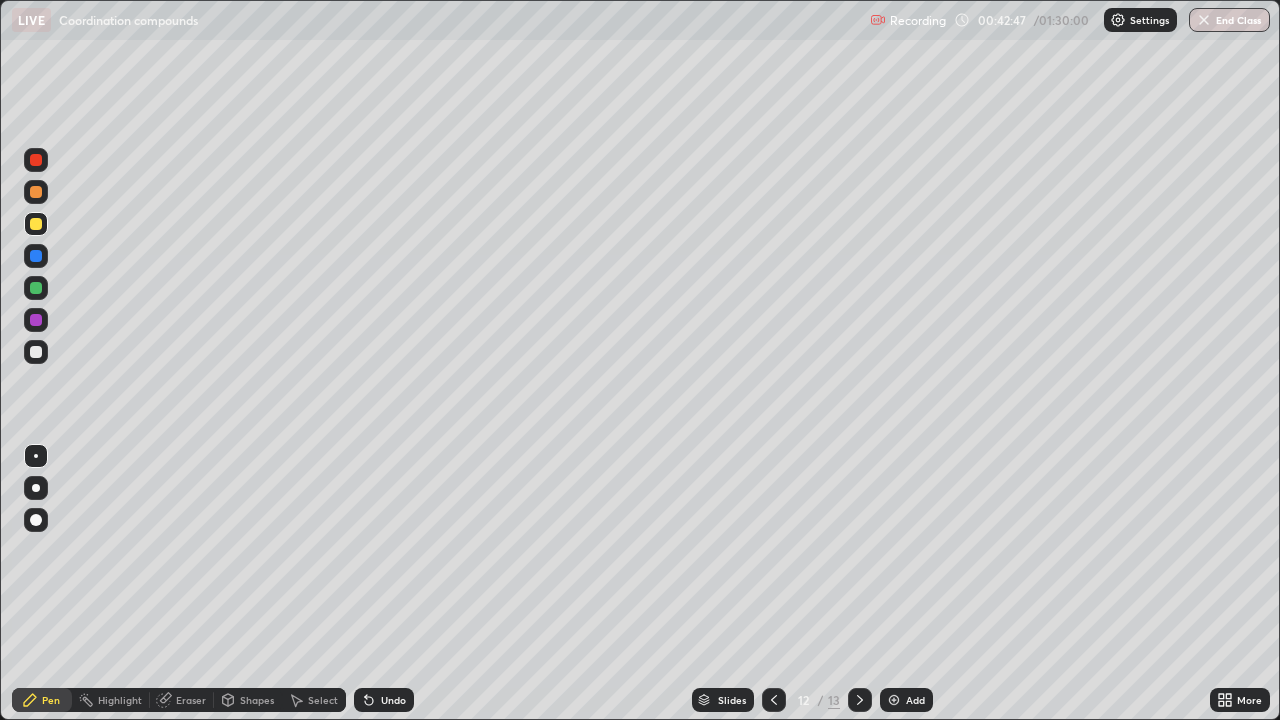 click at bounding box center (36, 320) 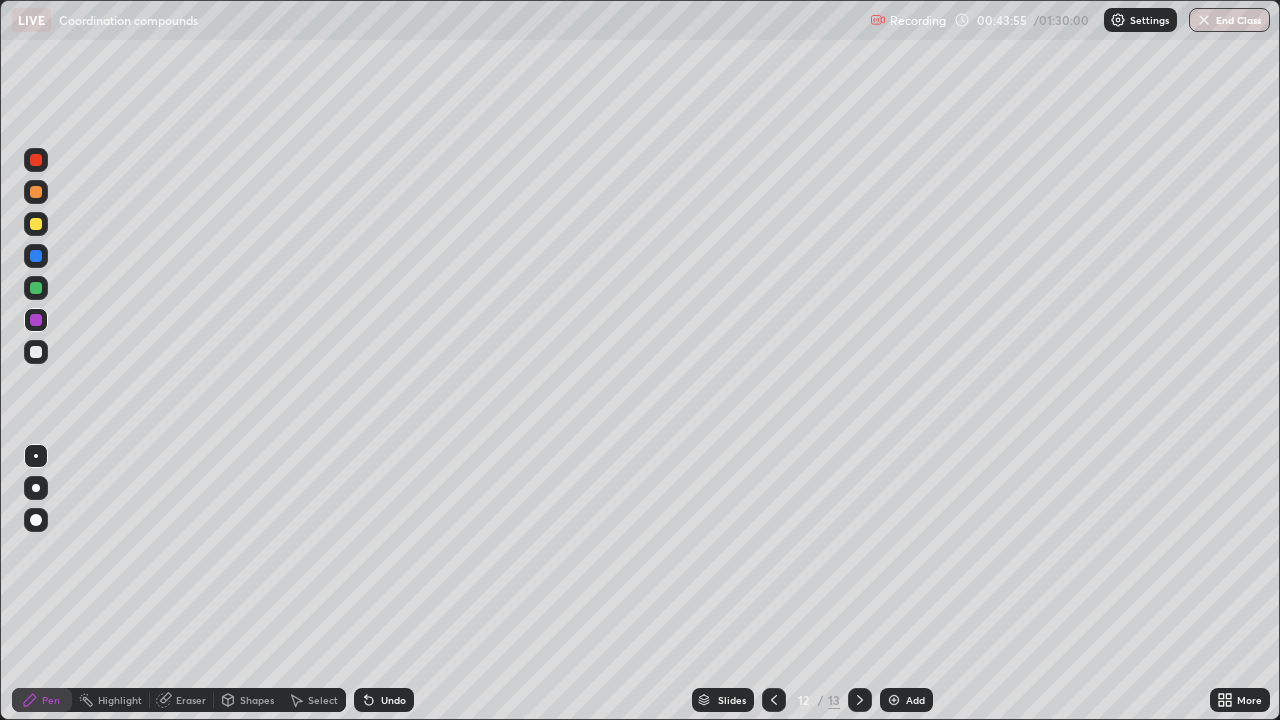 click 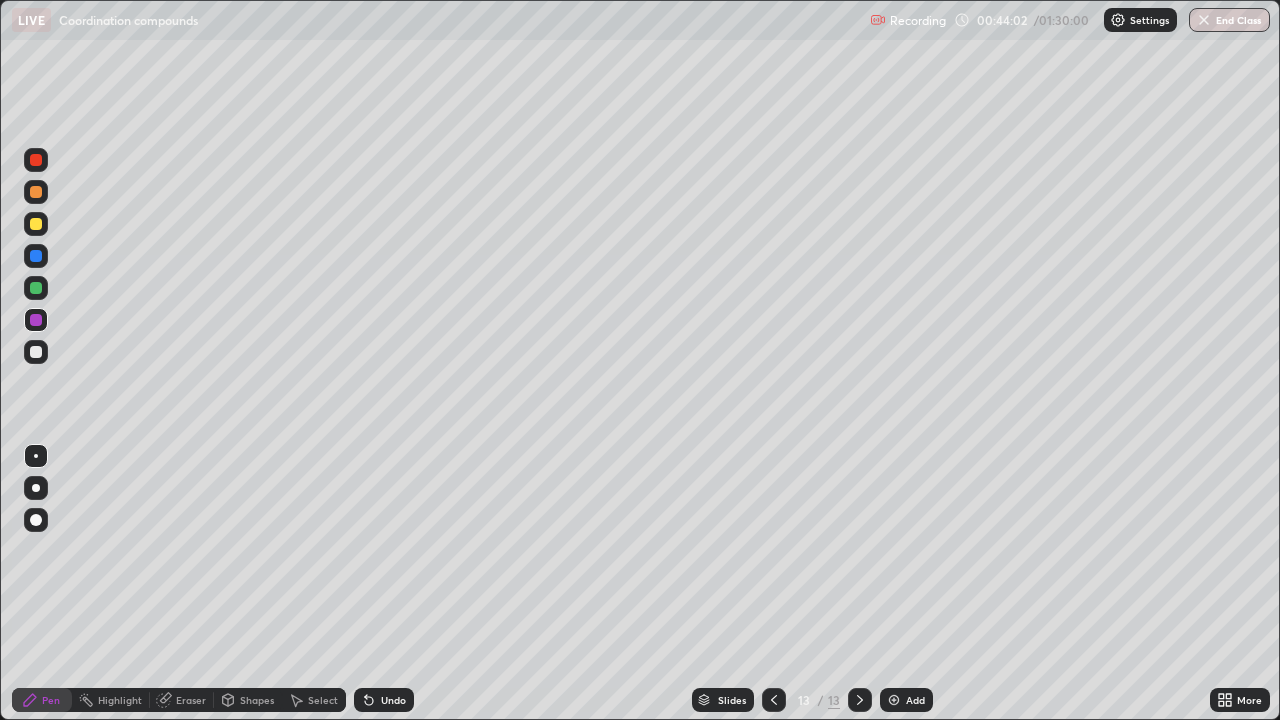 click 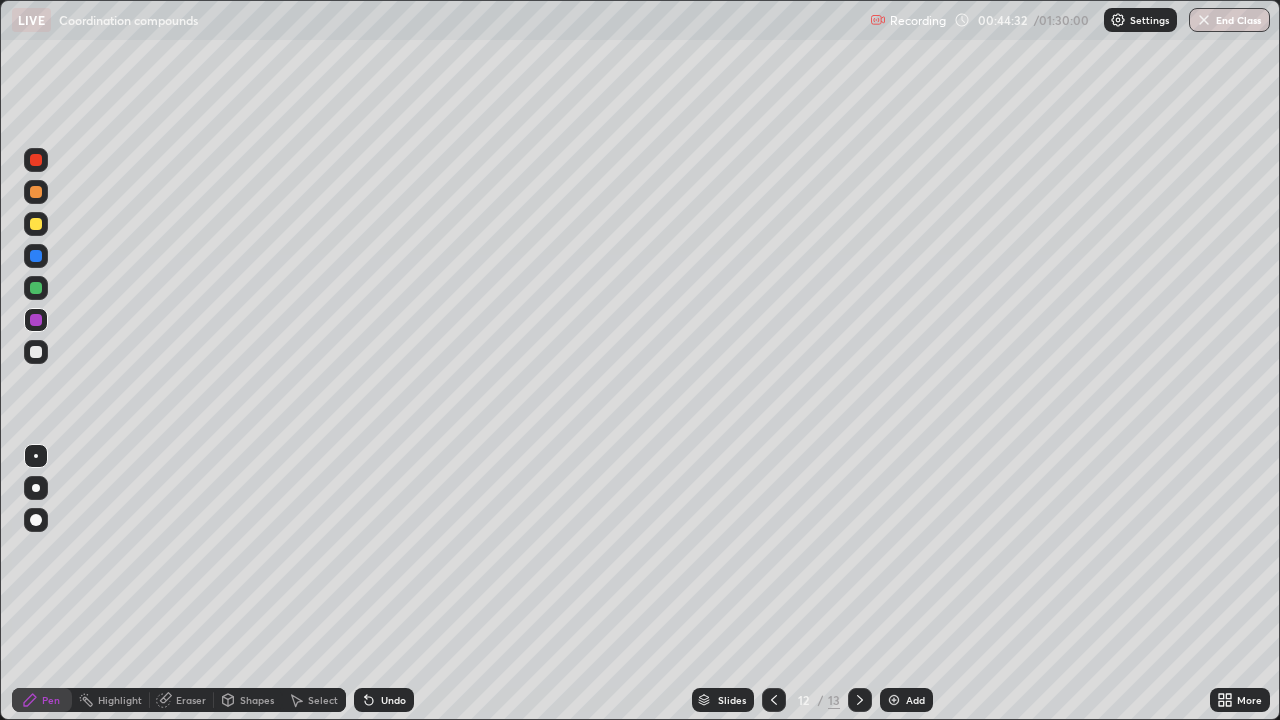 click at bounding box center [860, 700] 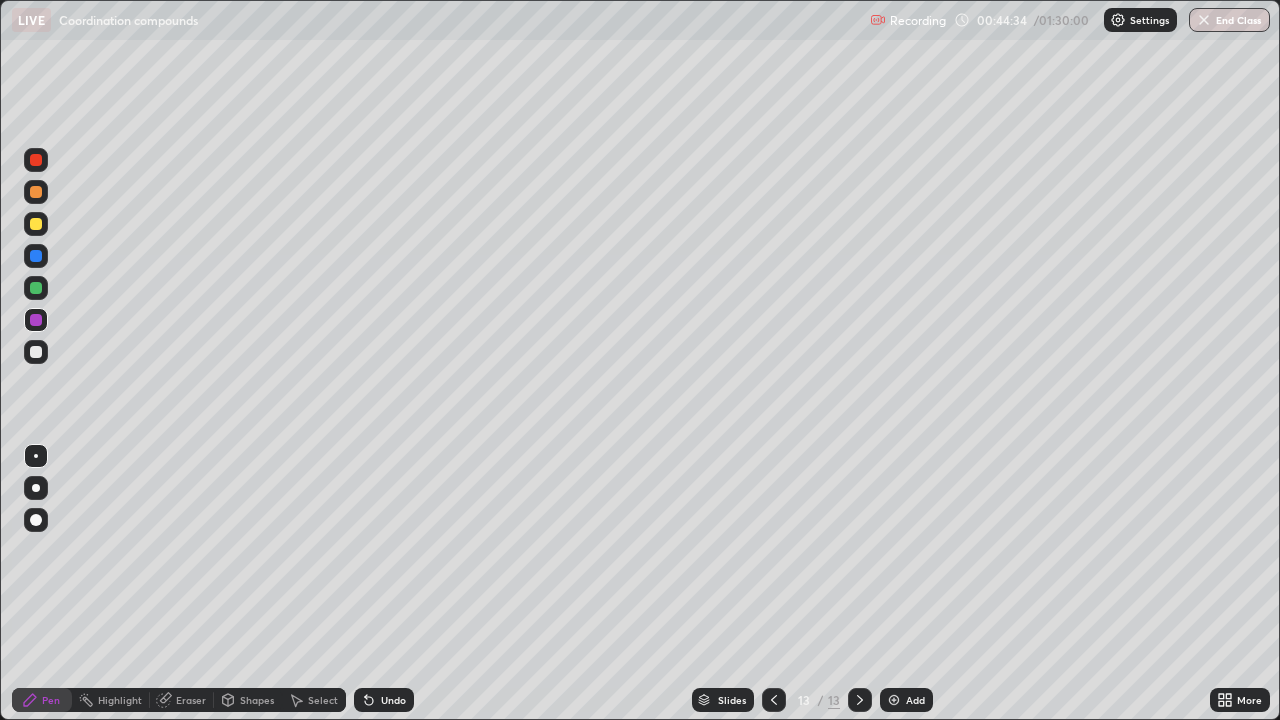 click at bounding box center [36, 256] 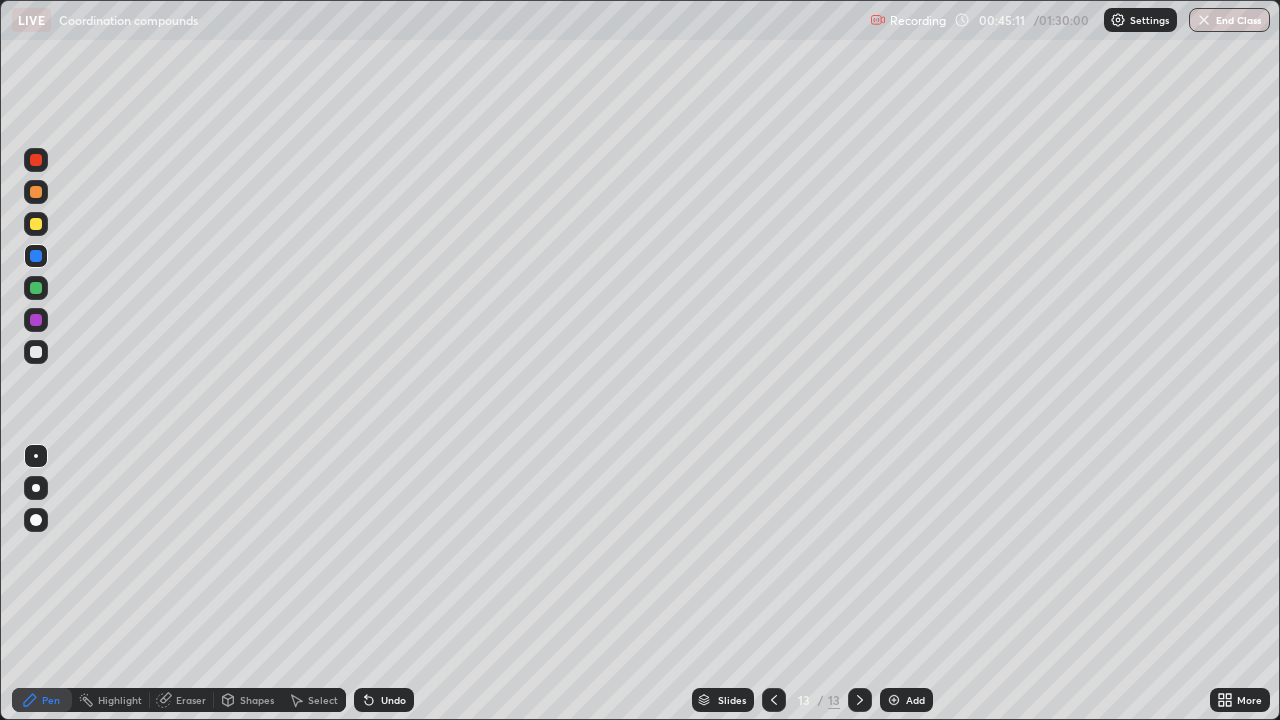 click at bounding box center [36, 224] 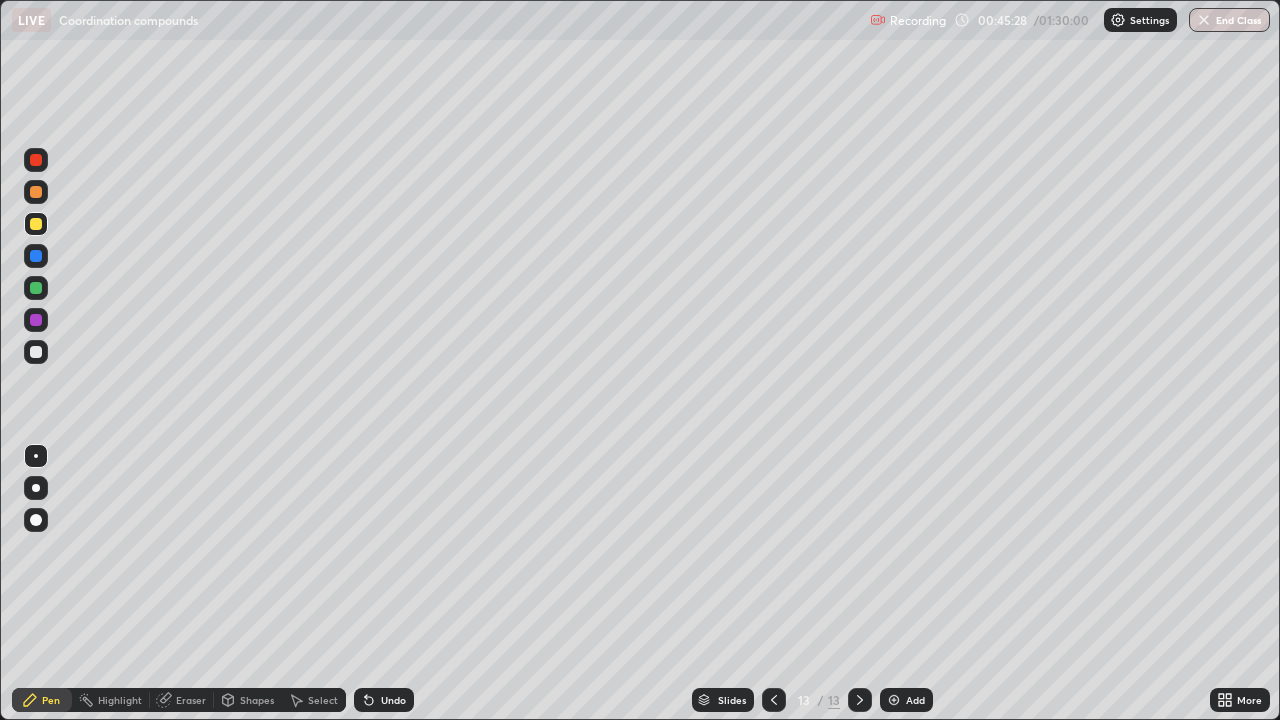 click on "Add" at bounding box center (915, 700) 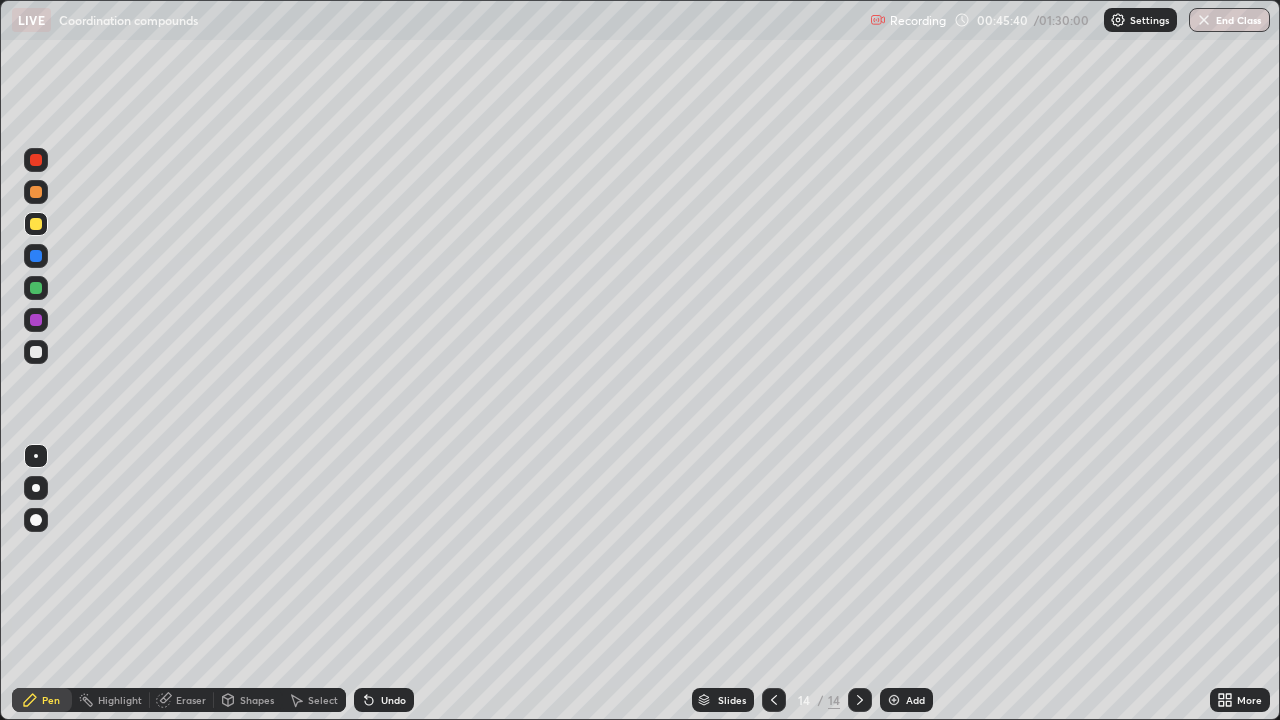 click at bounding box center [36, 160] 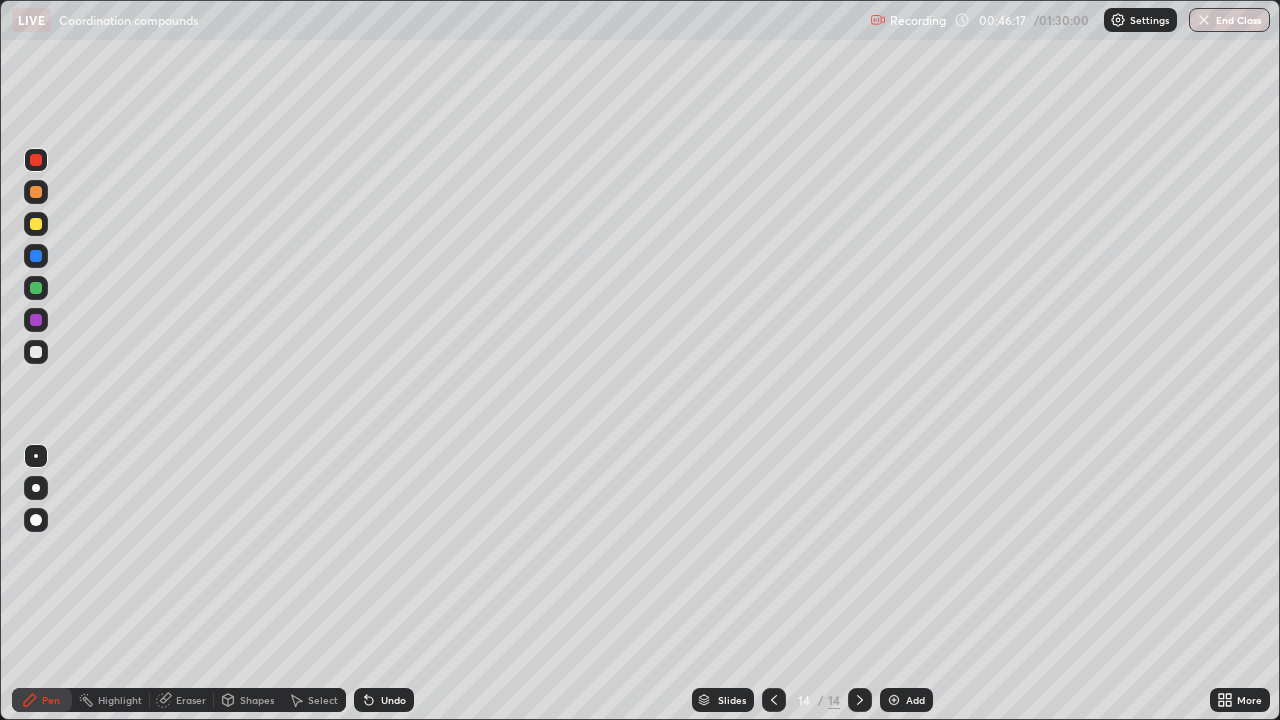 click 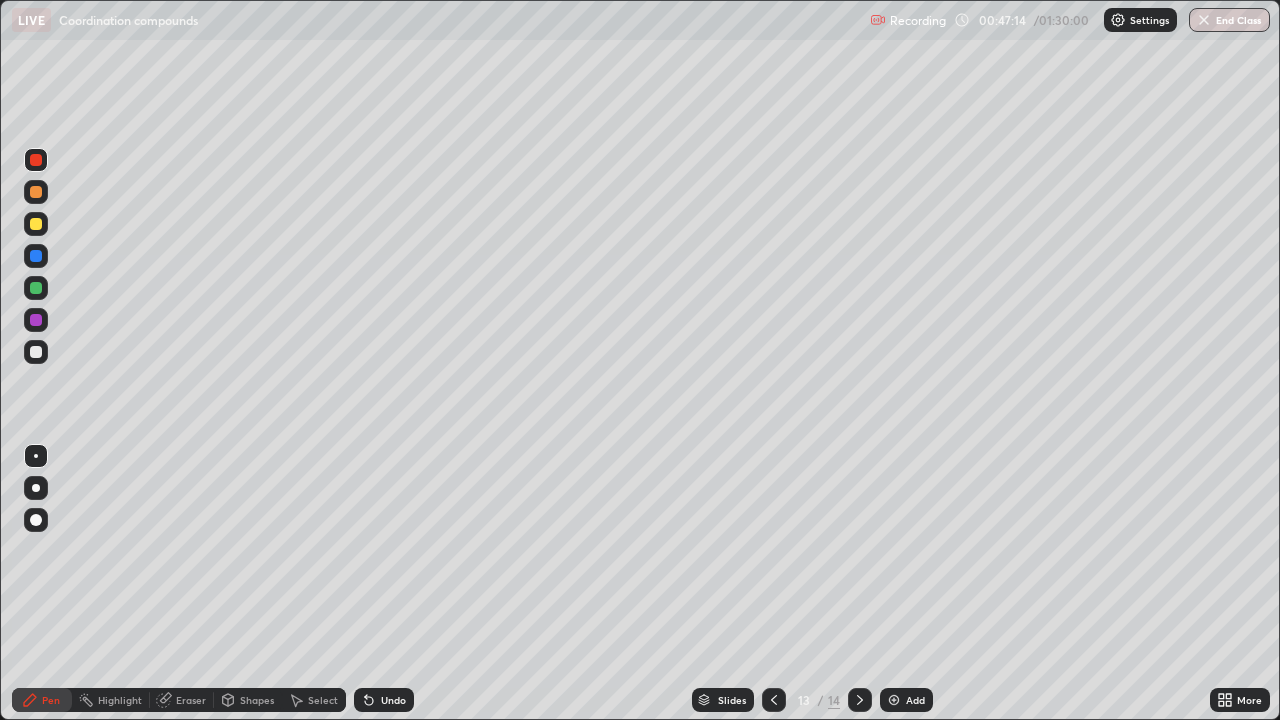 click 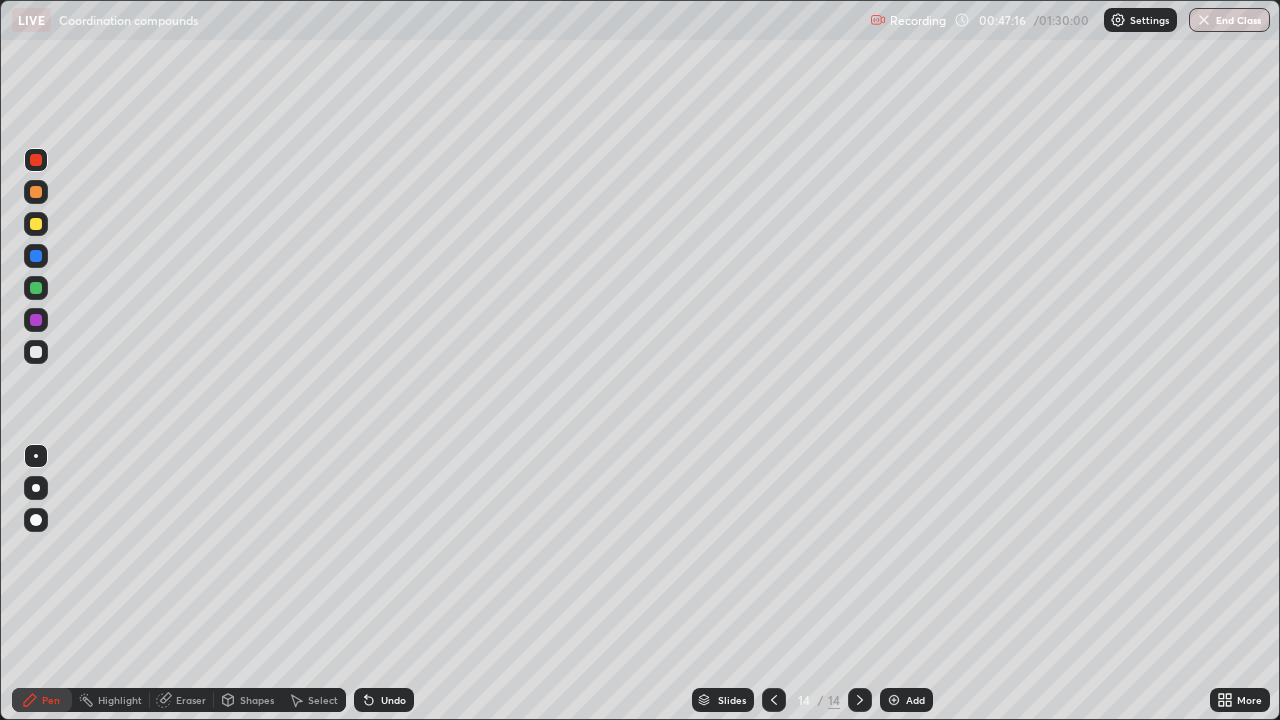 click 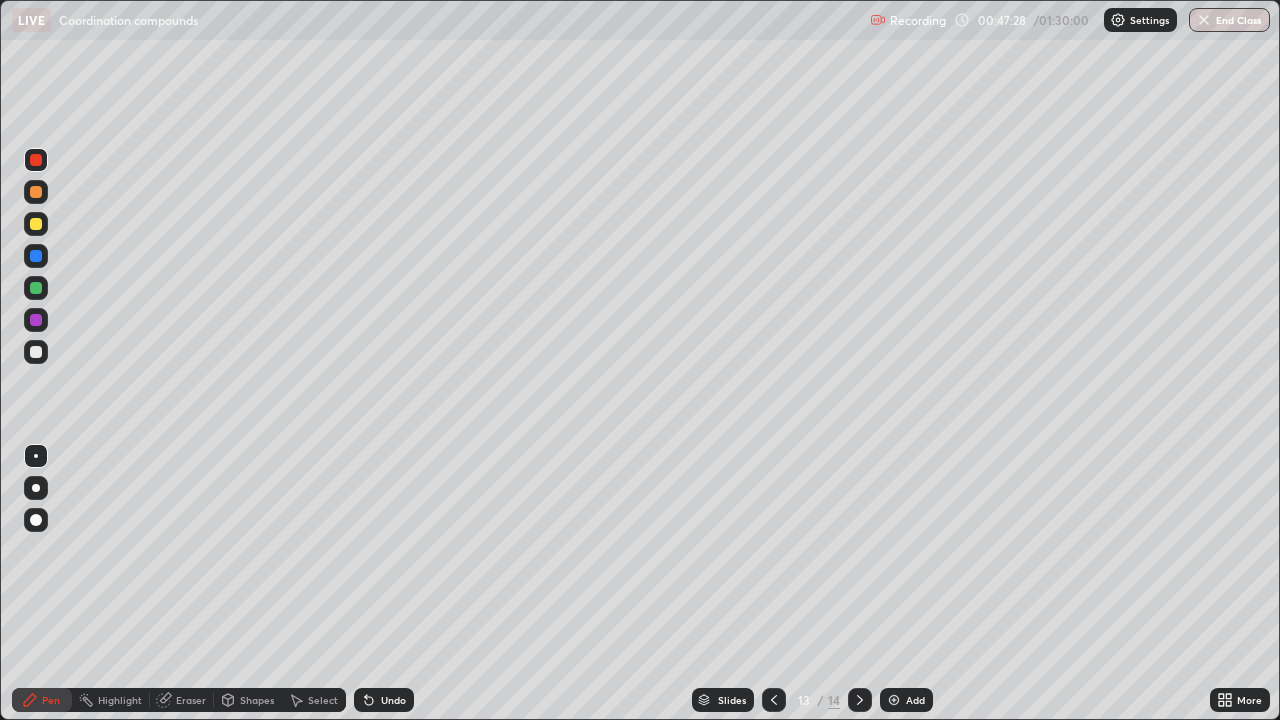 click 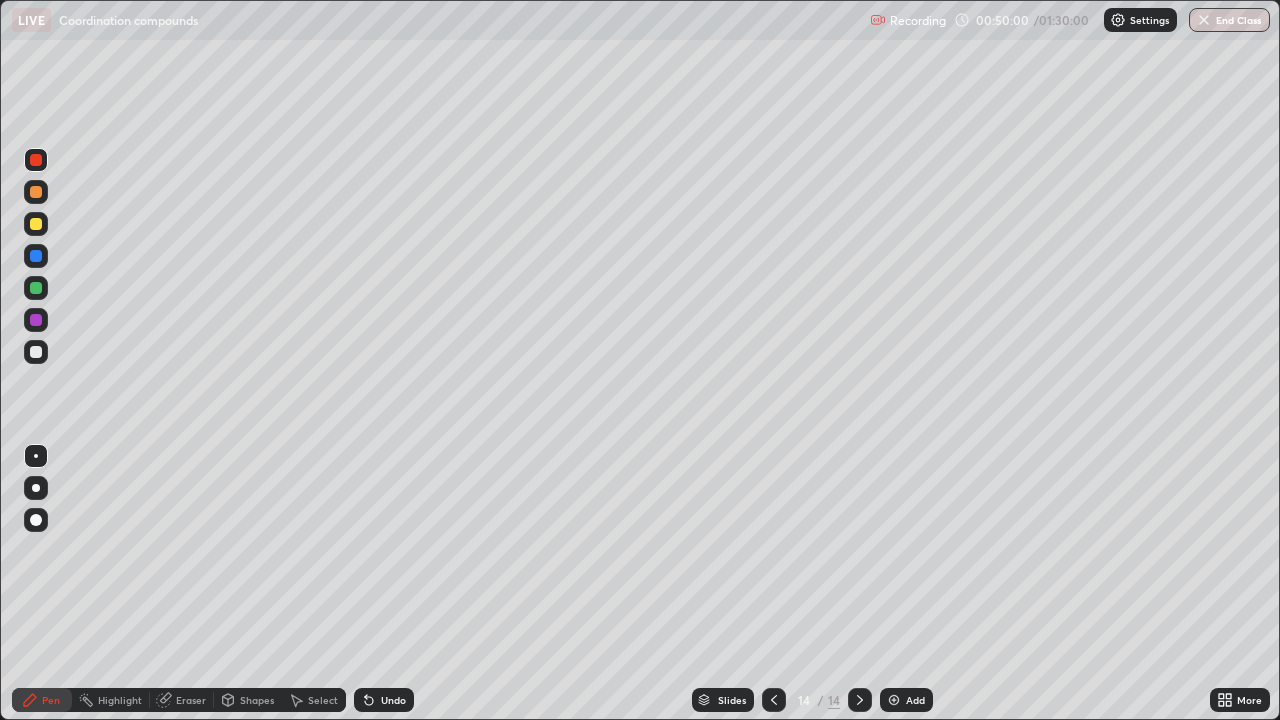 click 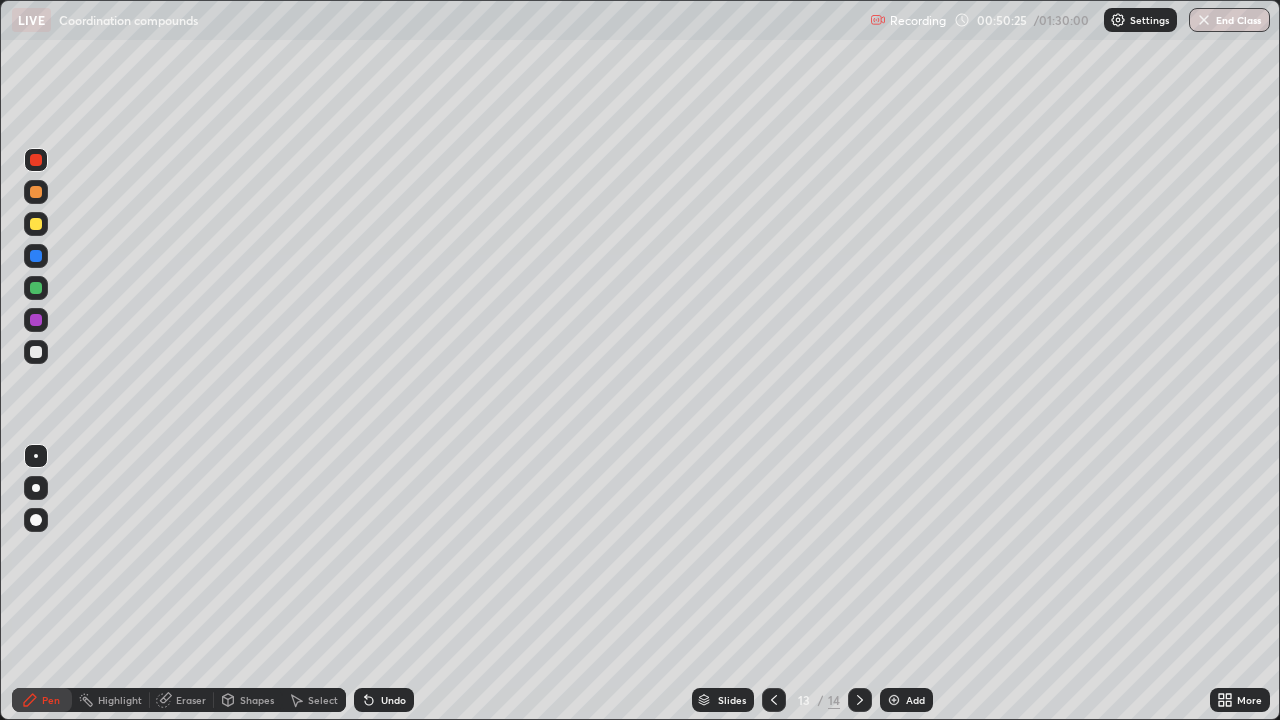 click at bounding box center [36, 256] 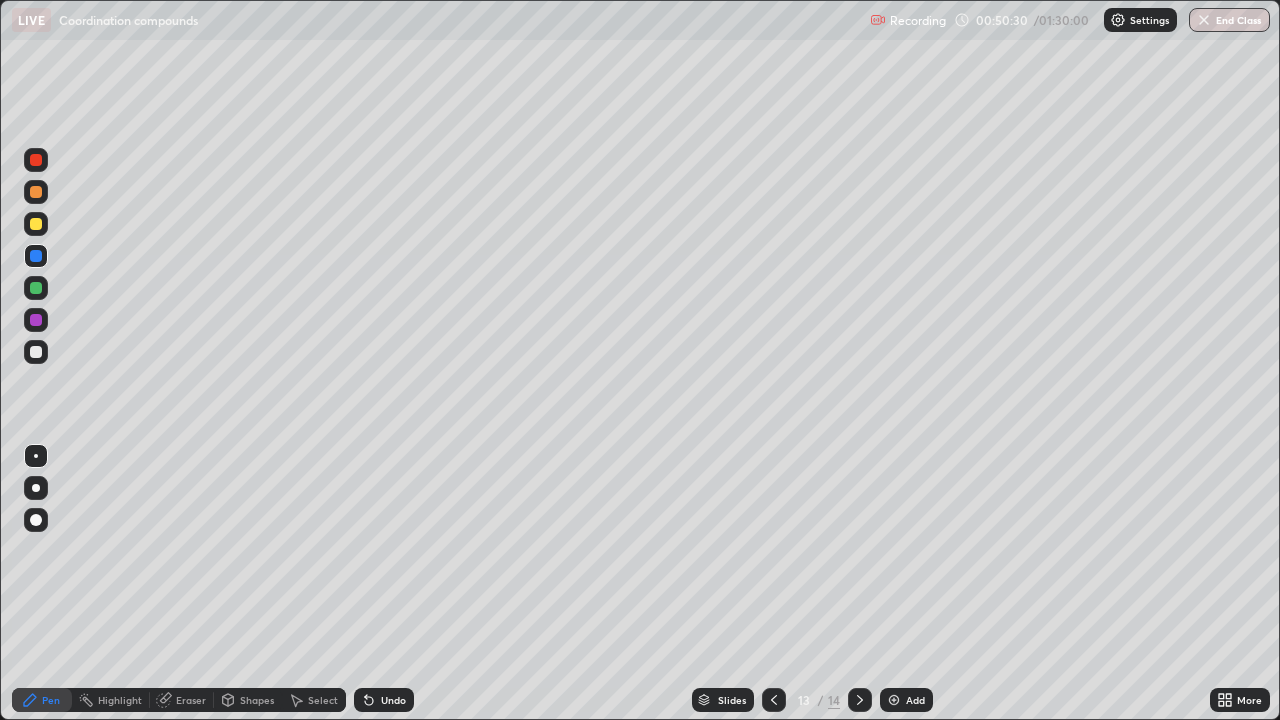 click at bounding box center [36, 192] 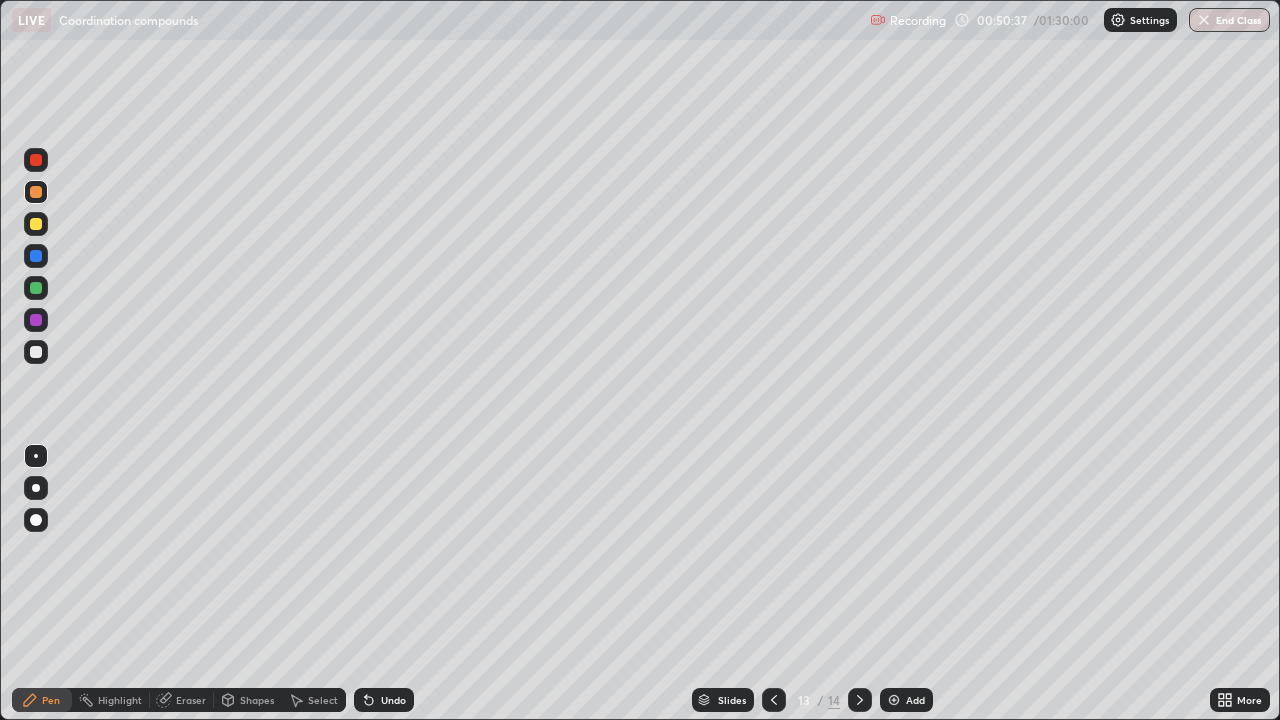 click 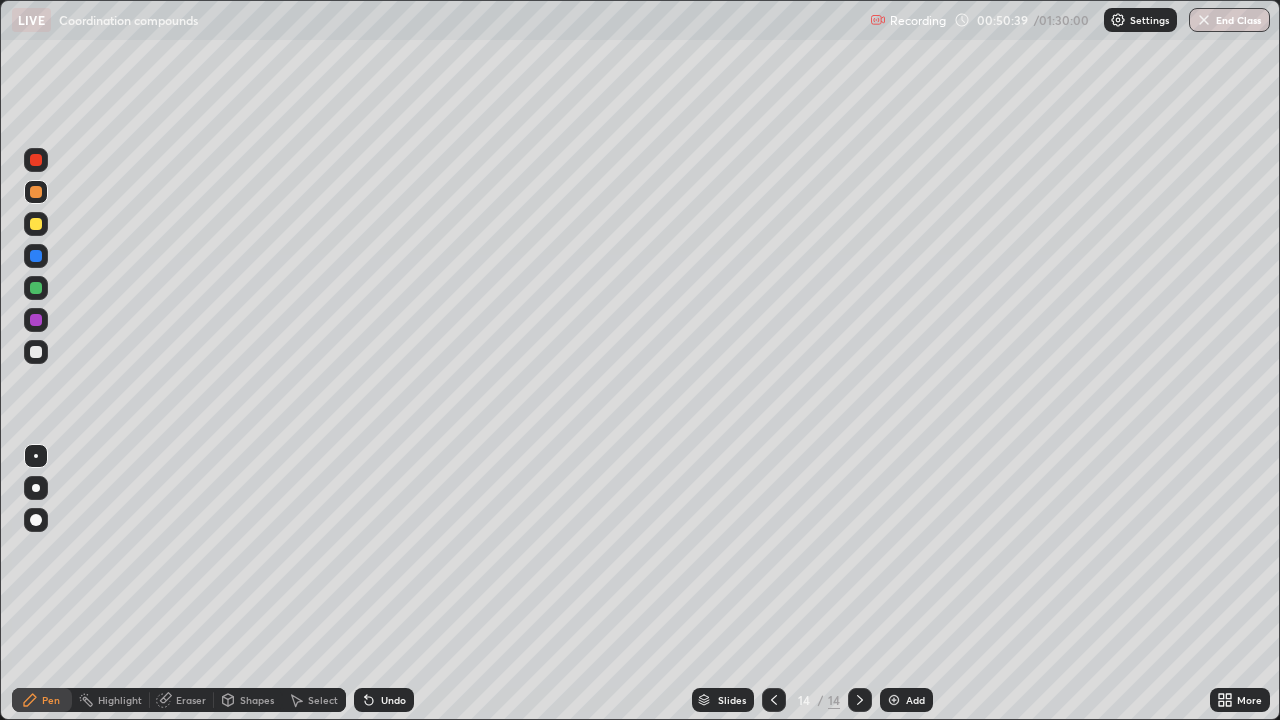 click on "Add" at bounding box center [906, 700] 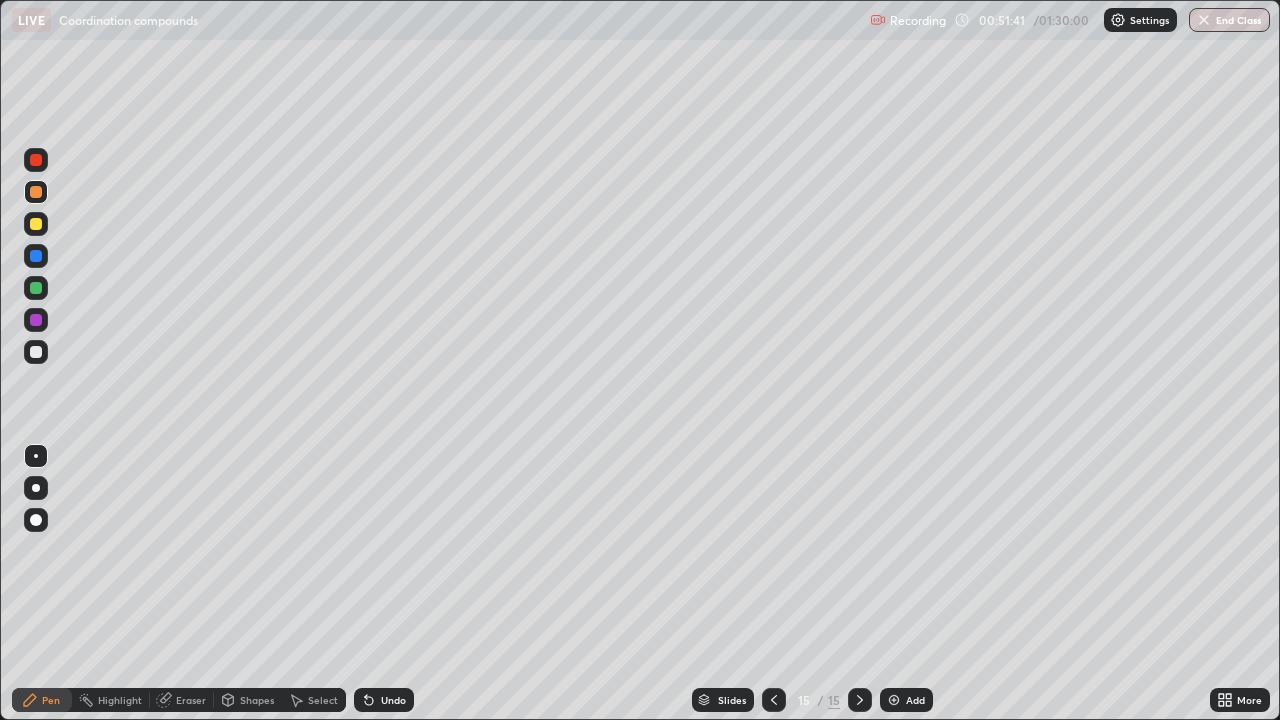 click 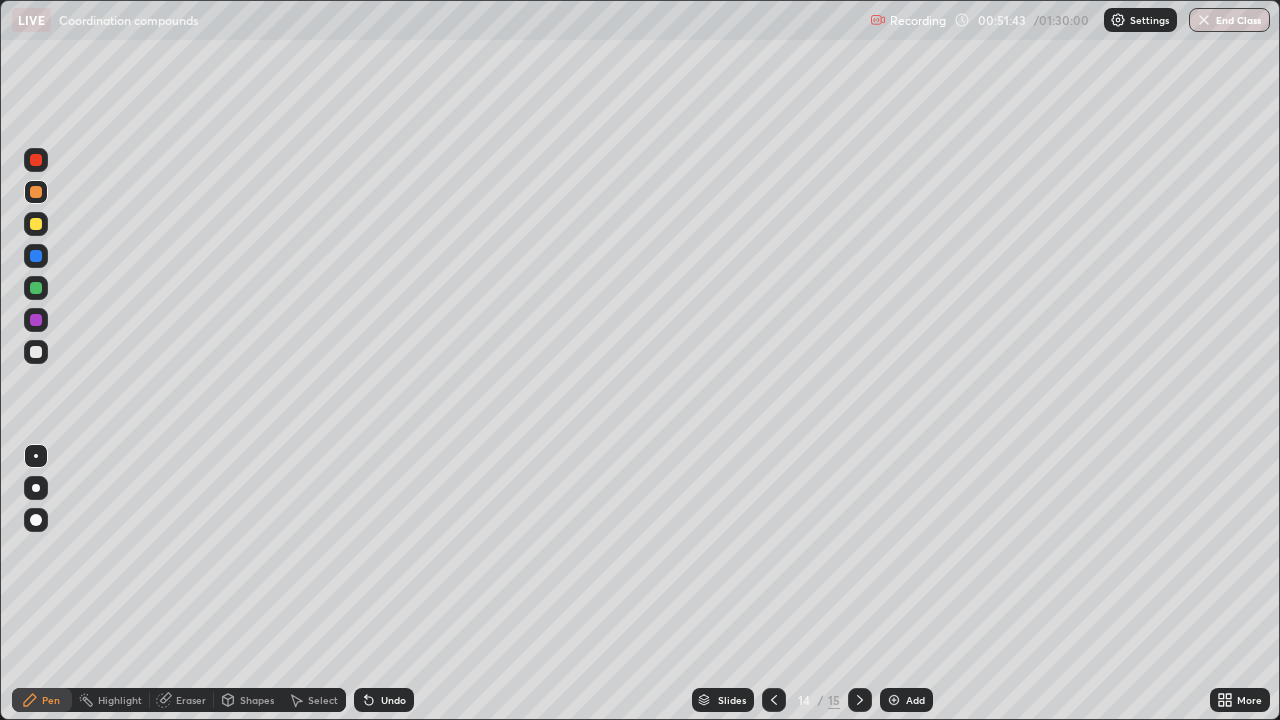 click 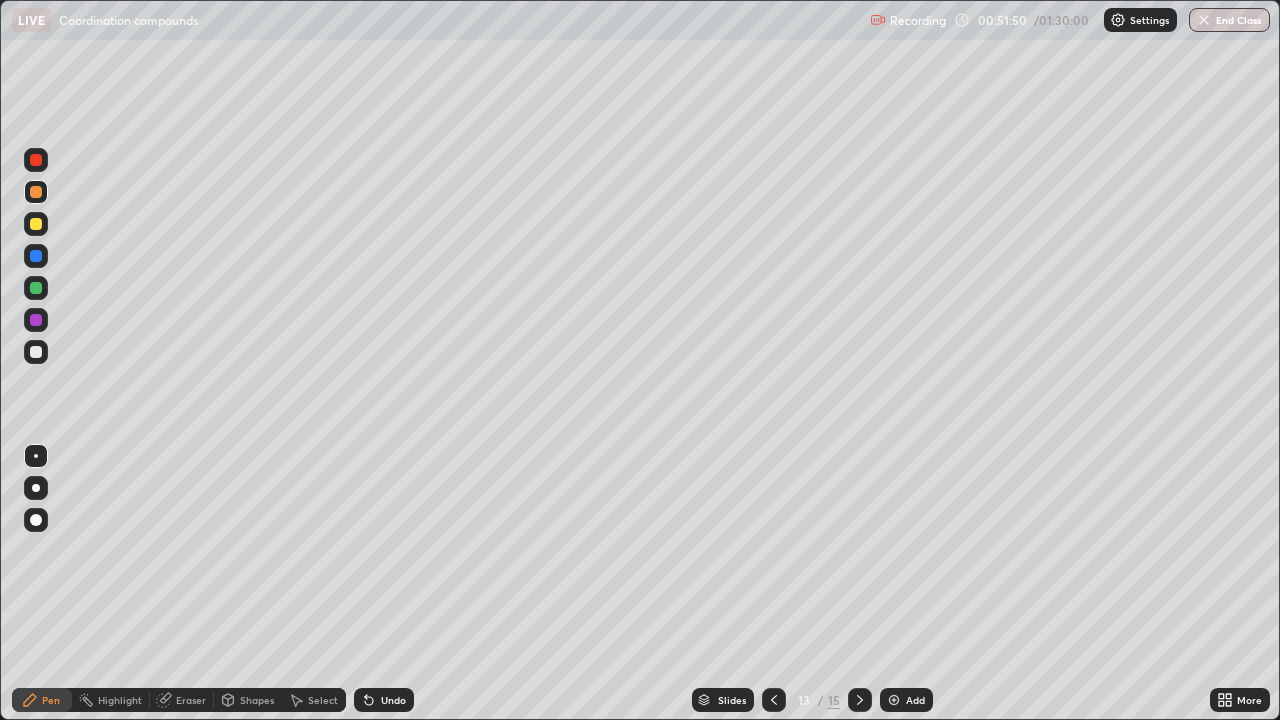 click at bounding box center [36, 320] 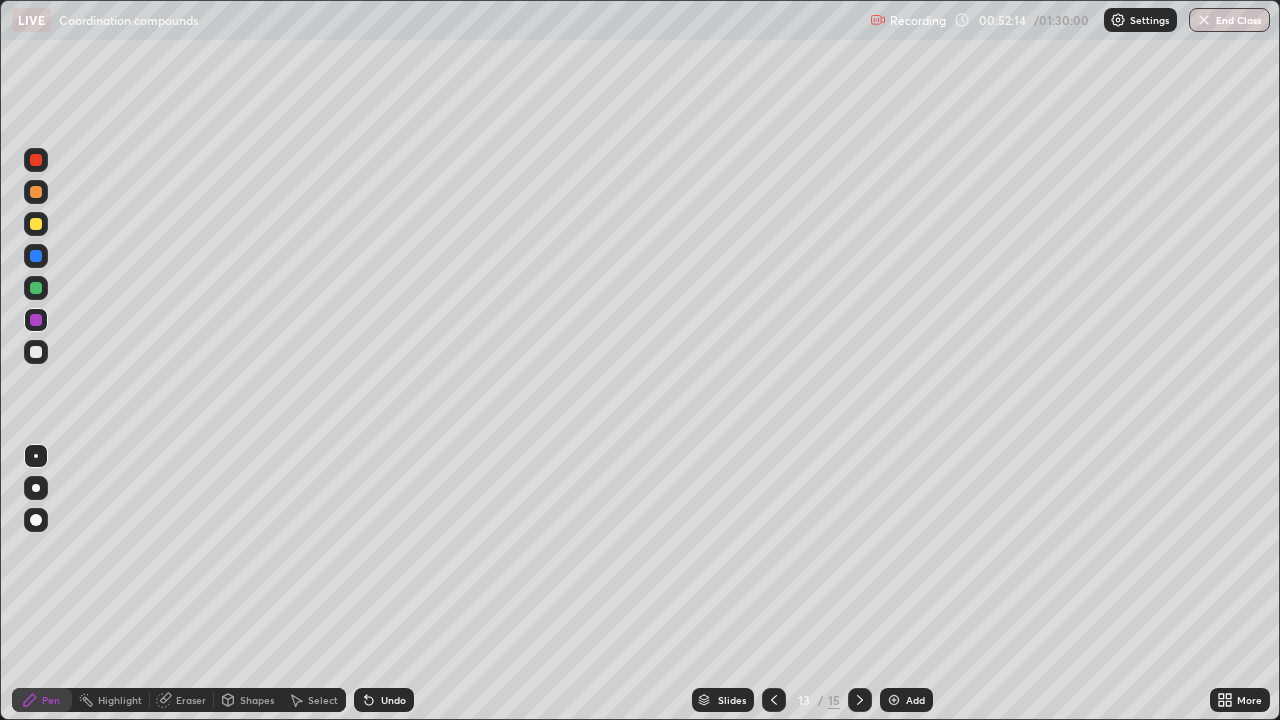 click at bounding box center [36, 192] 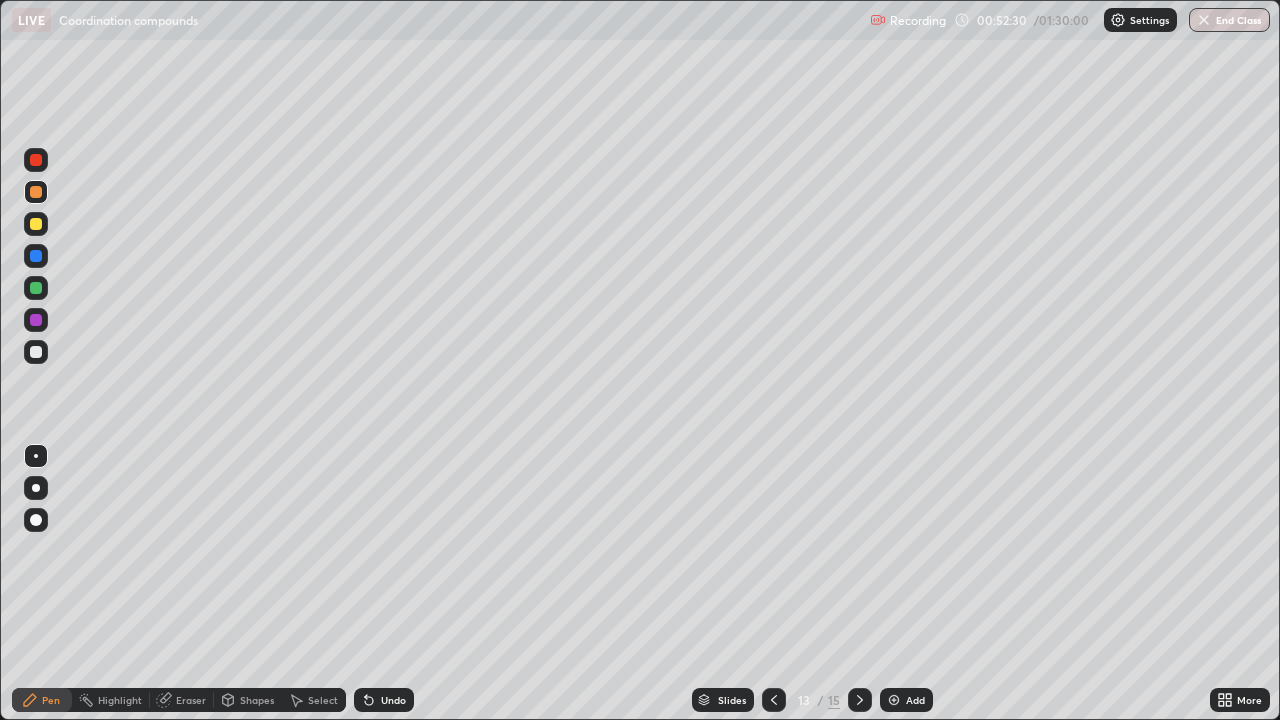 click 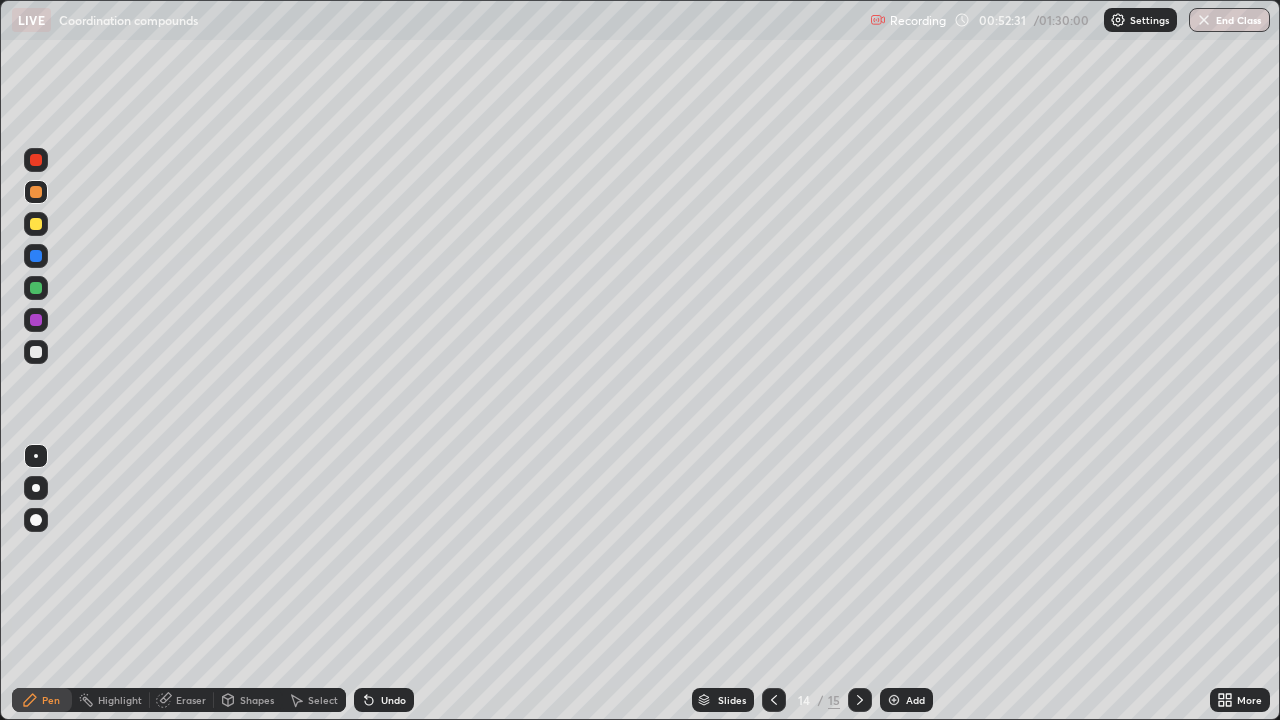 click at bounding box center [860, 700] 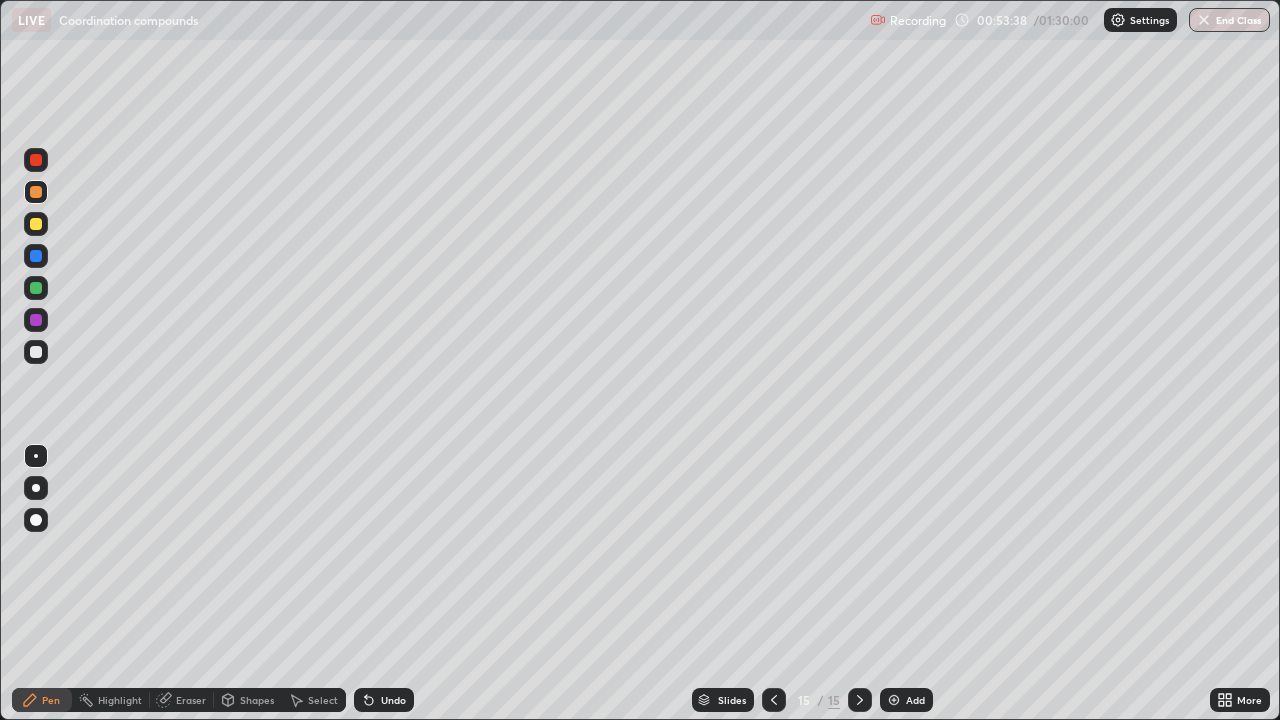 click 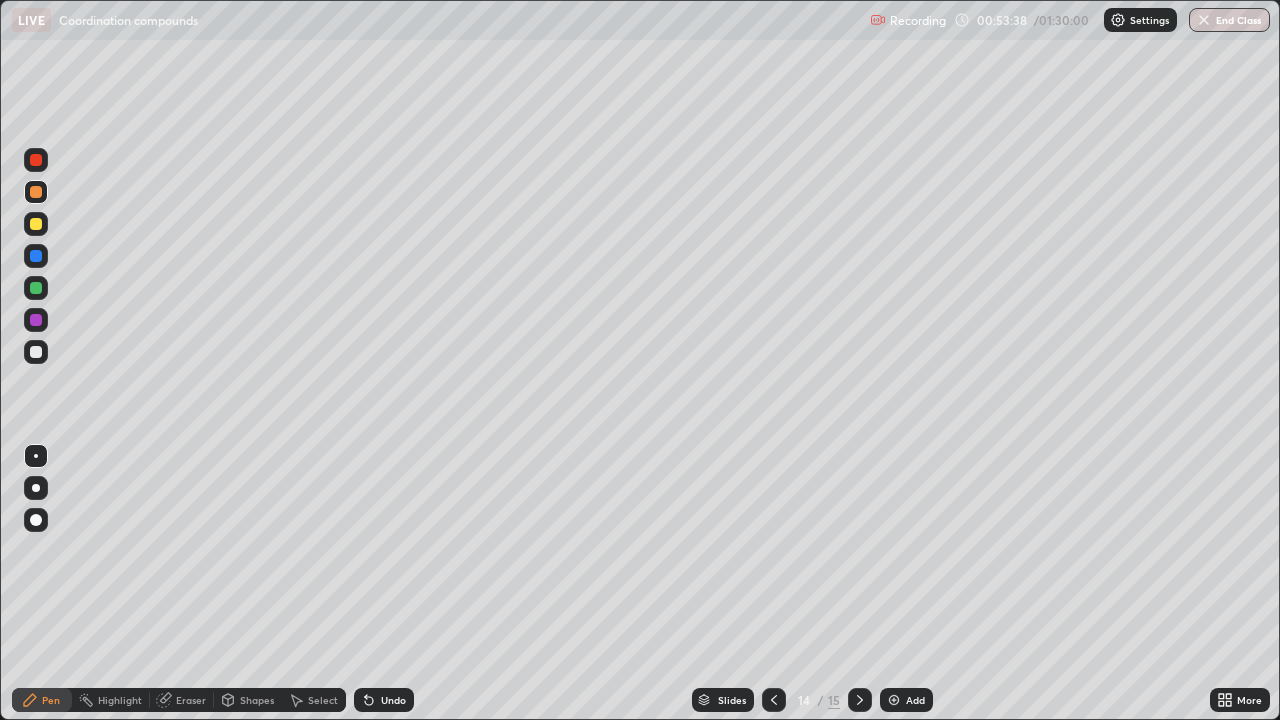 click 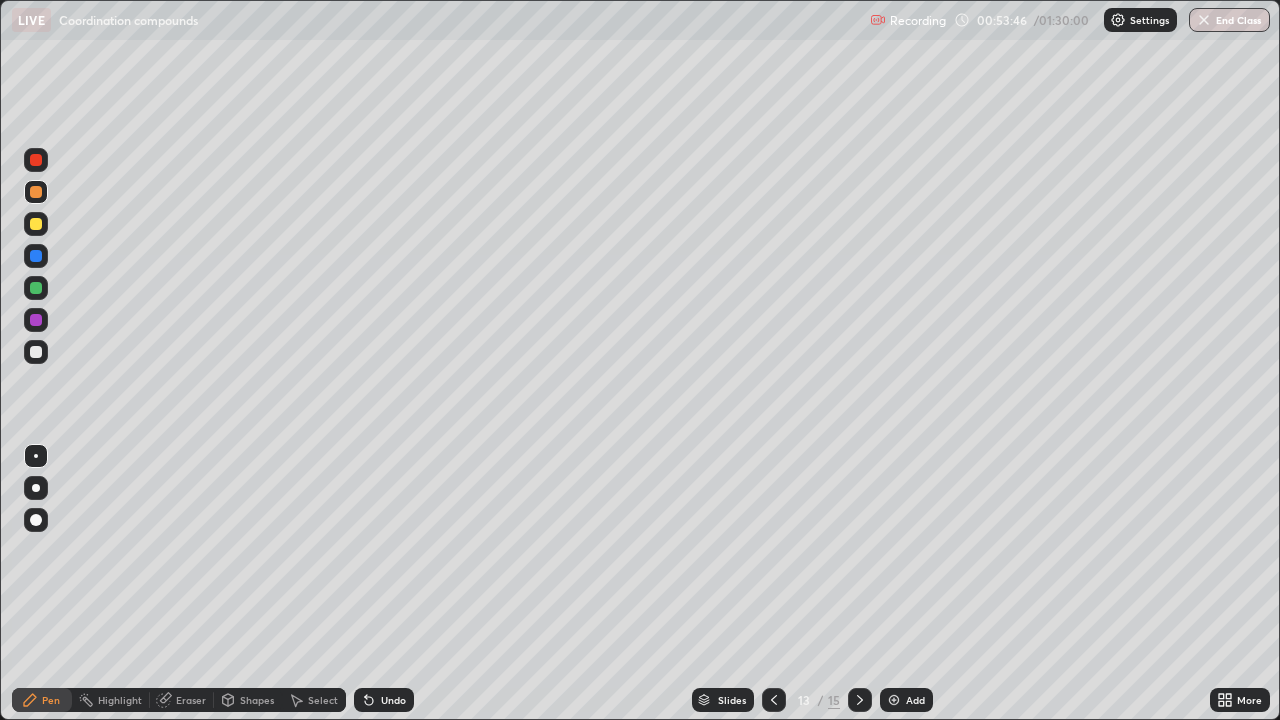 click at bounding box center (36, 288) 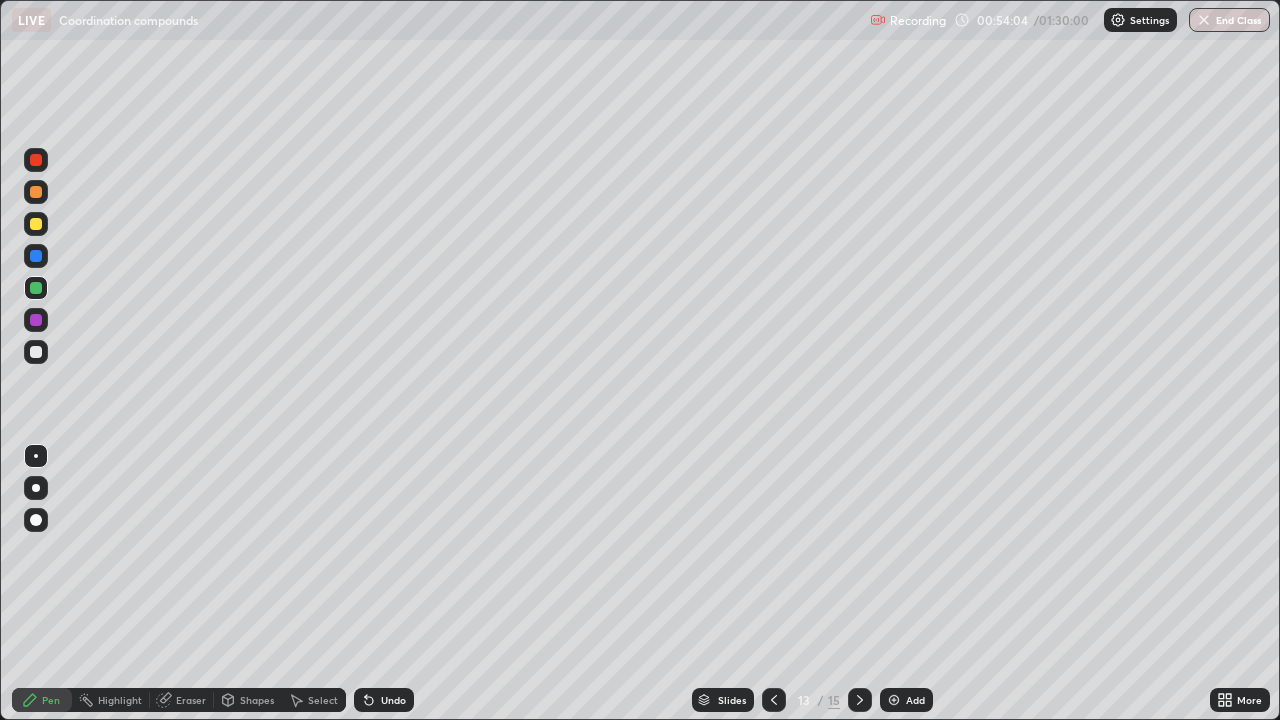 click on "Add" at bounding box center (906, 700) 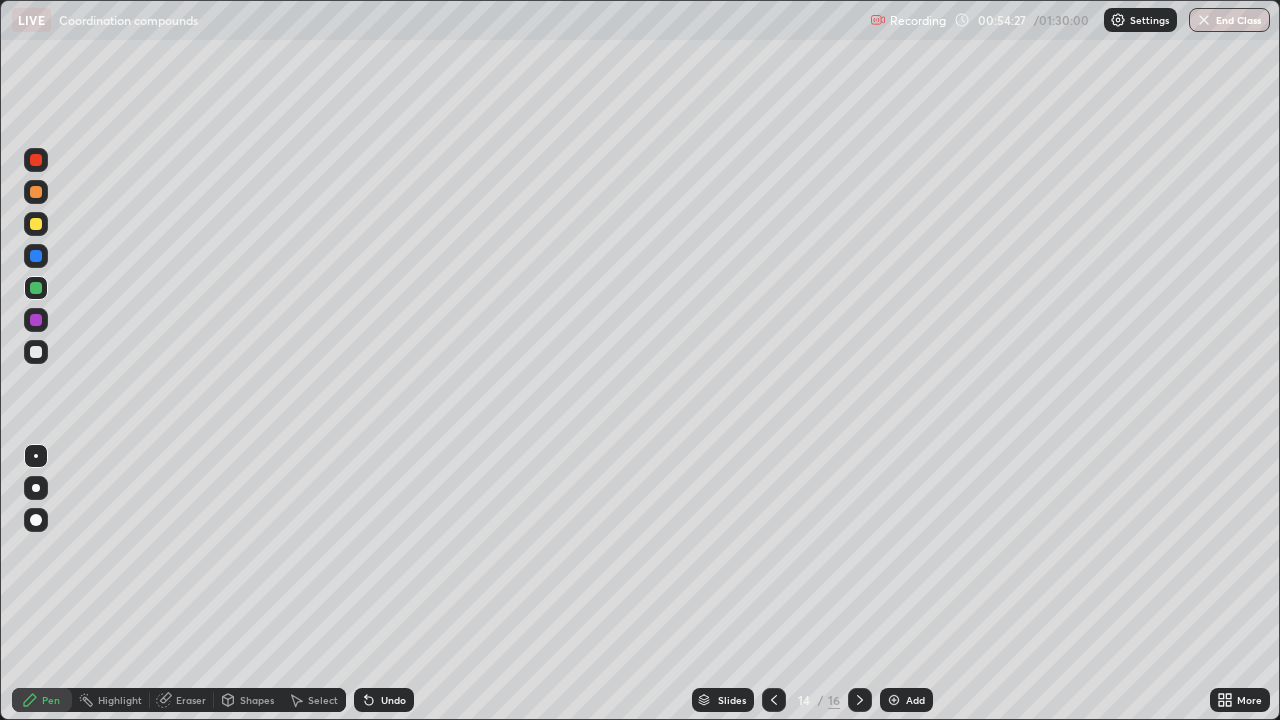 click at bounding box center [36, 320] 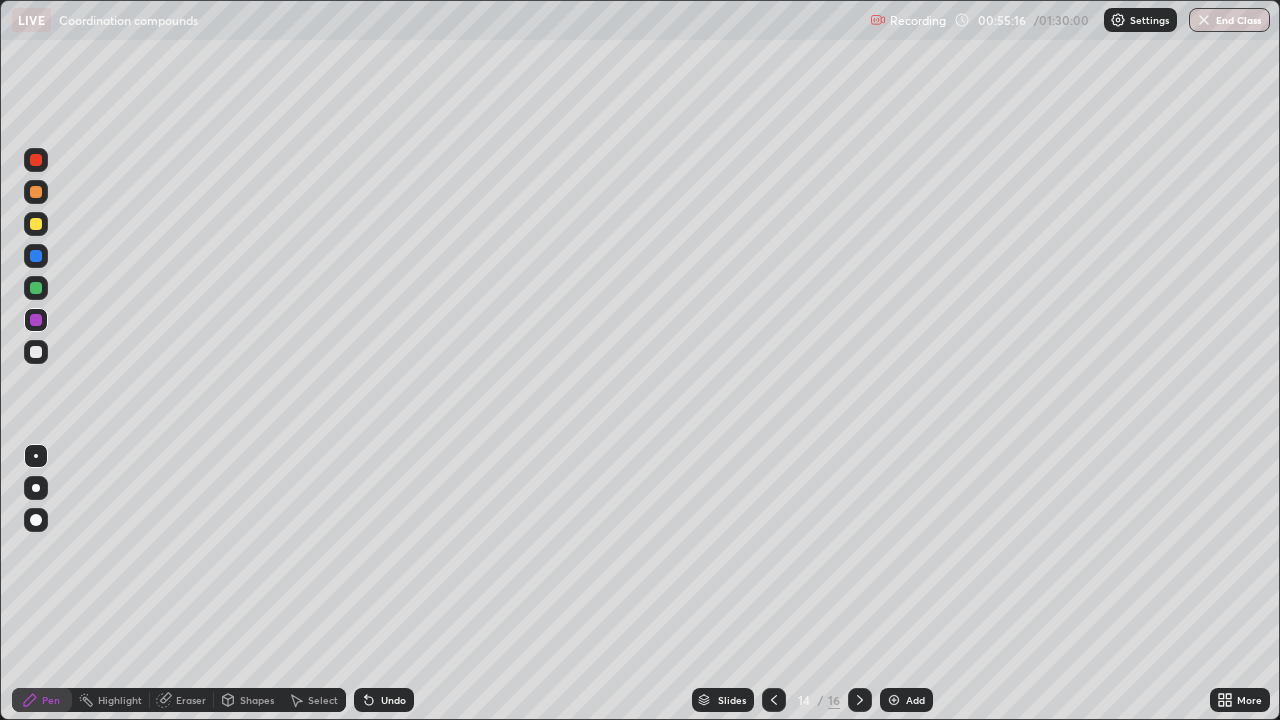 click 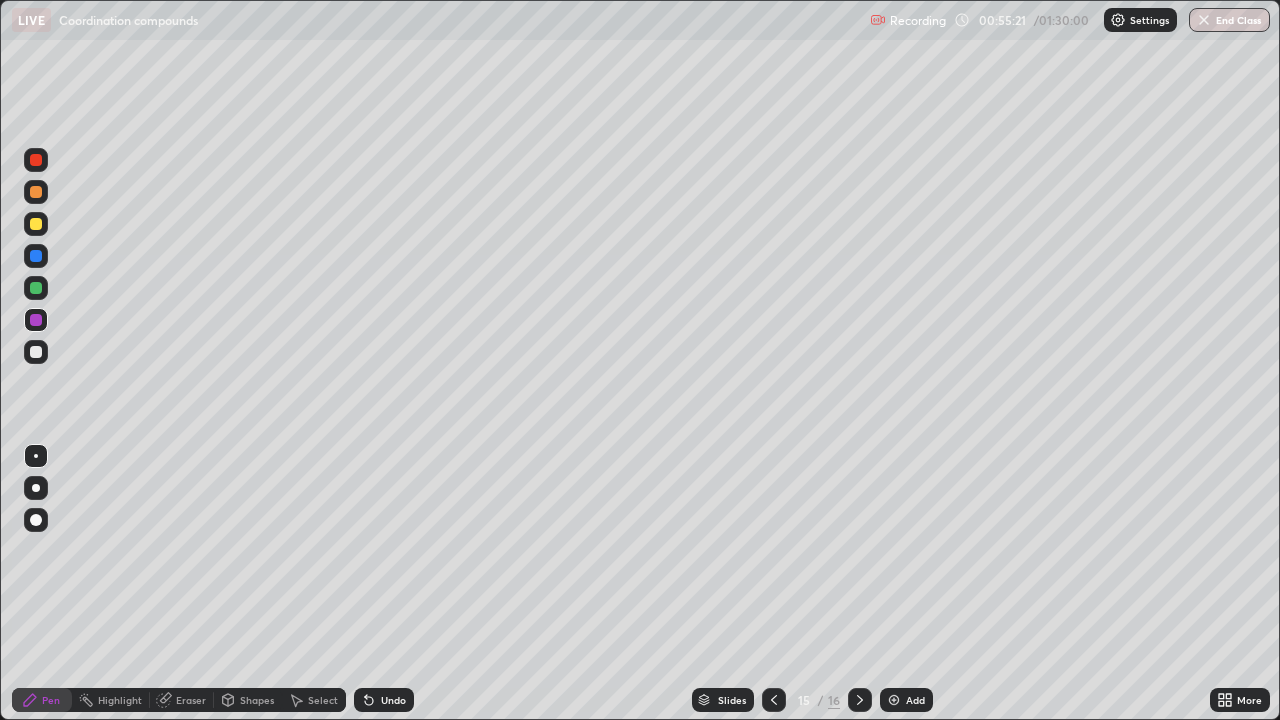 click at bounding box center [36, 160] 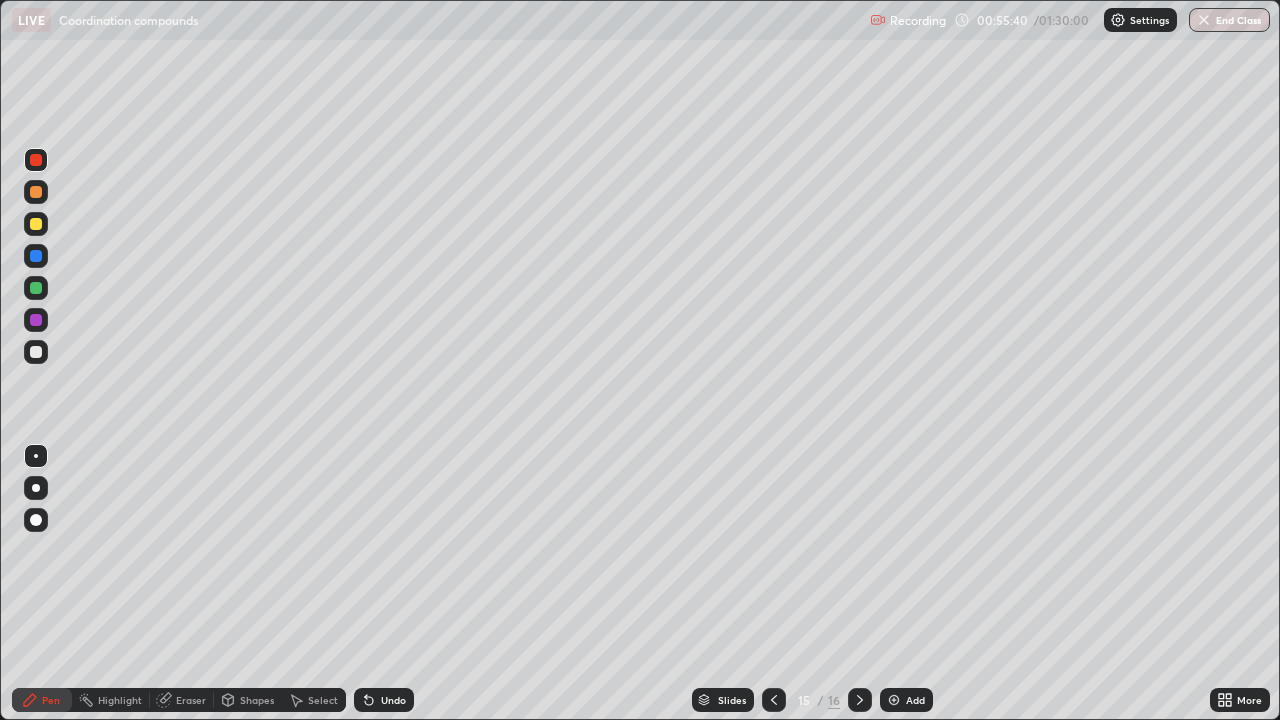 click at bounding box center (36, 256) 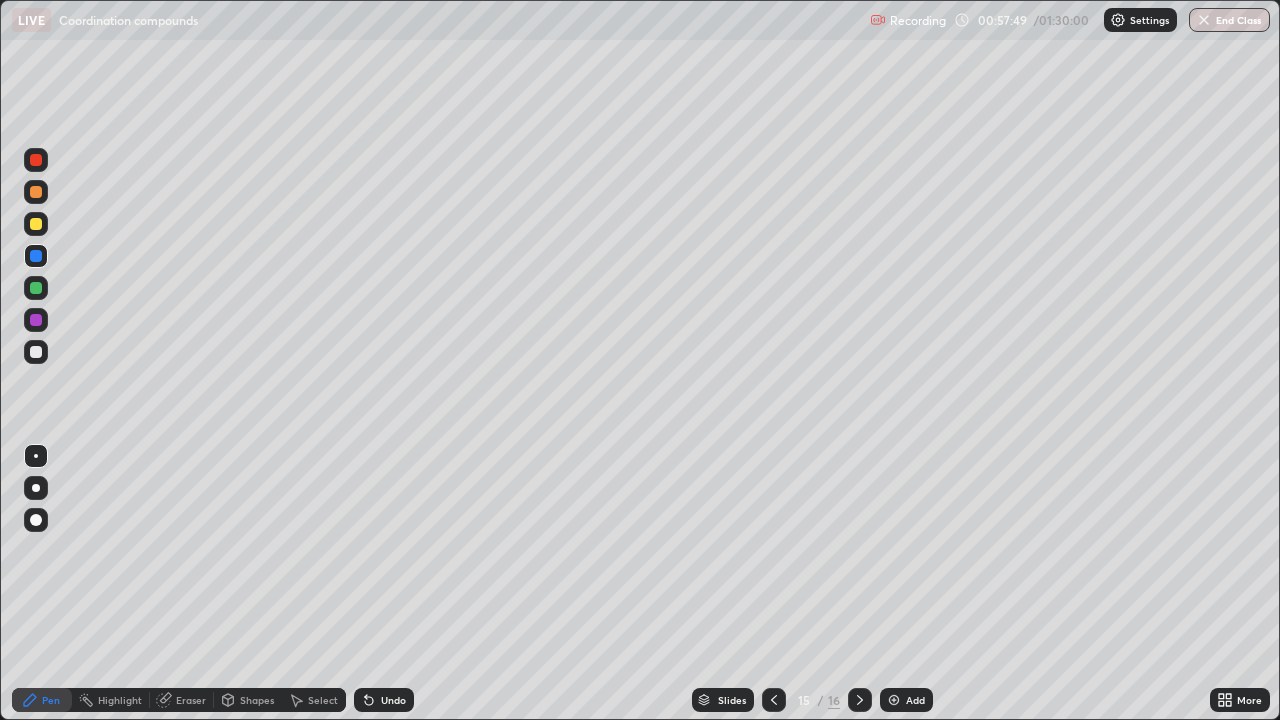 click at bounding box center [860, 700] 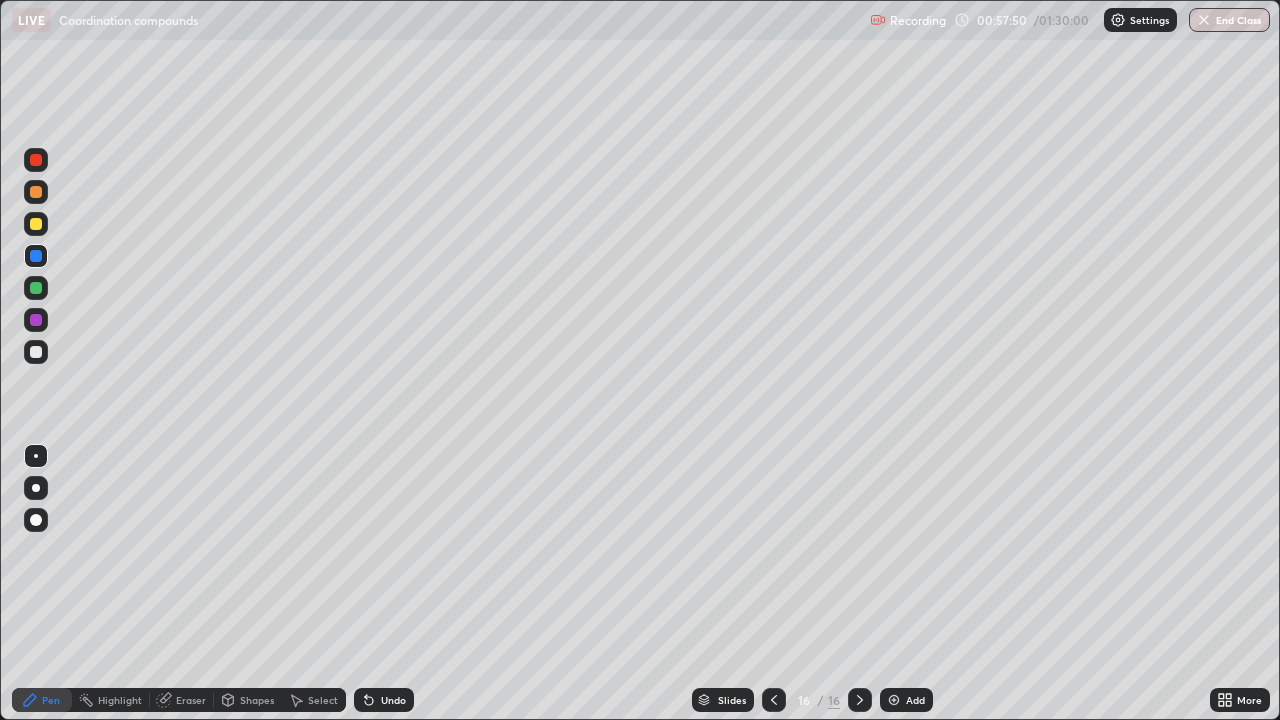 click at bounding box center (894, 700) 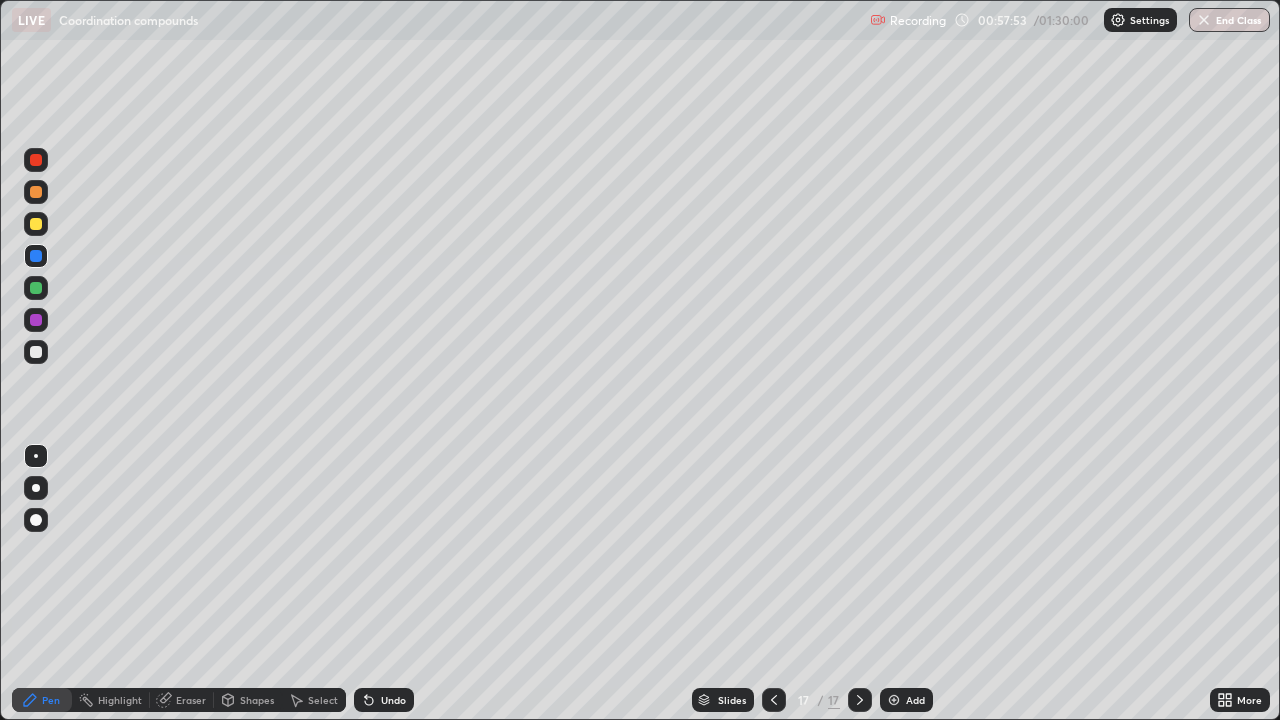 click at bounding box center (36, 320) 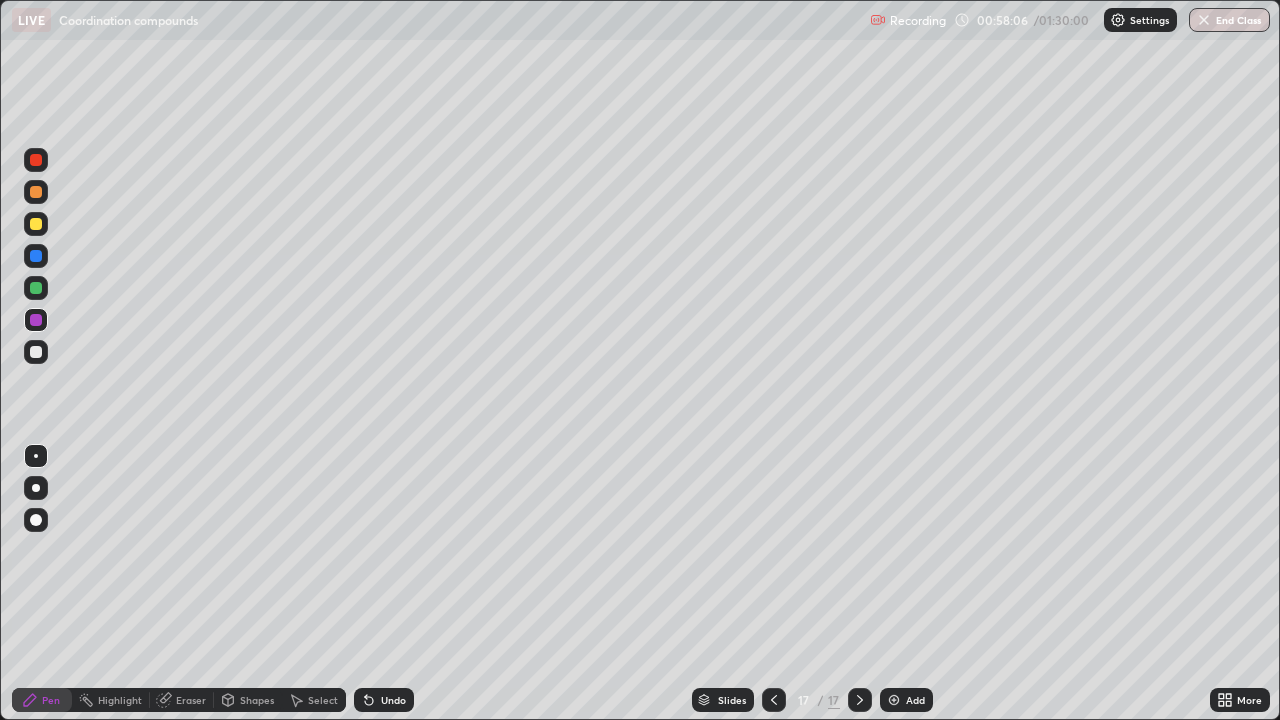 click at bounding box center [36, 192] 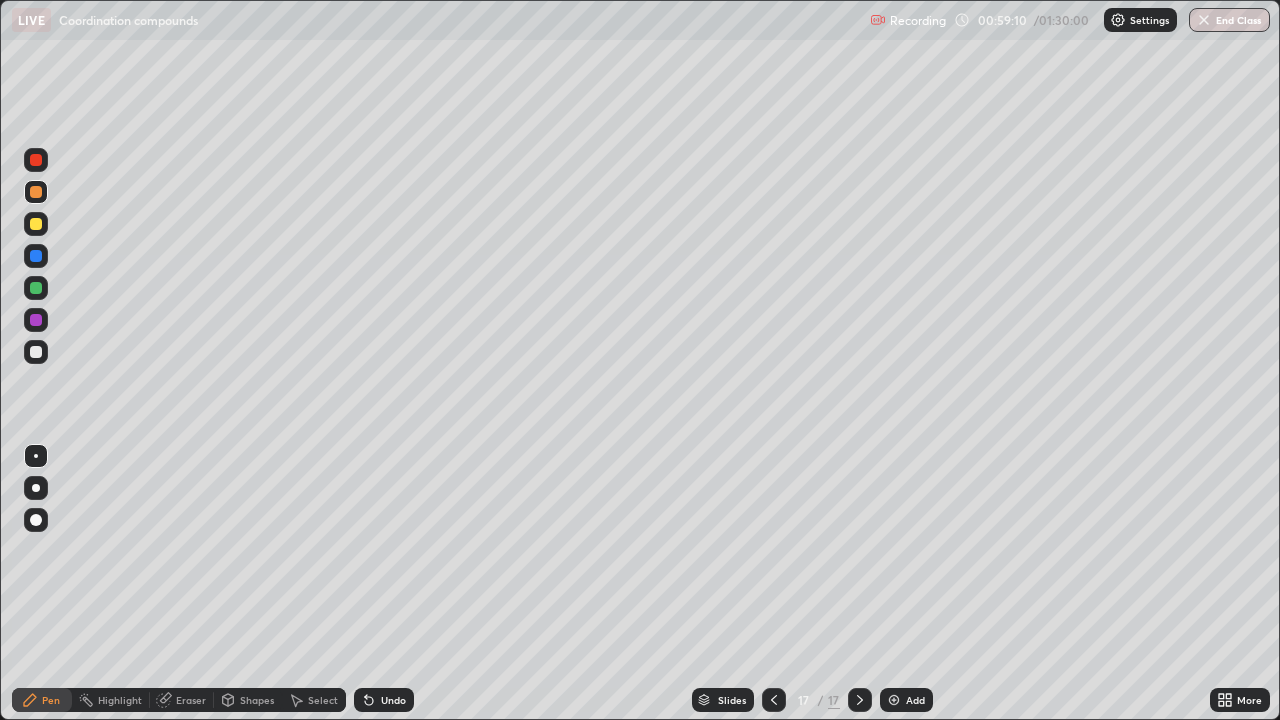 click at bounding box center (36, 320) 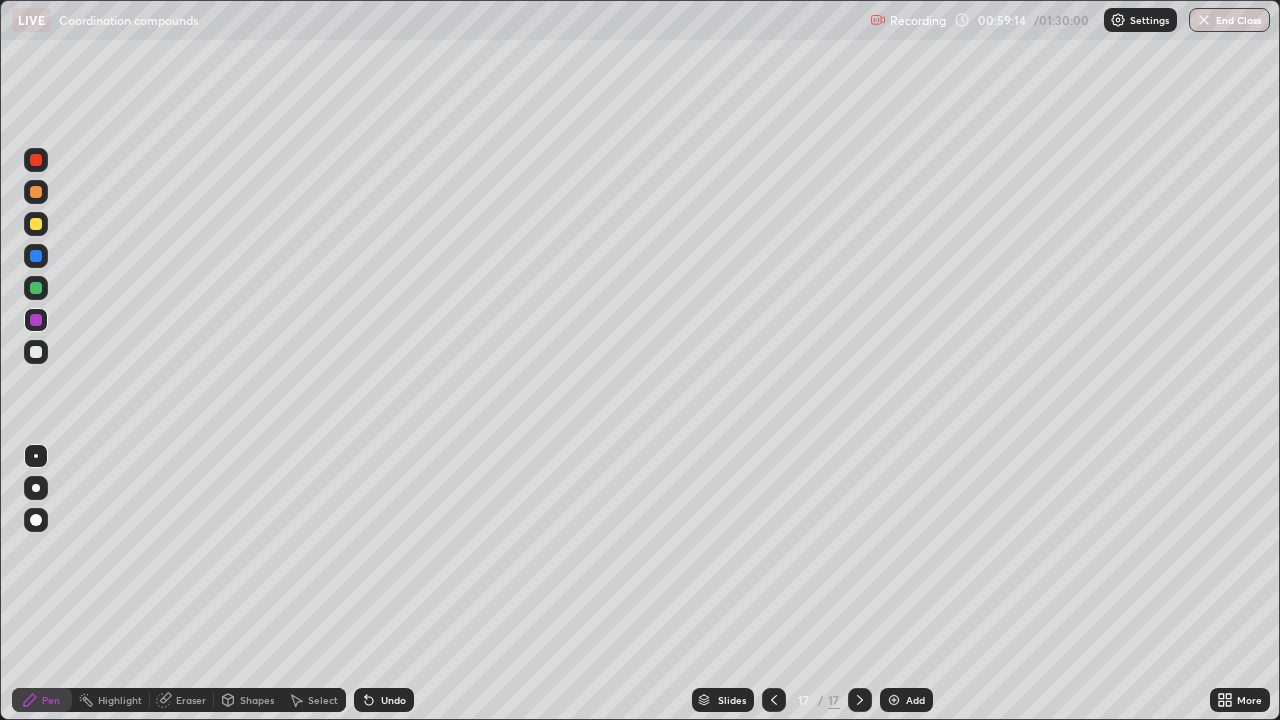 click at bounding box center [36, 256] 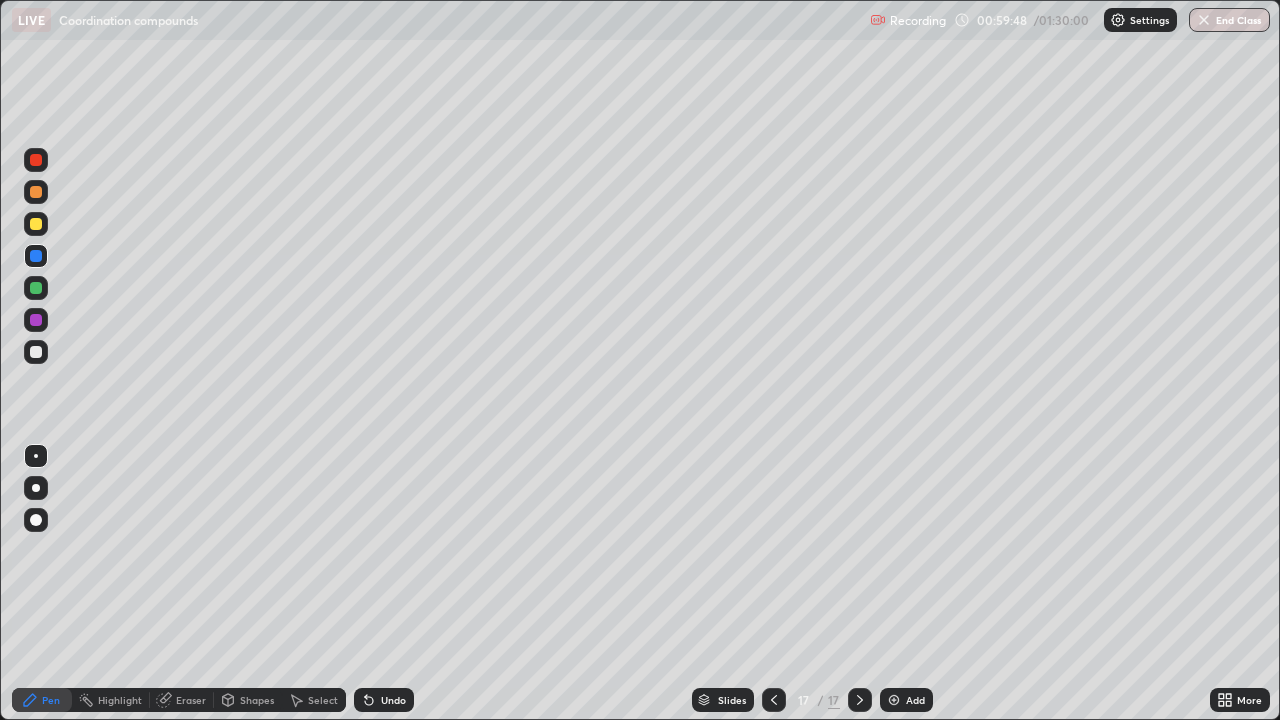 click at bounding box center [36, 320] 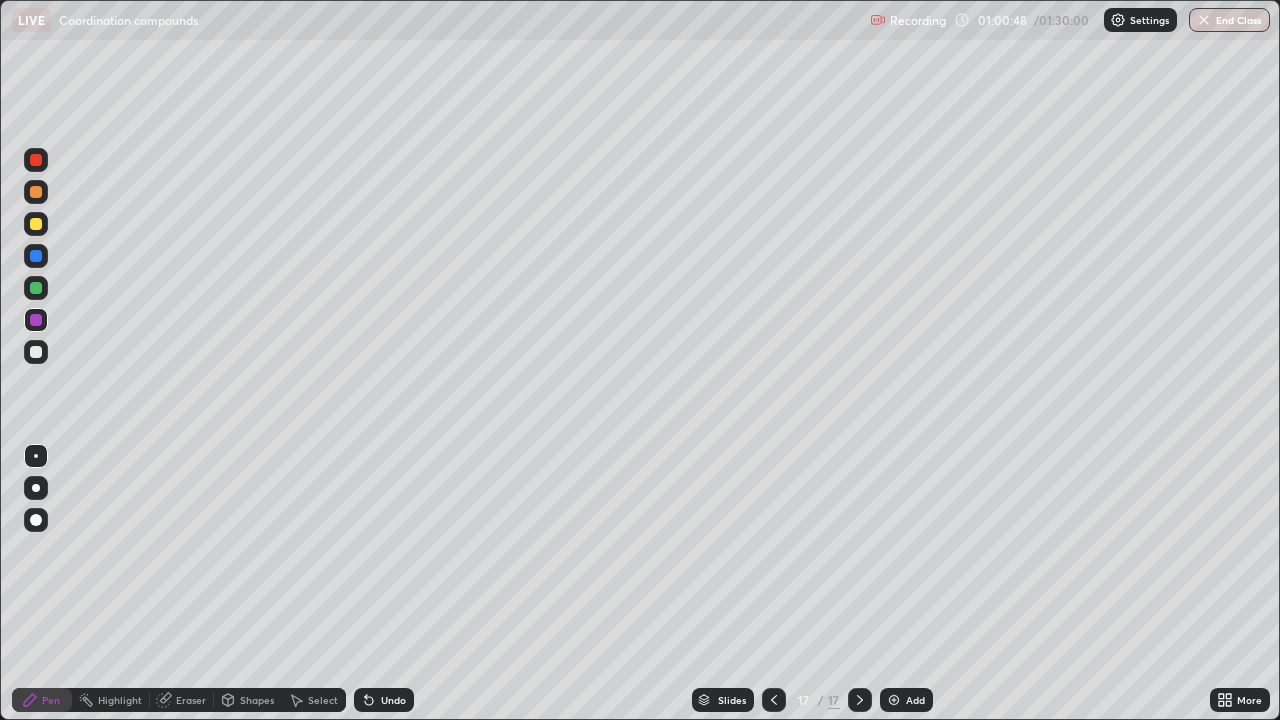 click on "Add" at bounding box center (915, 700) 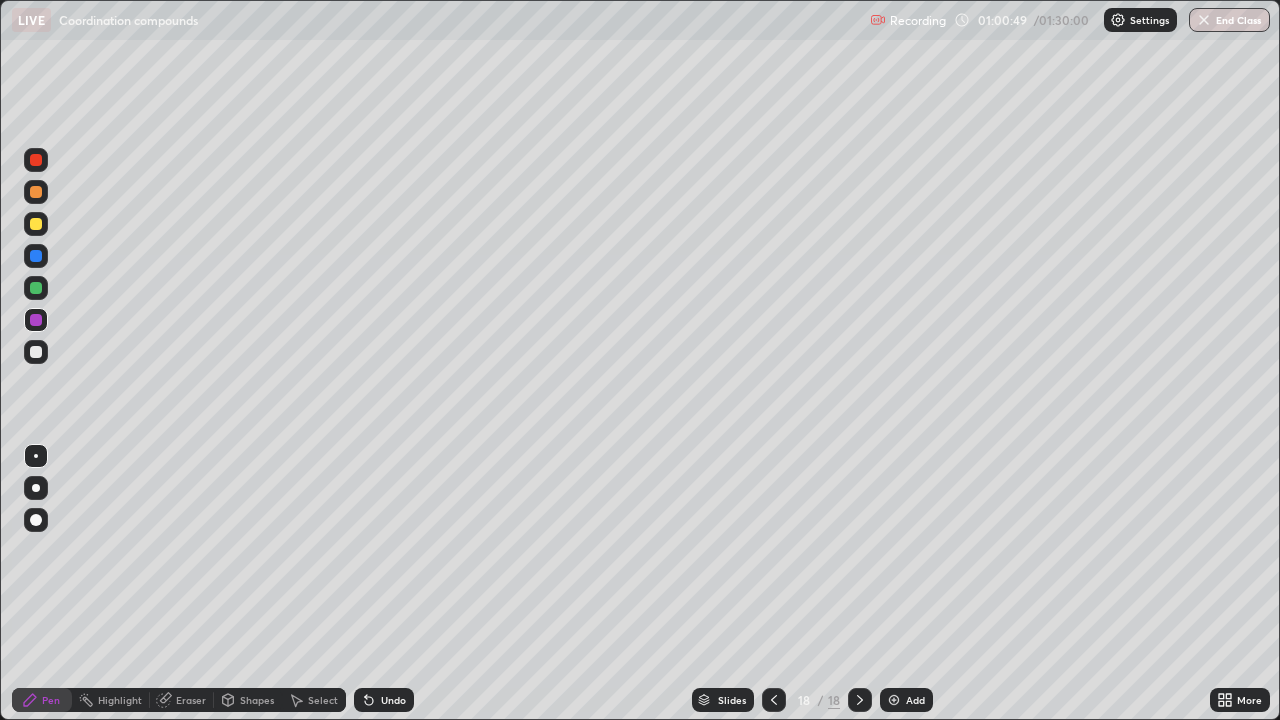 click at bounding box center (36, 224) 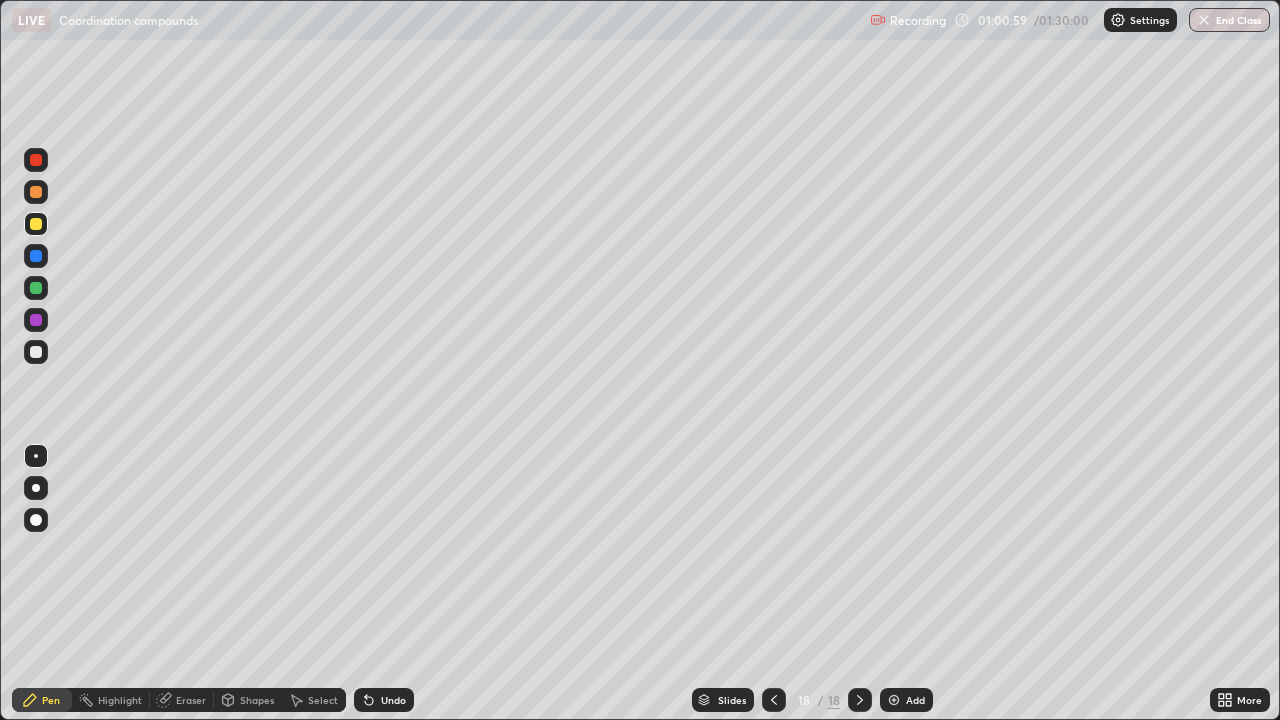click at bounding box center (36, 160) 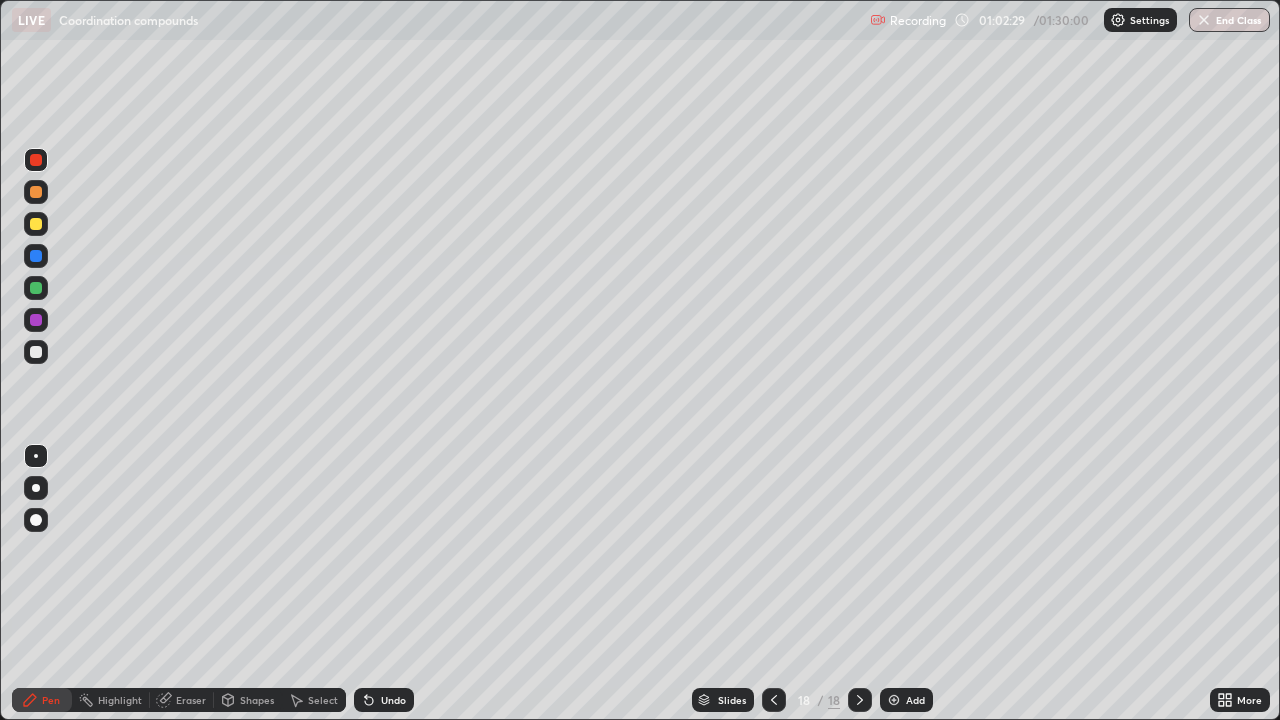 click at bounding box center [36, 224] 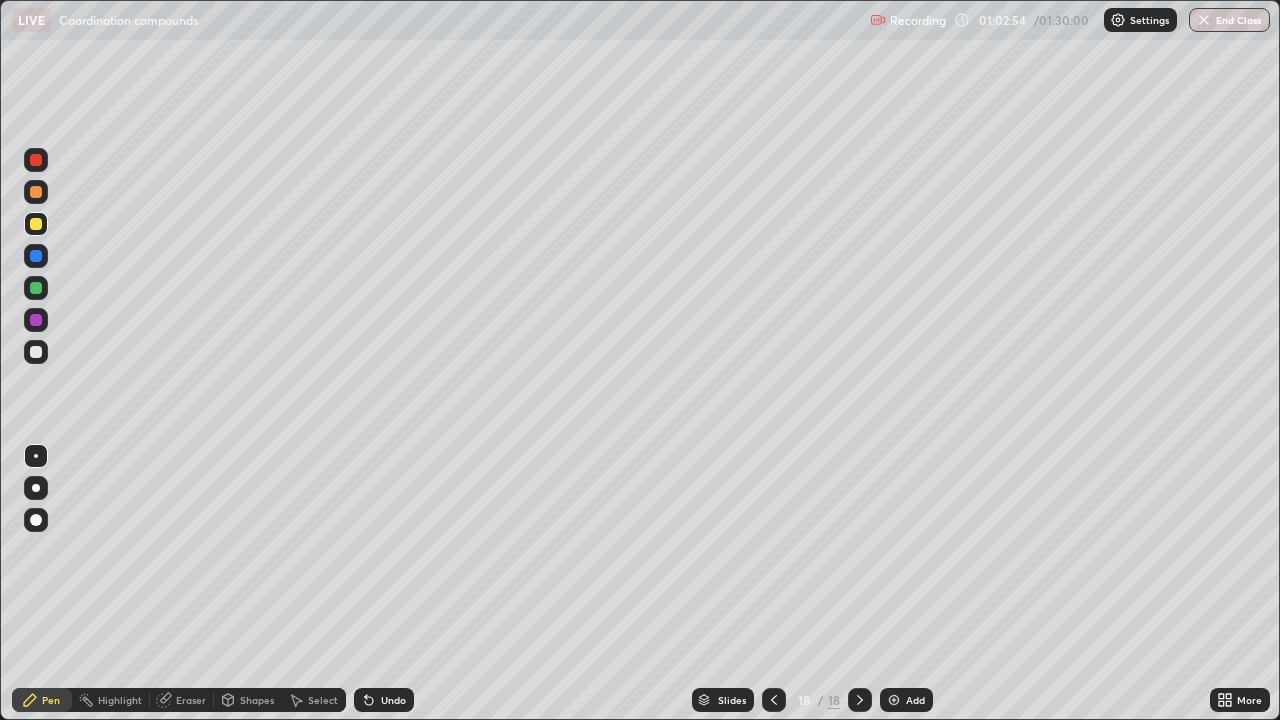 click at bounding box center [894, 700] 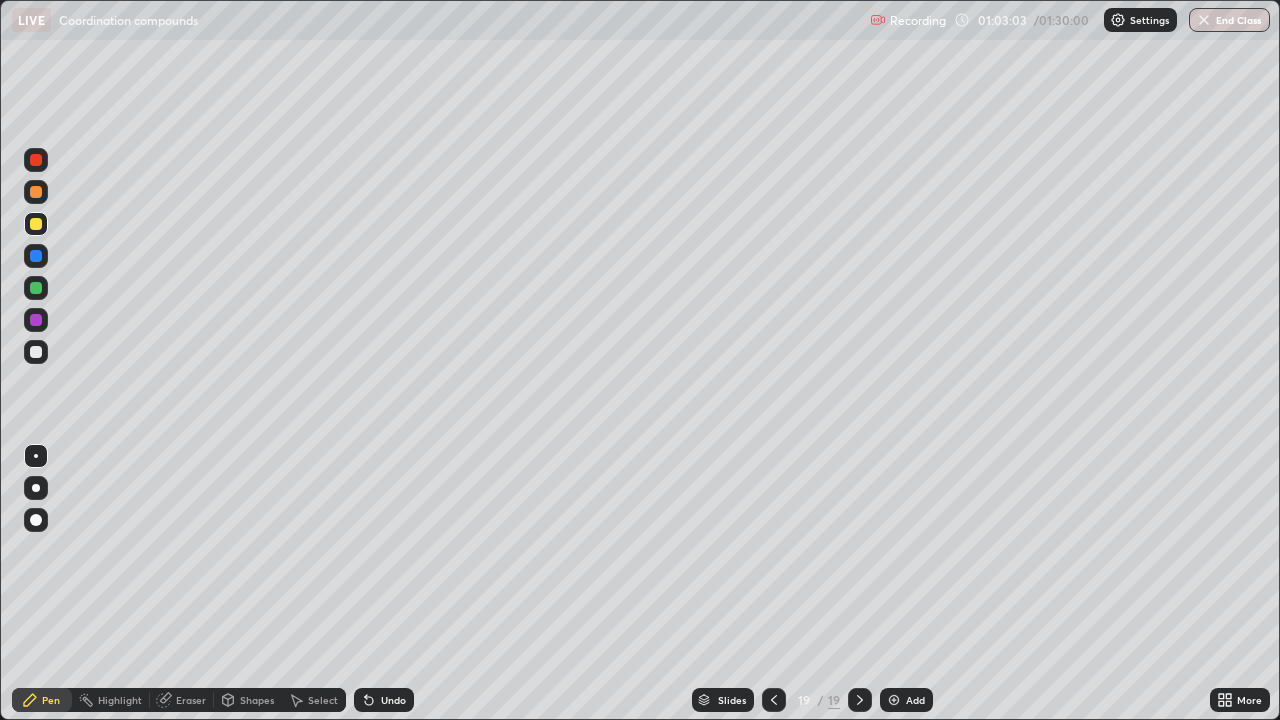 click at bounding box center [36, 192] 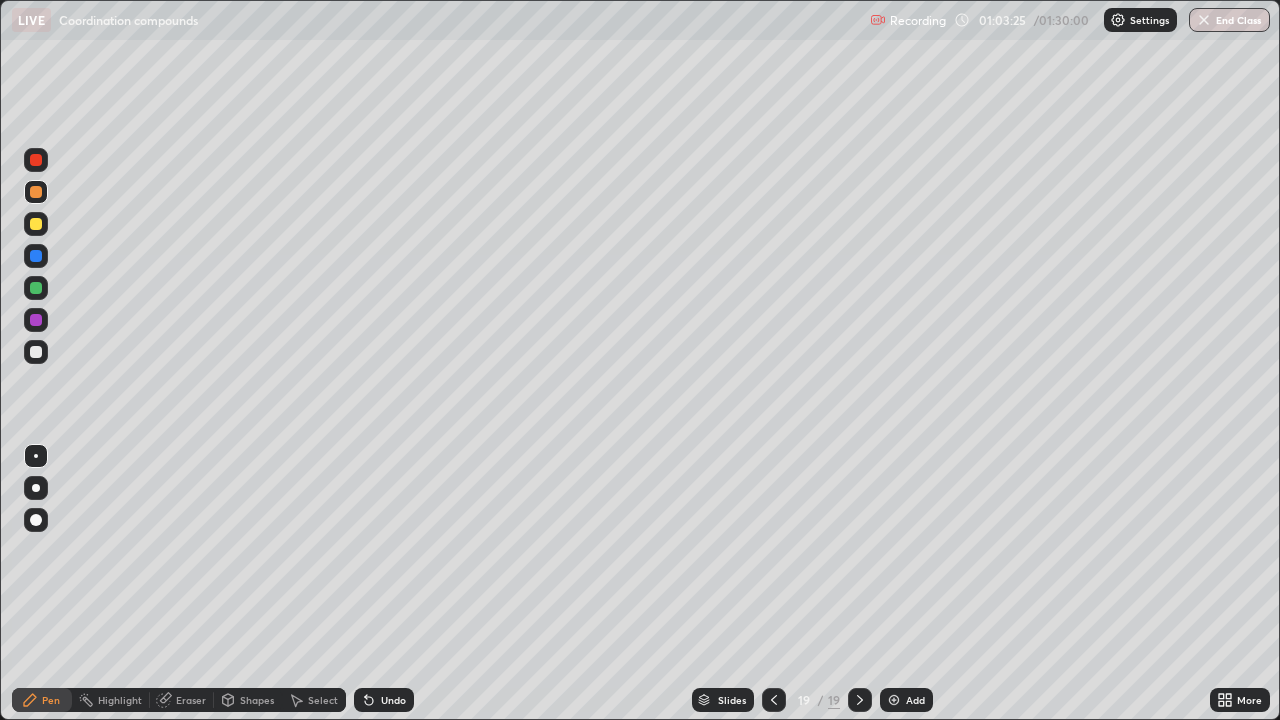 click at bounding box center [36, 288] 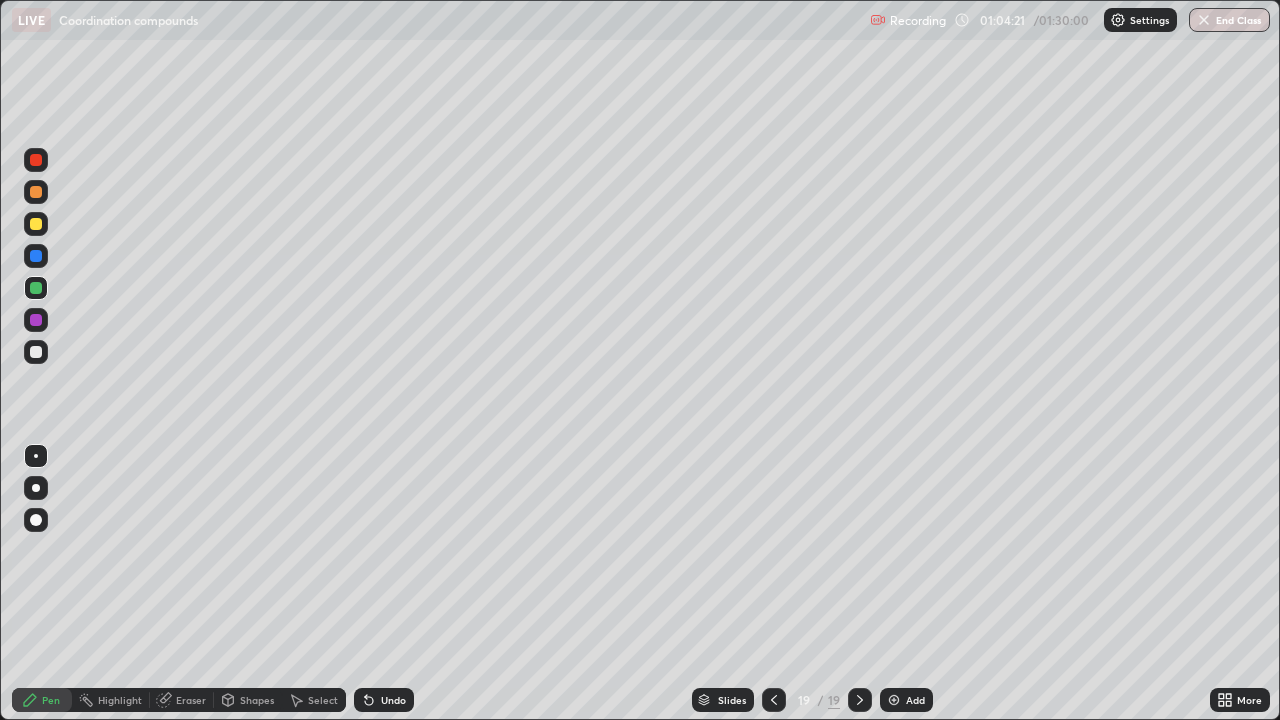 click at bounding box center [36, 256] 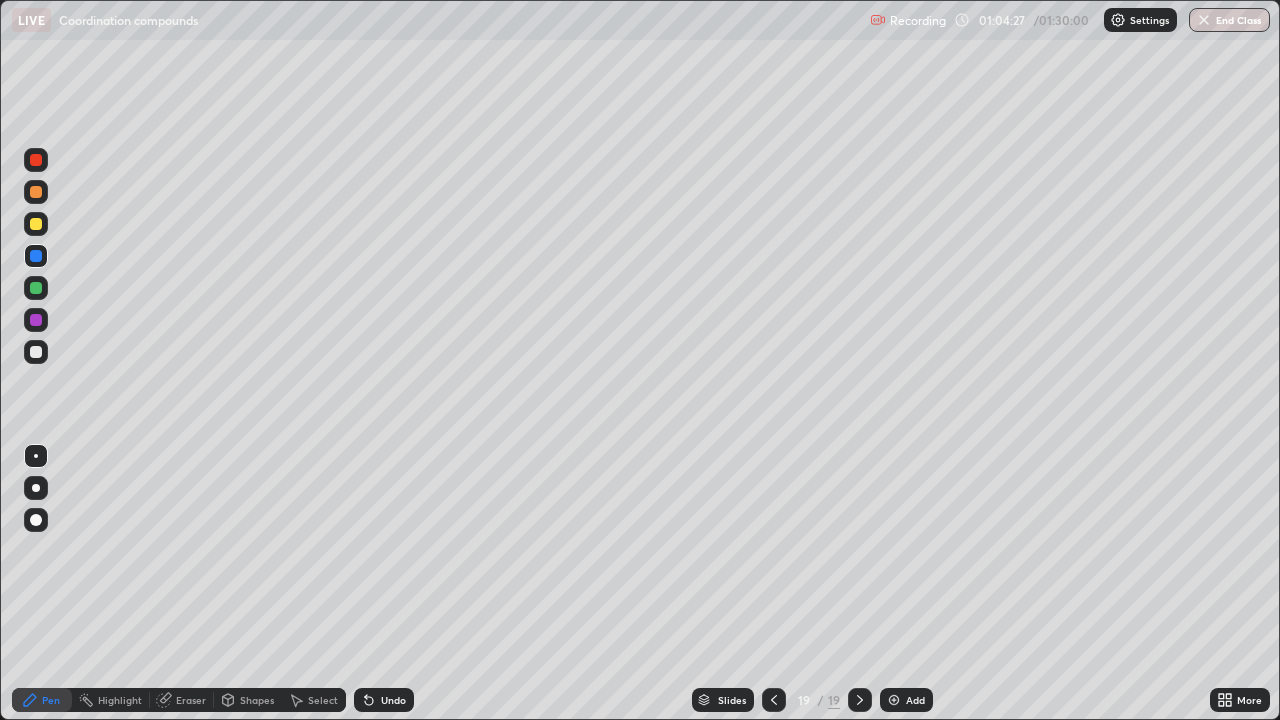 click at bounding box center [36, 192] 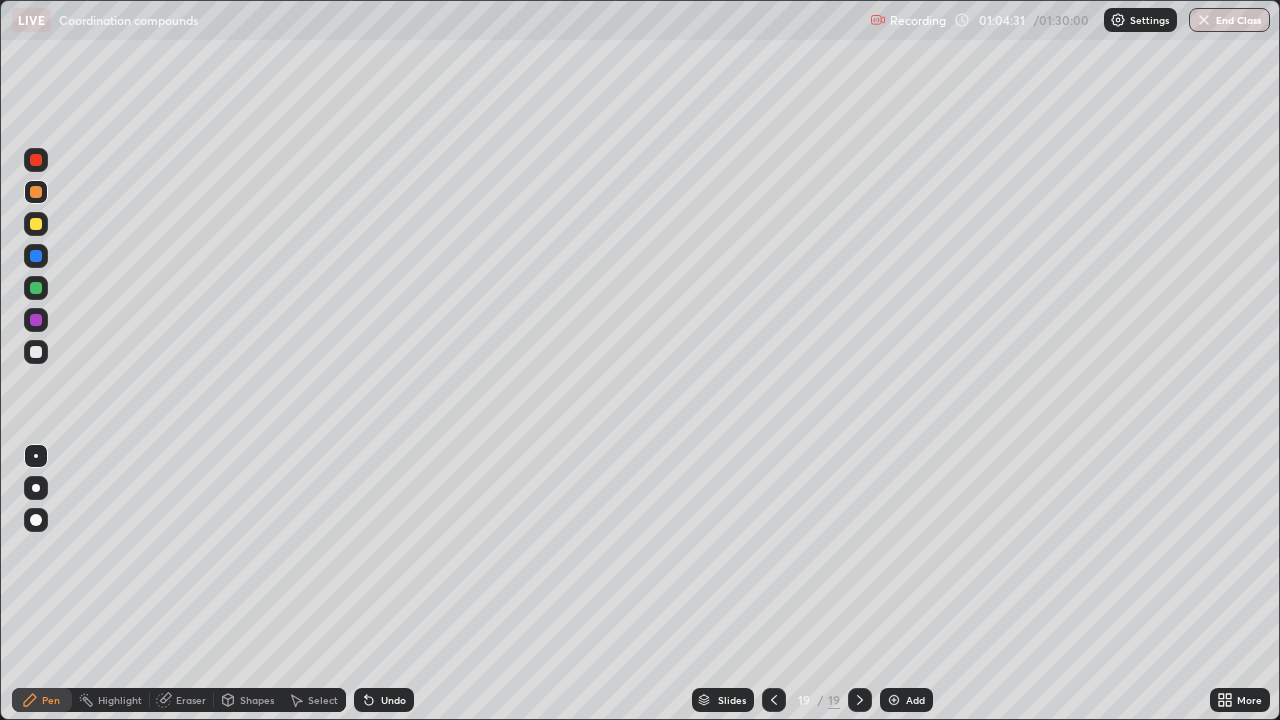 click on "Eraser" at bounding box center [191, 700] 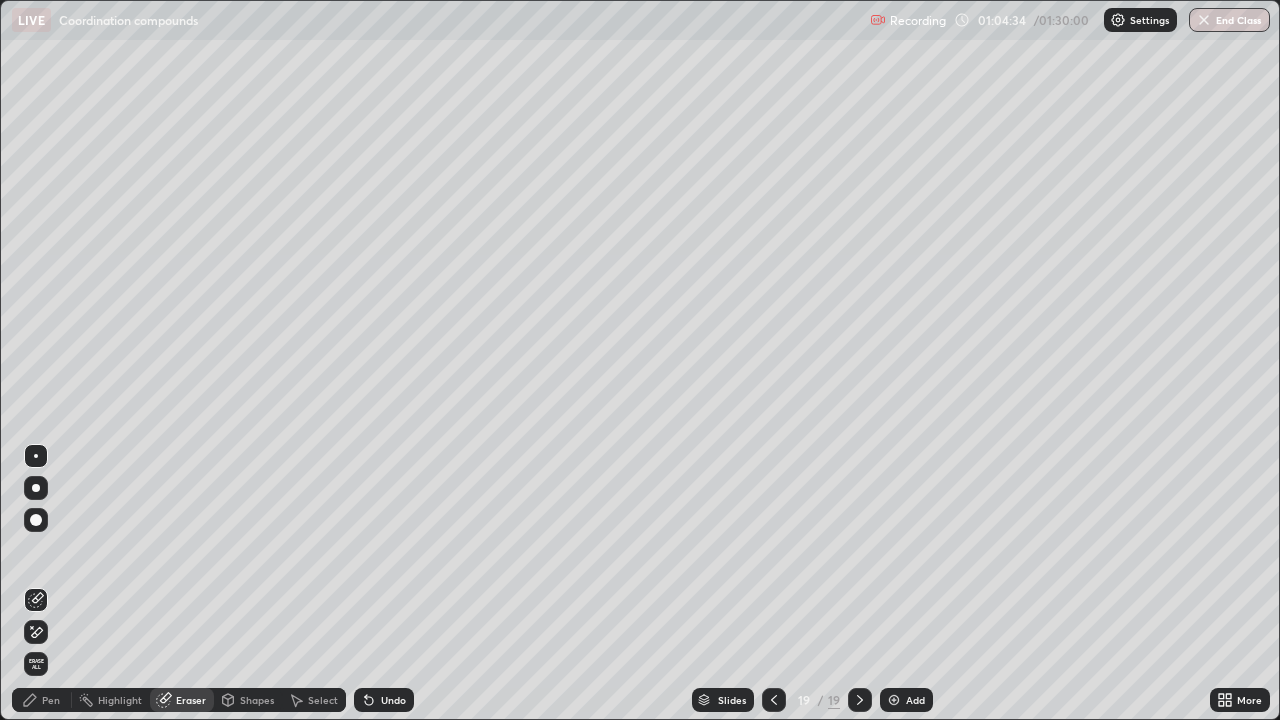 click on "Pen" at bounding box center (42, 700) 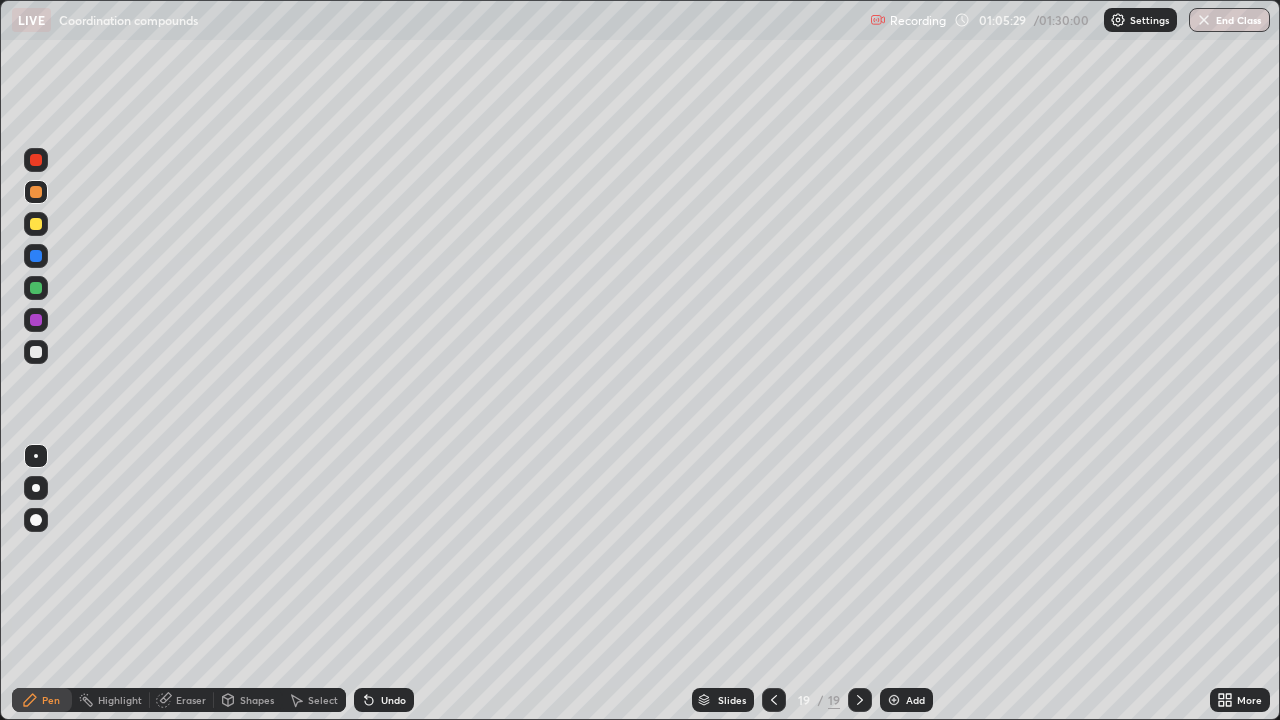 click at bounding box center (36, 256) 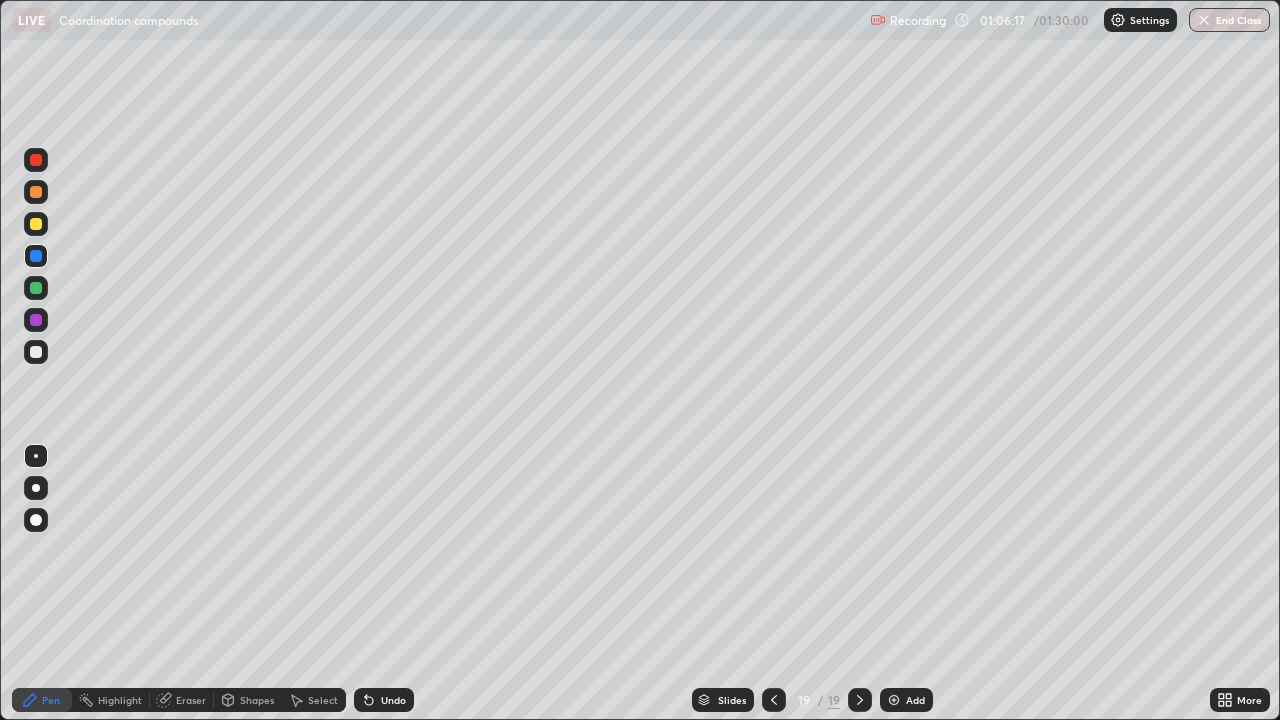 click at bounding box center (36, 320) 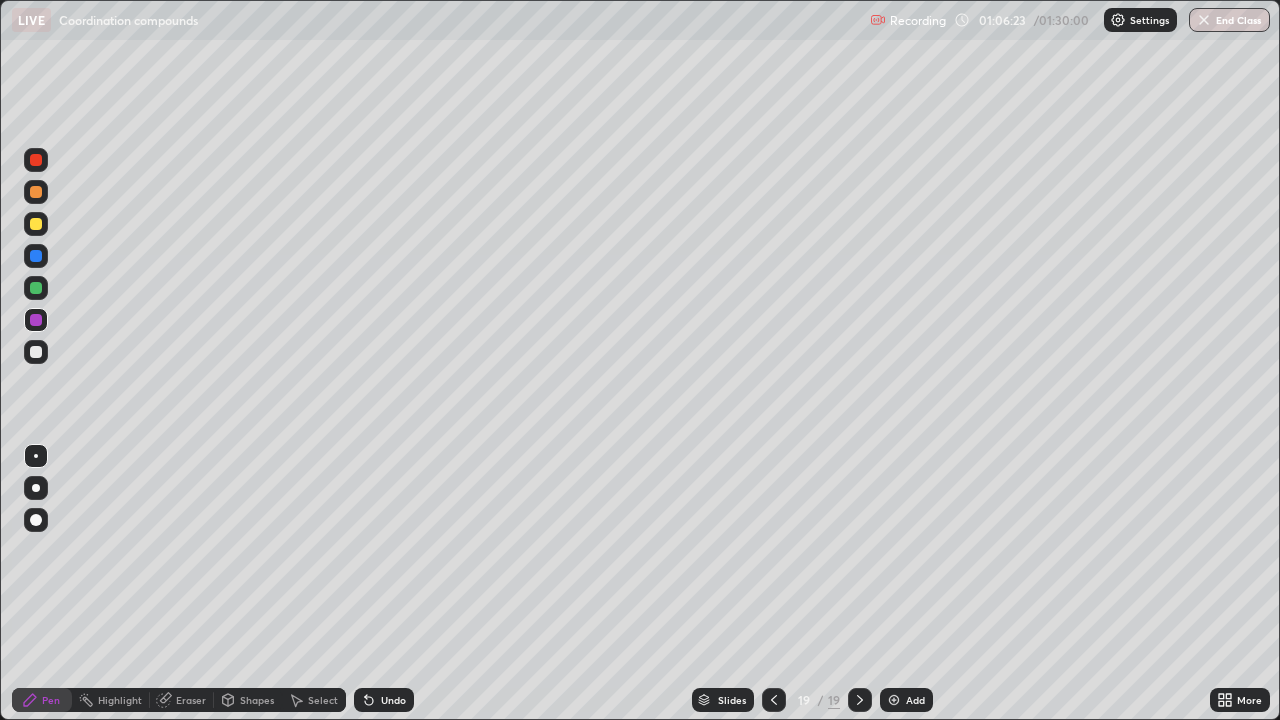 click at bounding box center [894, 700] 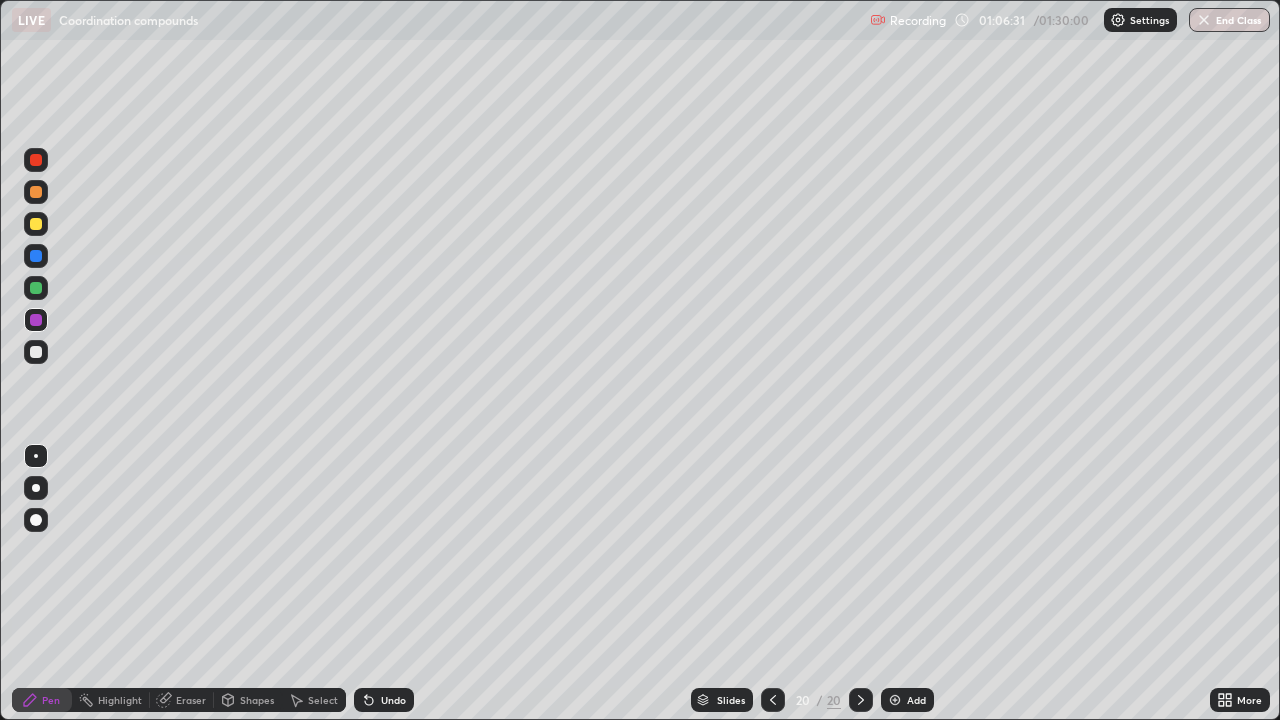 click at bounding box center [36, 224] 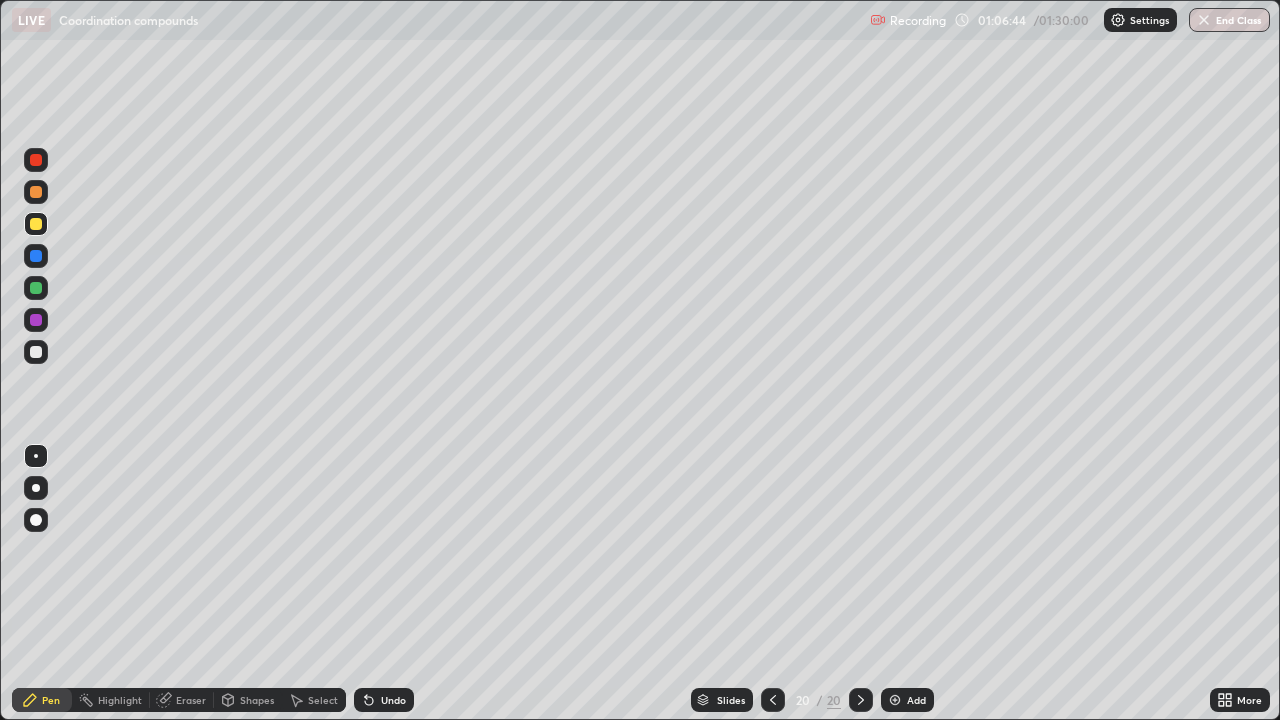 click at bounding box center [36, 256] 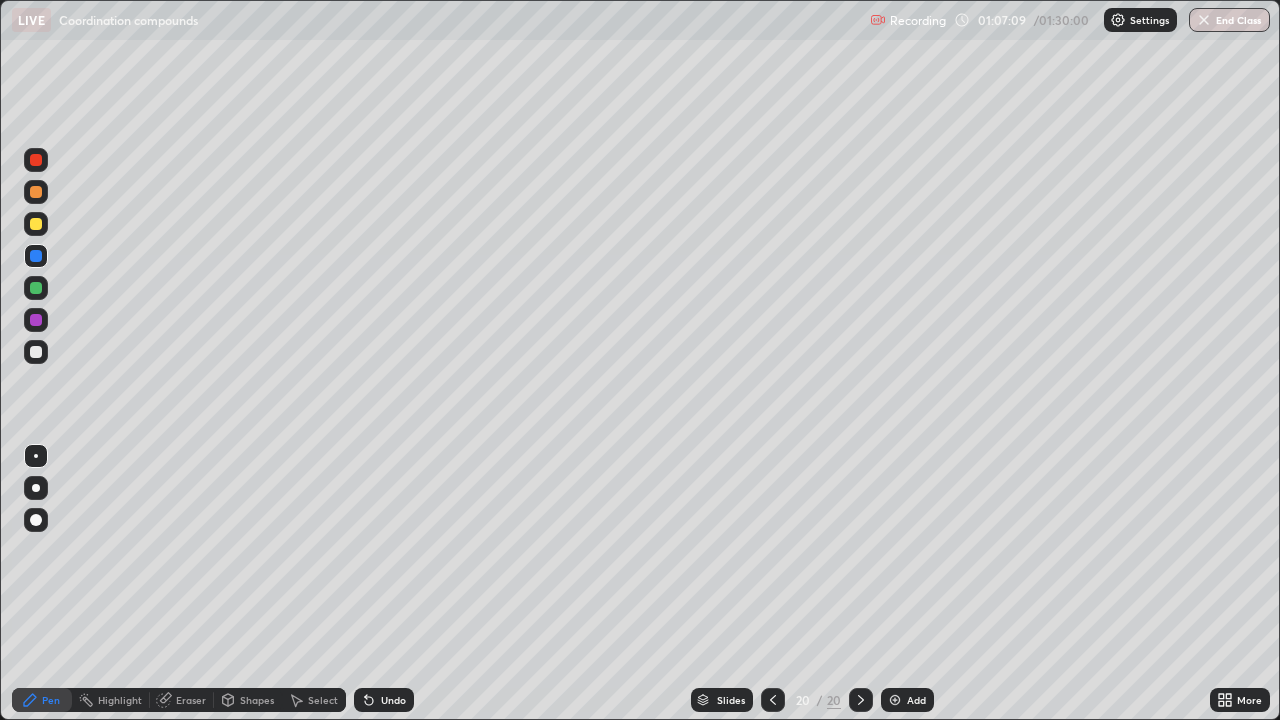 click at bounding box center [36, 192] 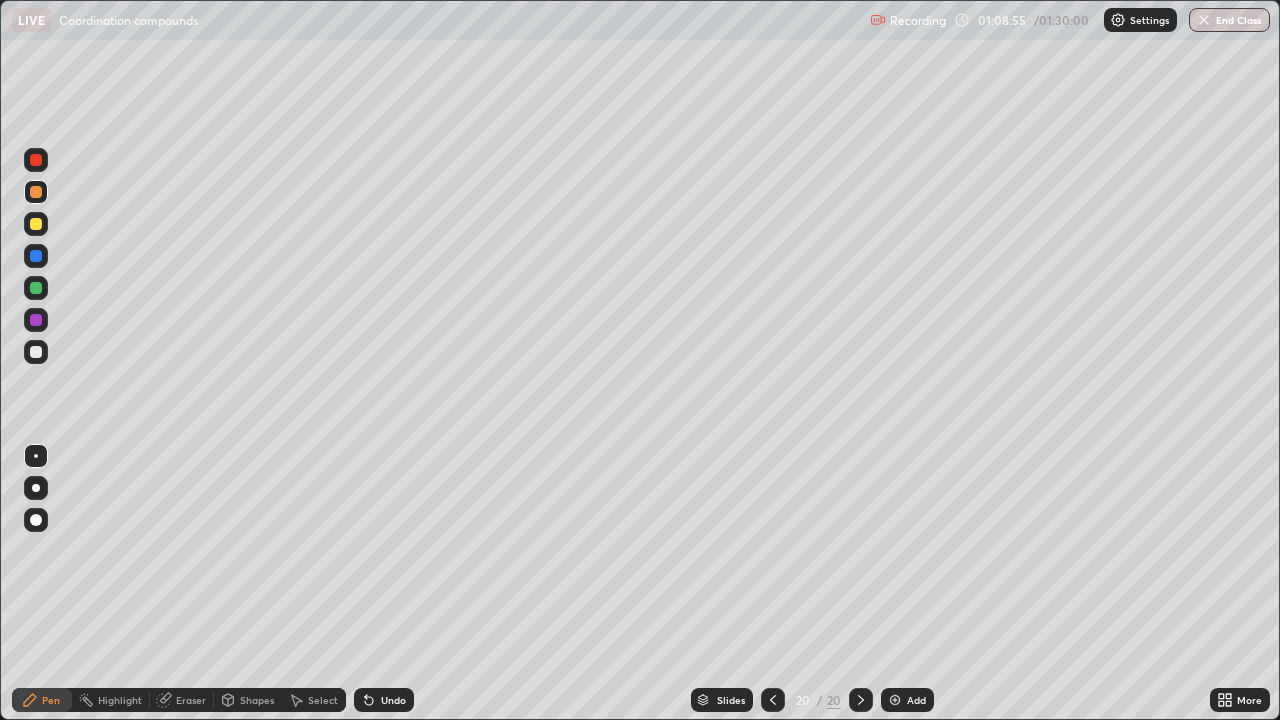 click at bounding box center (36, 160) 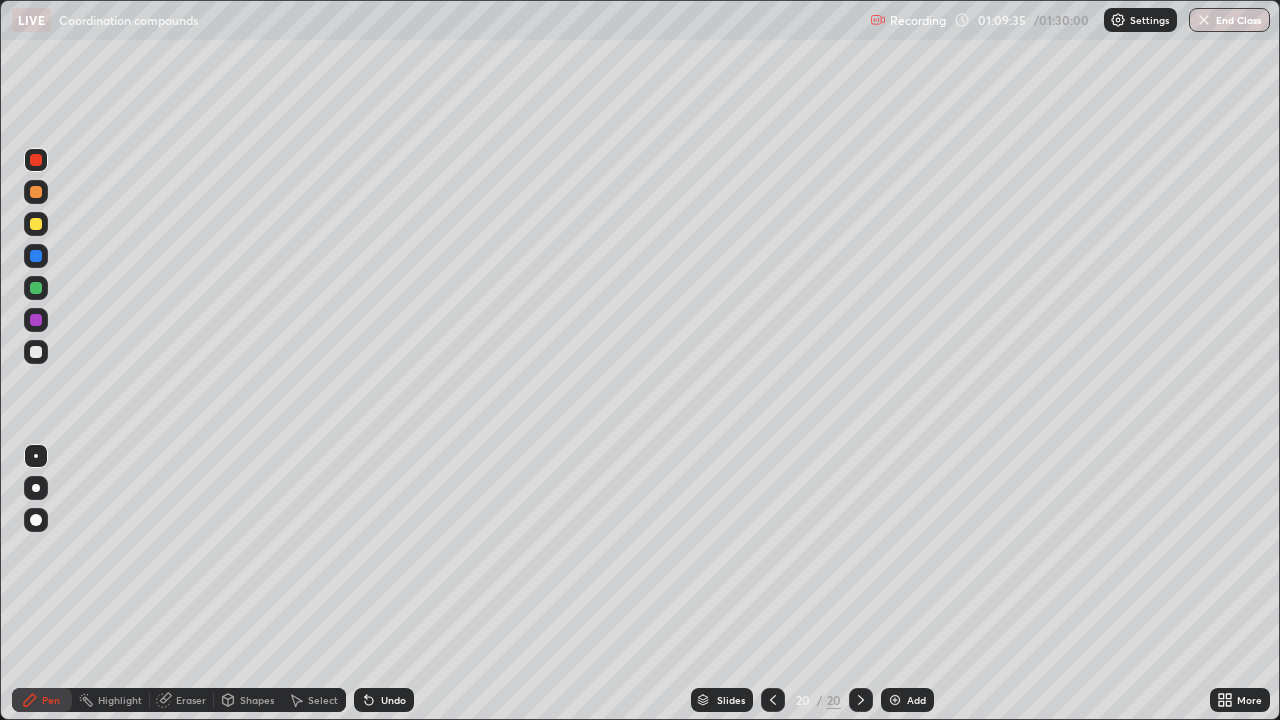 click at bounding box center [36, 288] 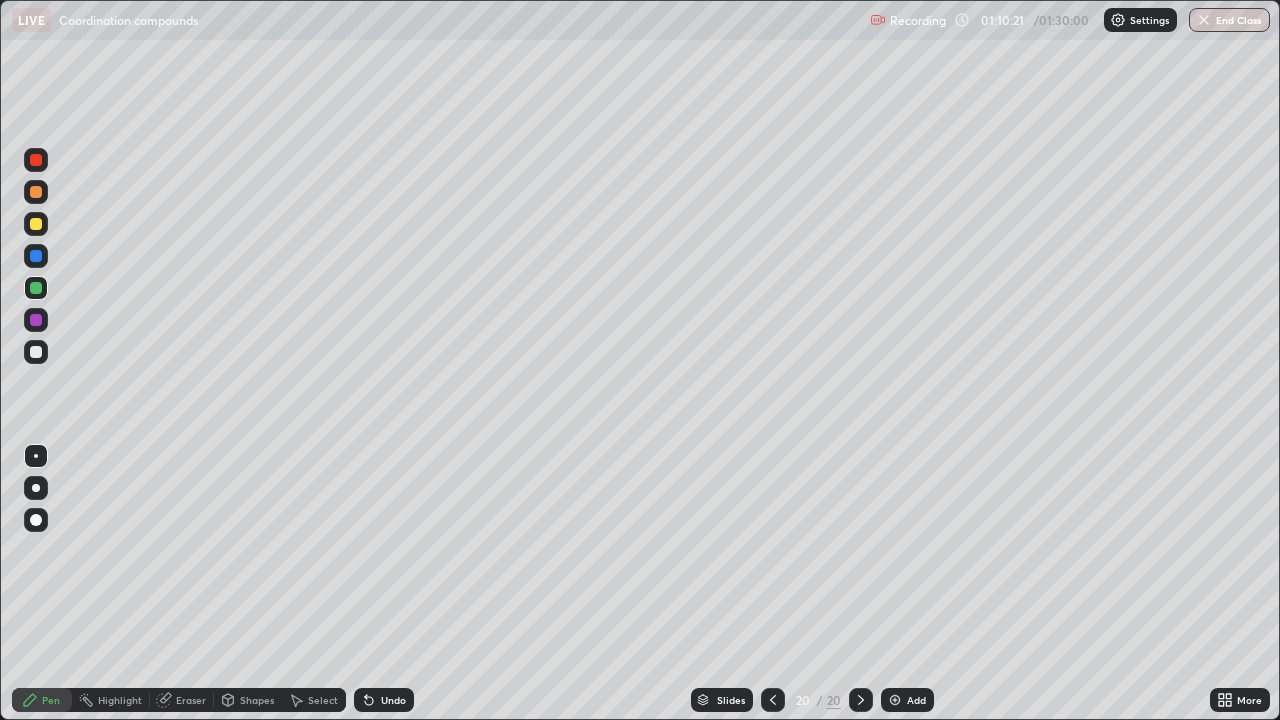 click 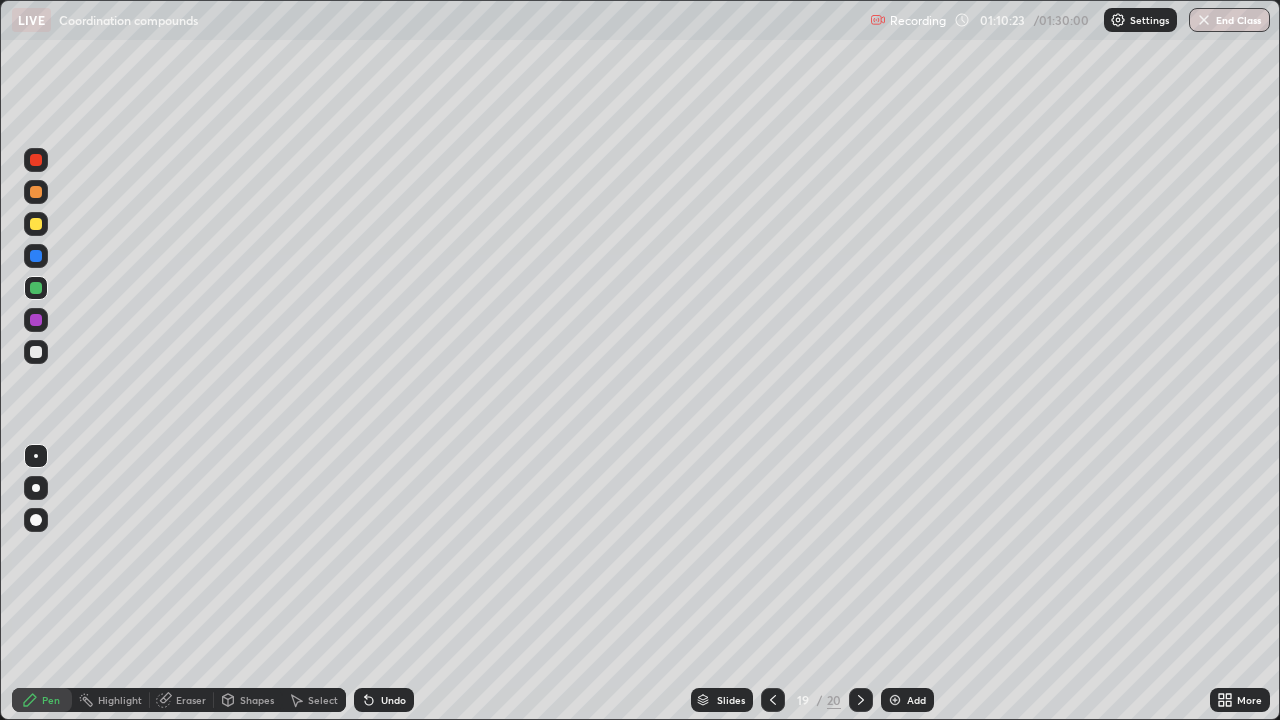 click 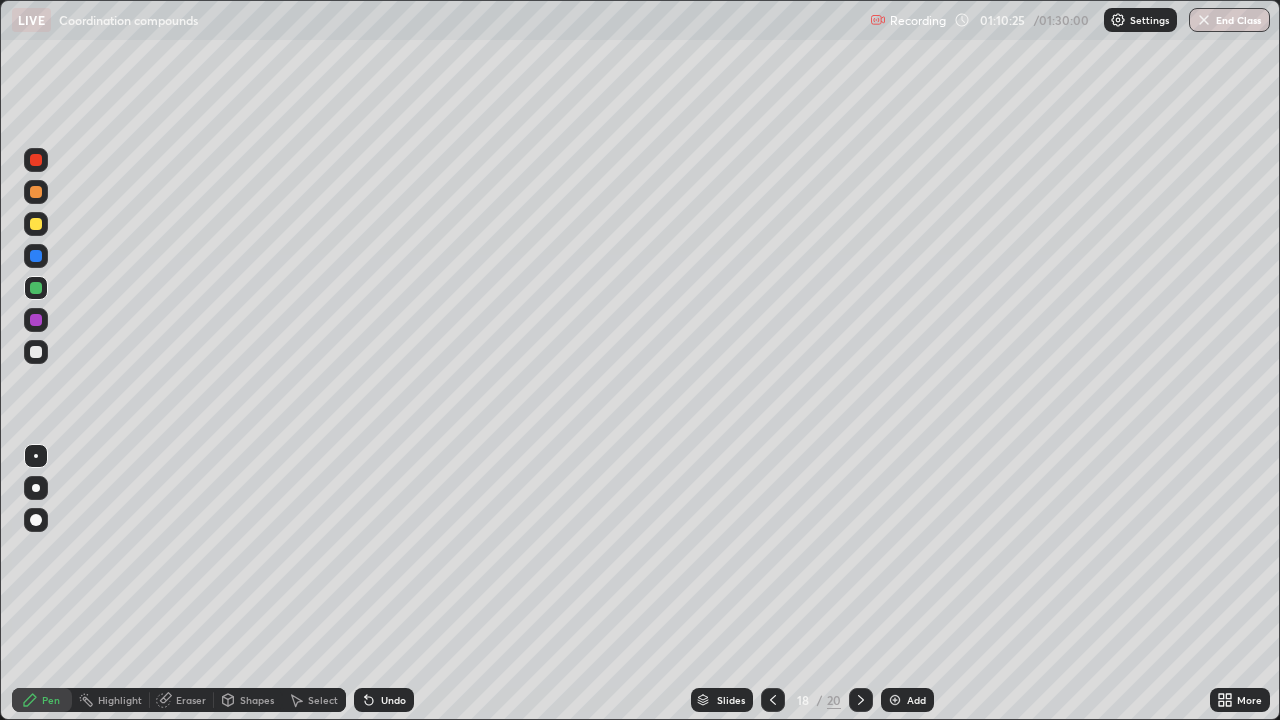click 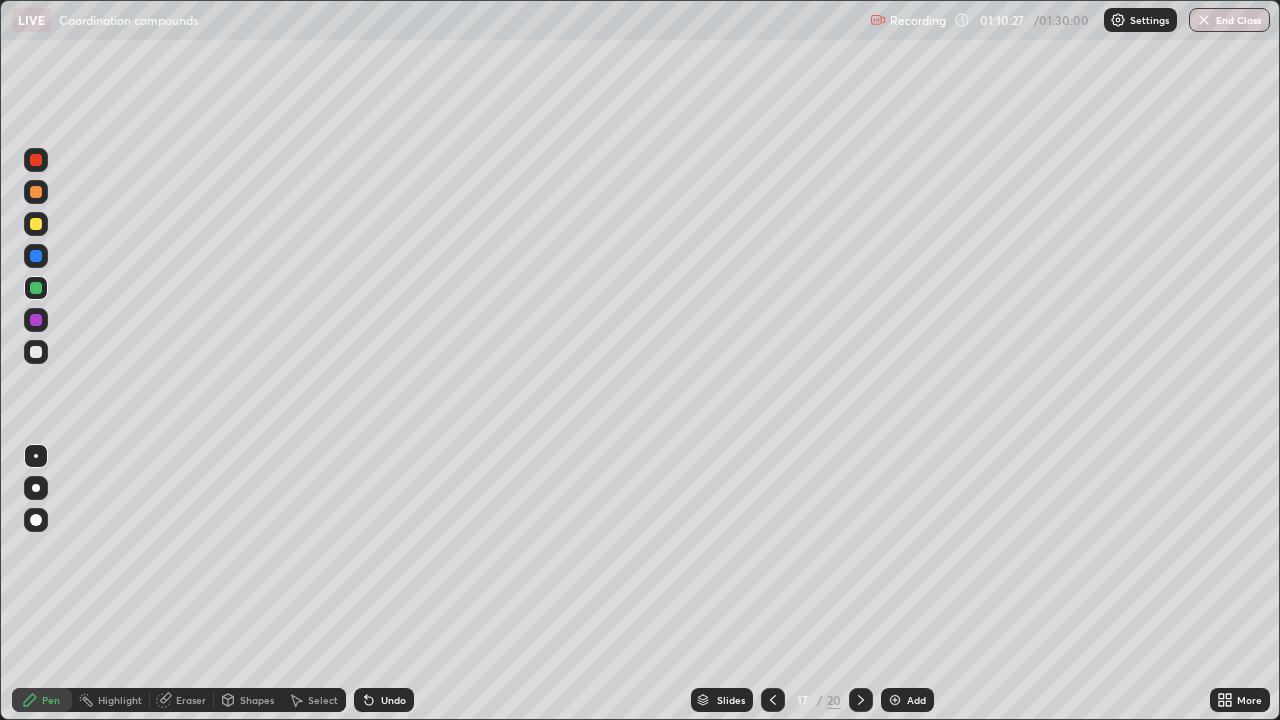 click 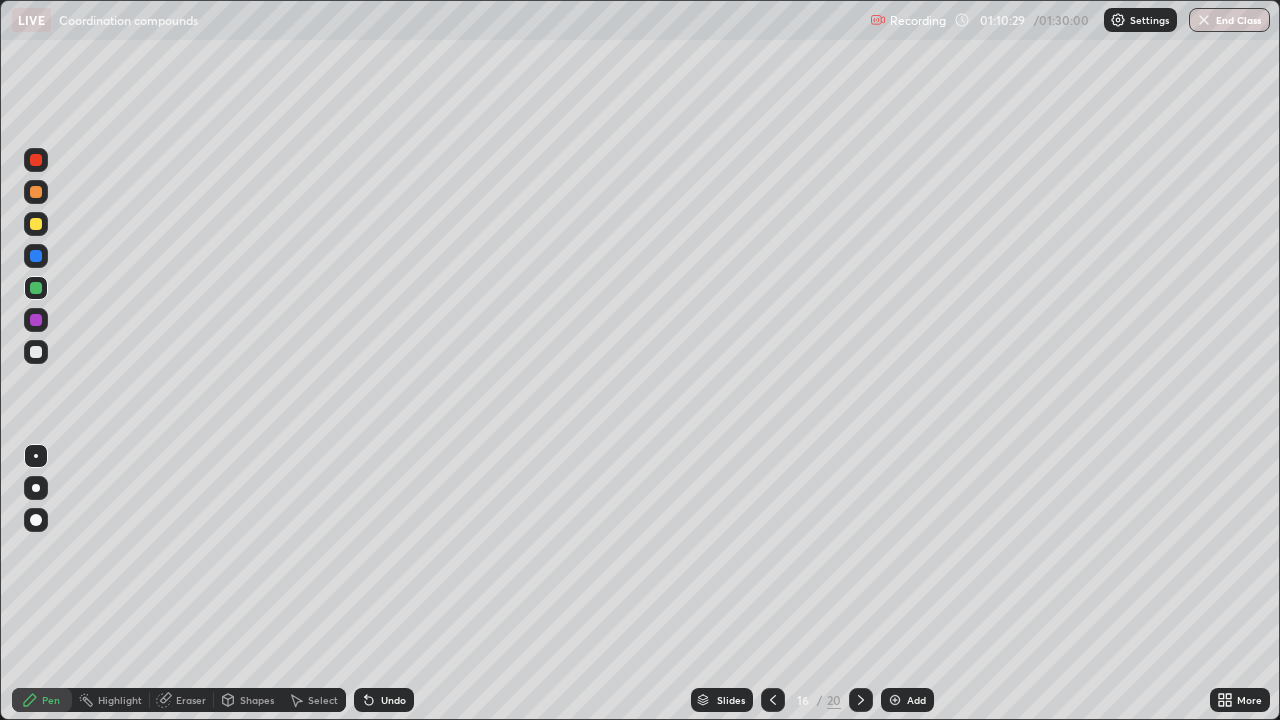 click 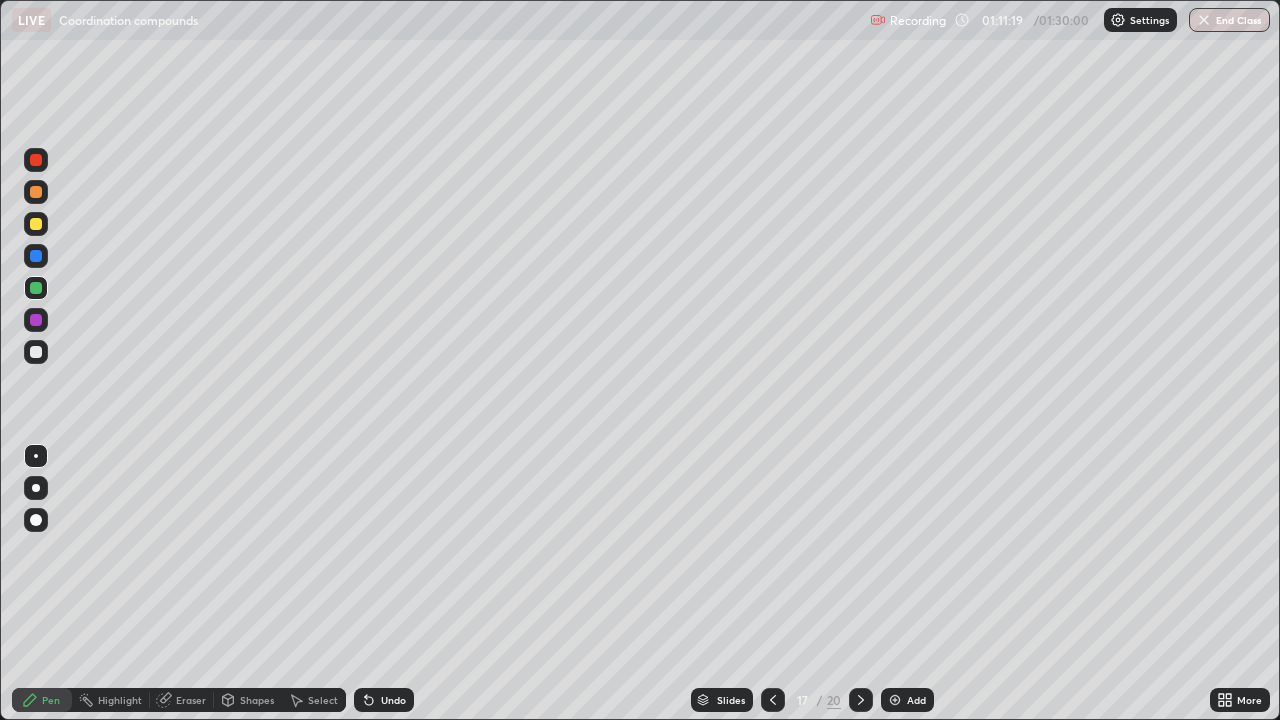 click 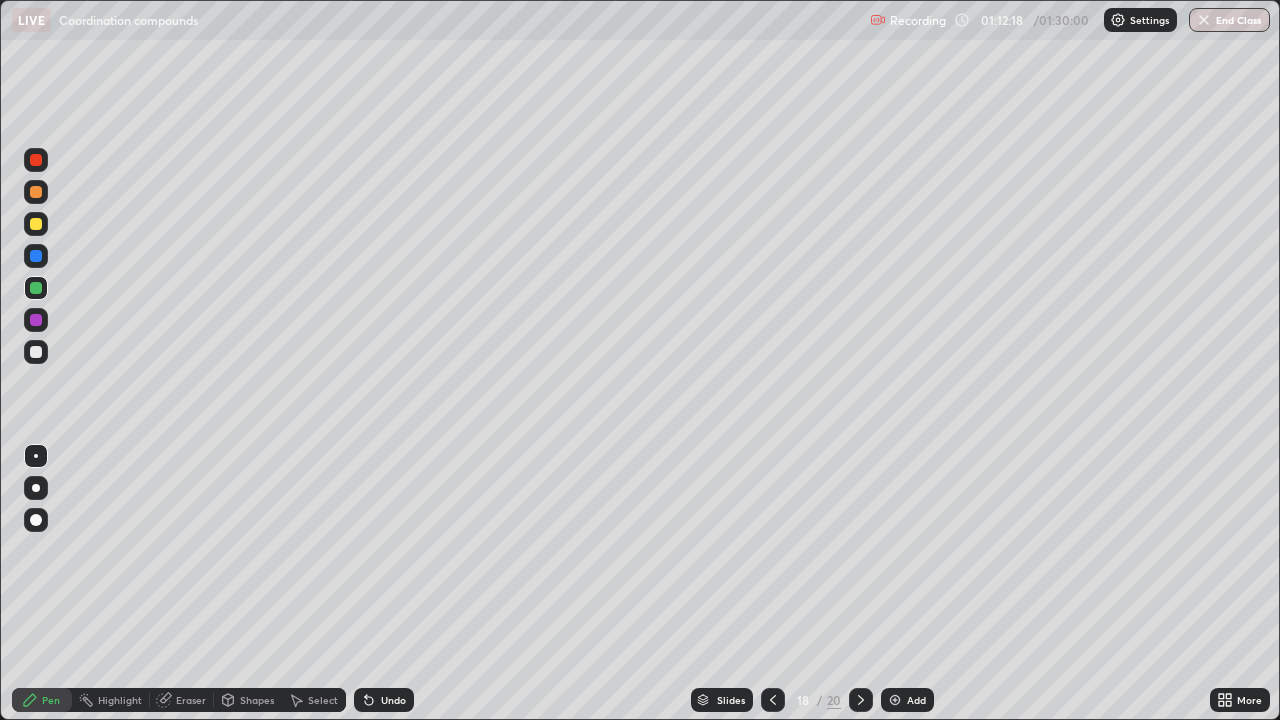 click 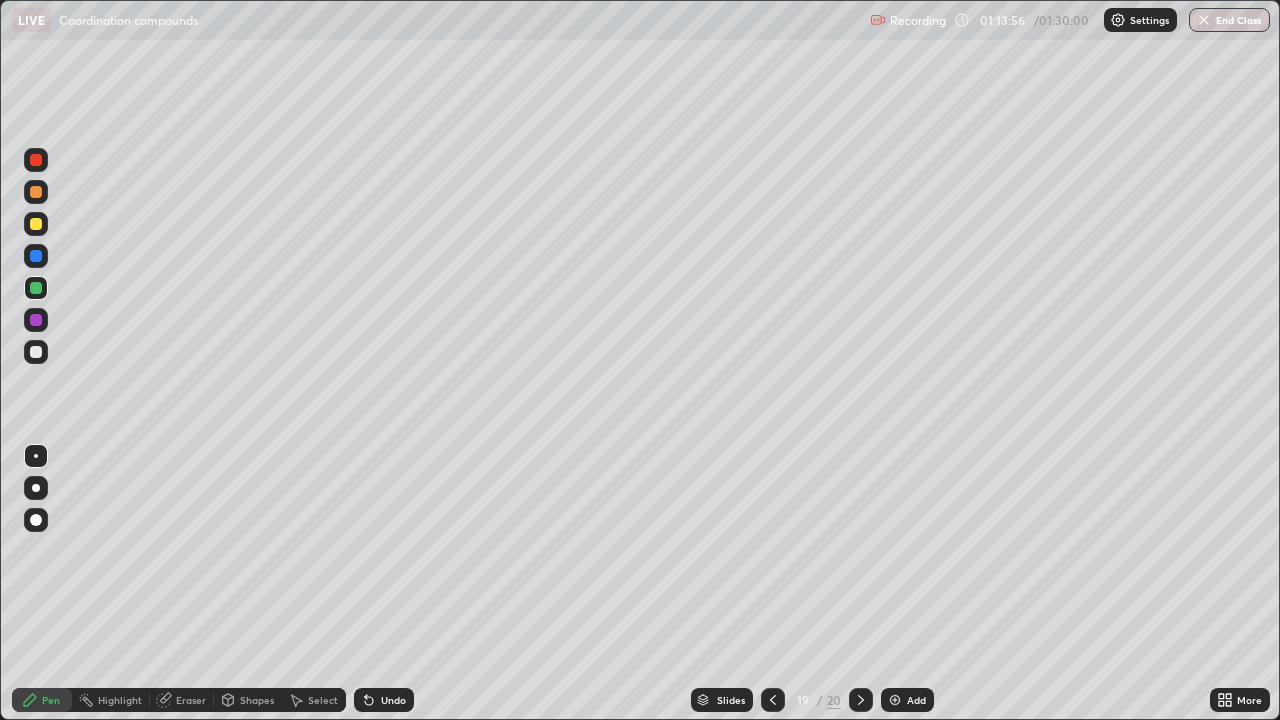 click at bounding box center (861, 700) 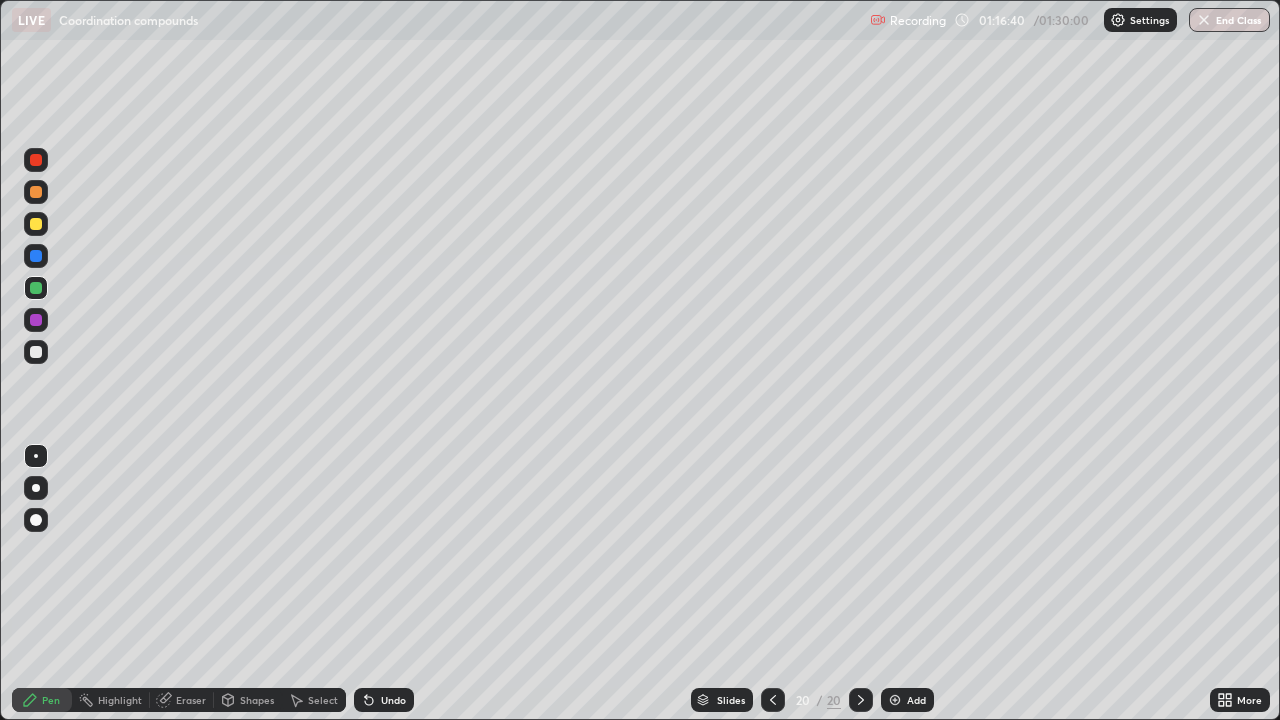 click on "Add" at bounding box center (916, 700) 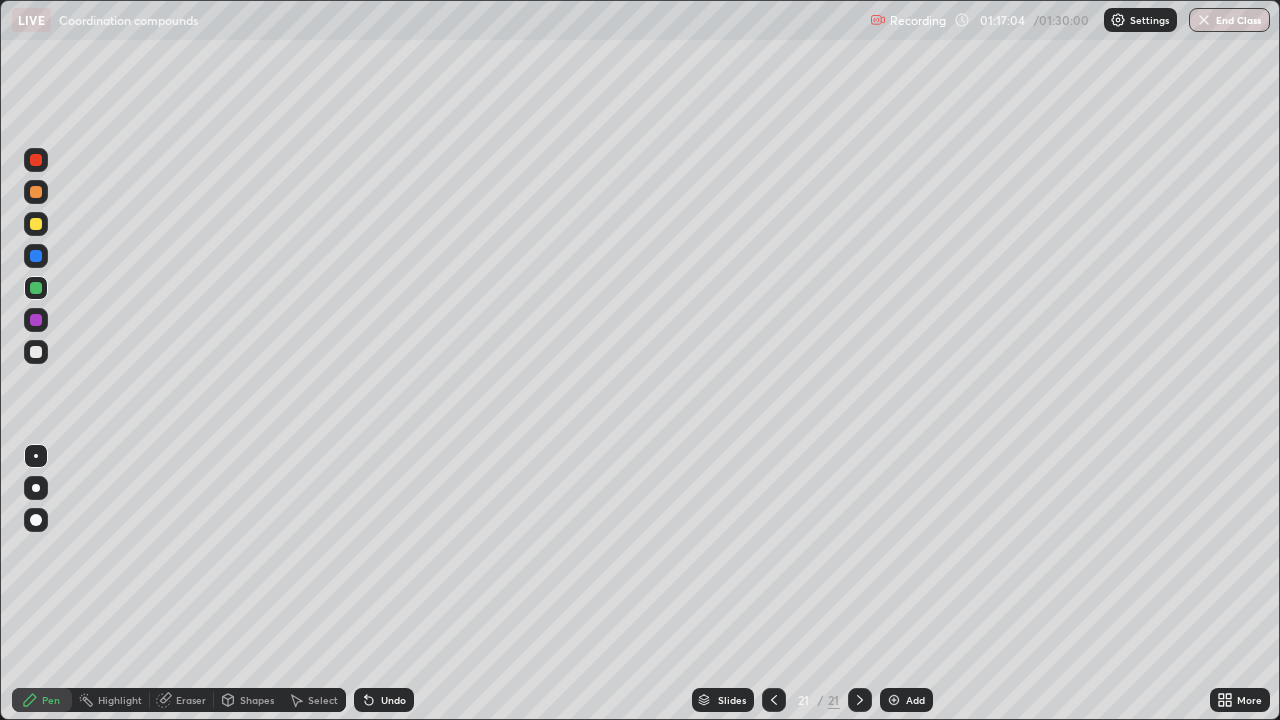 click at bounding box center [36, 256] 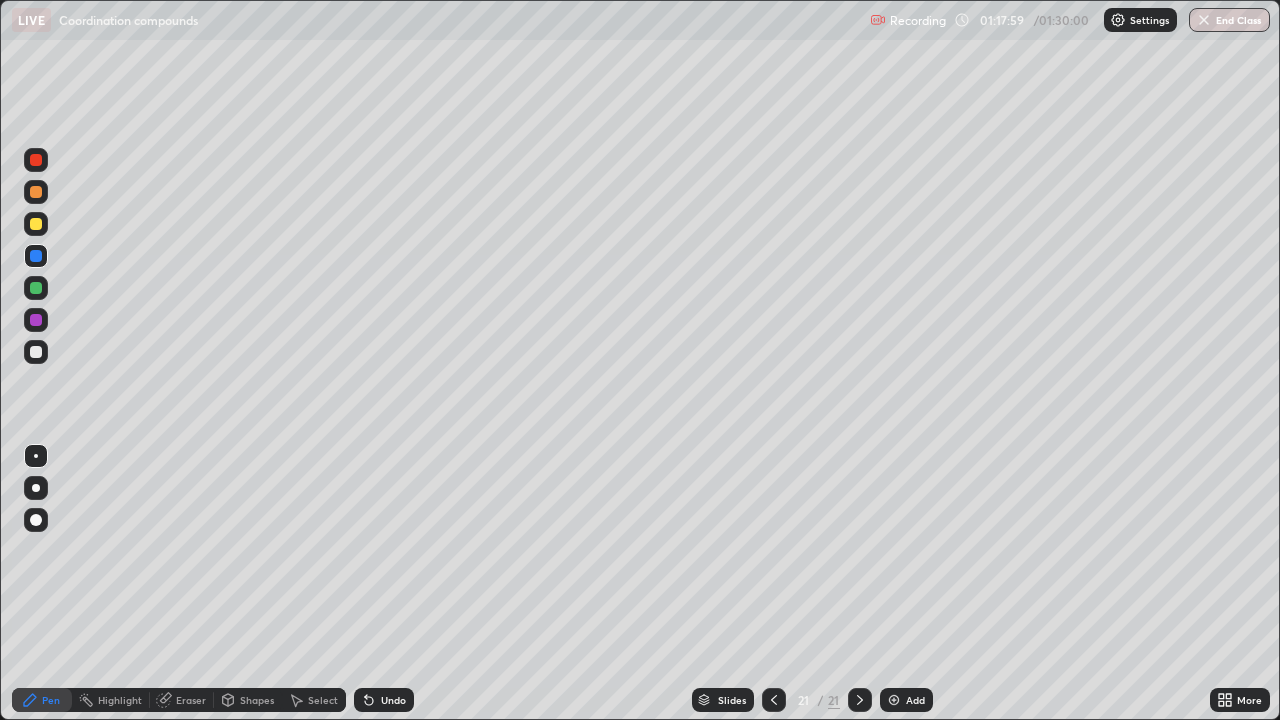 click at bounding box center (36, 224) 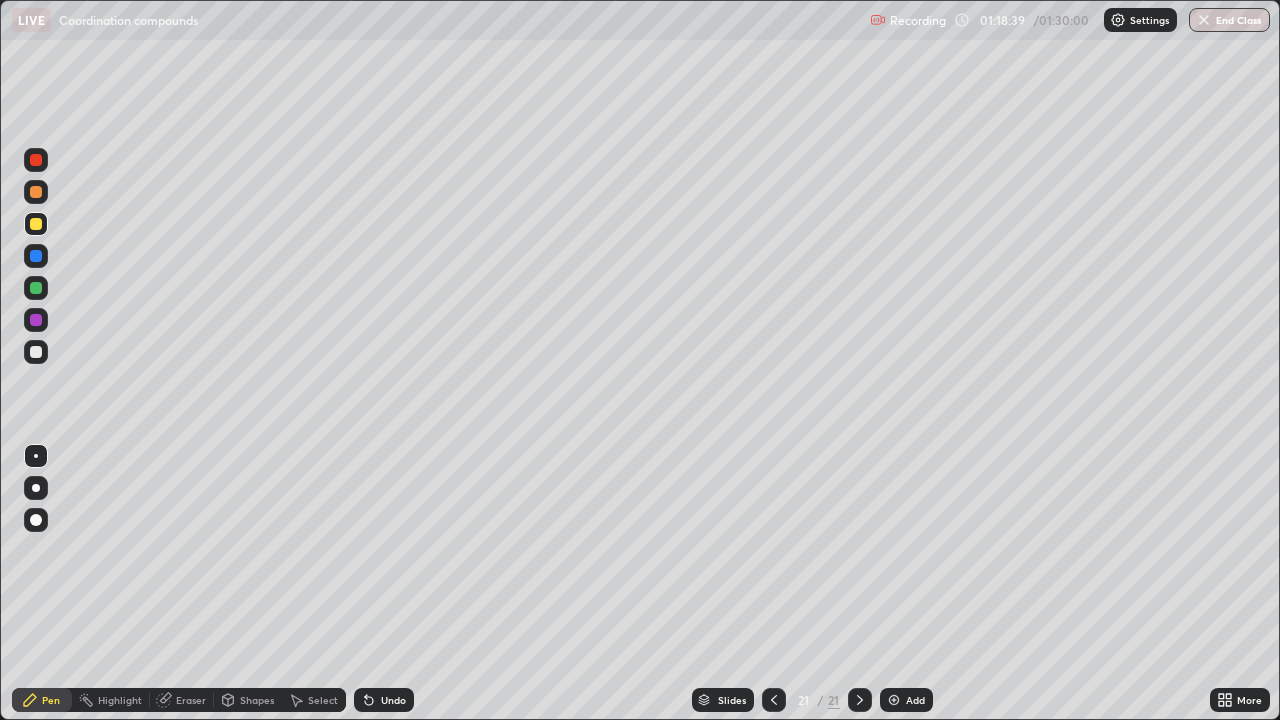 click at bounding box center [36, 160] 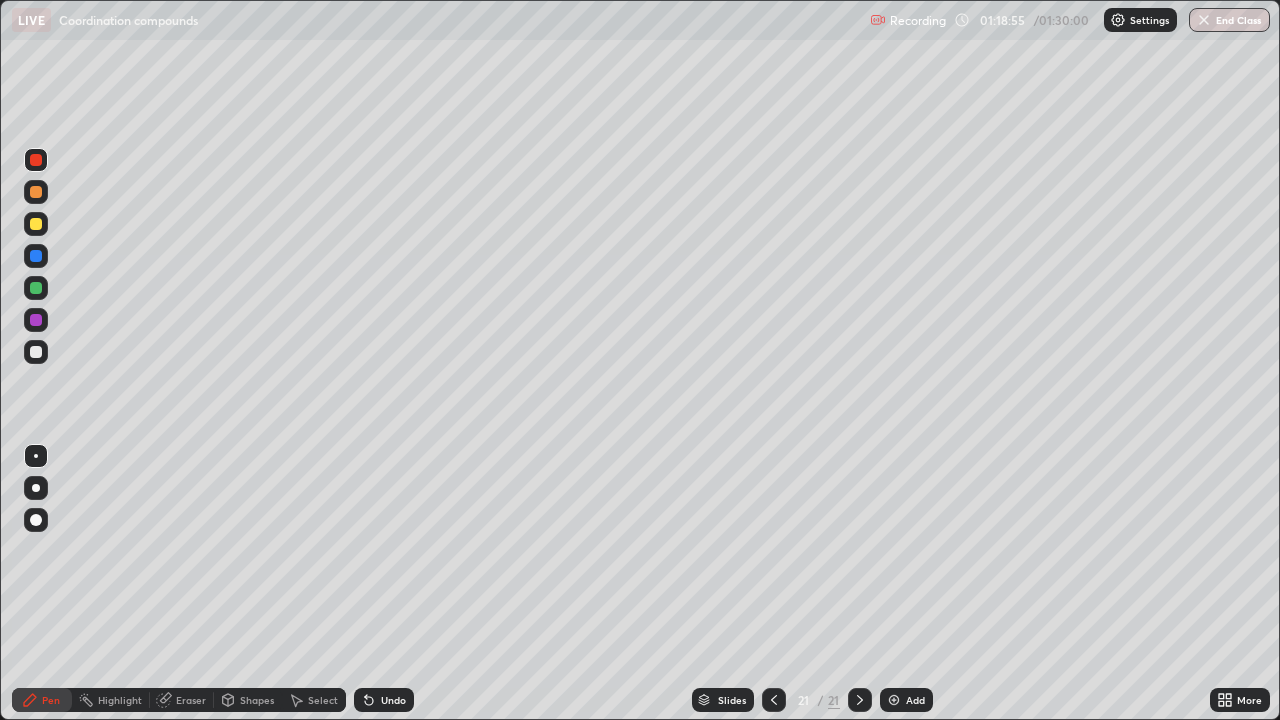click at bounding box center [36, 256] 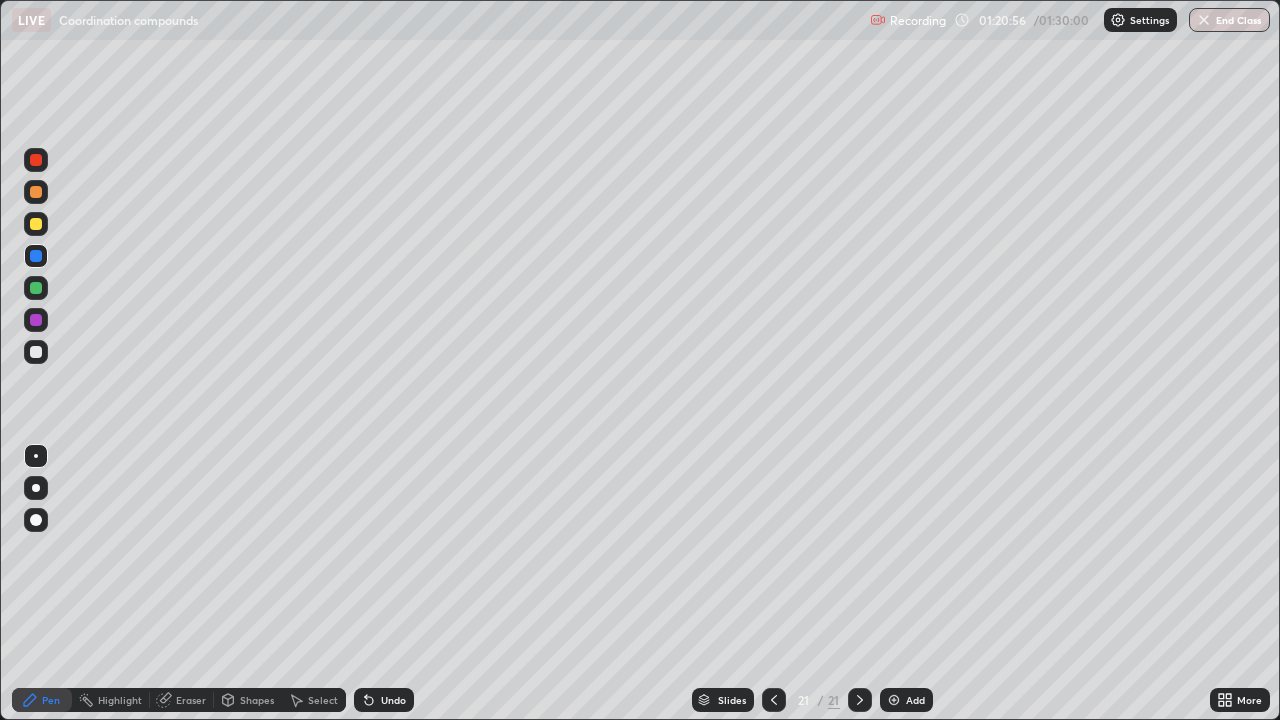 click at bounding box center (36, 224) 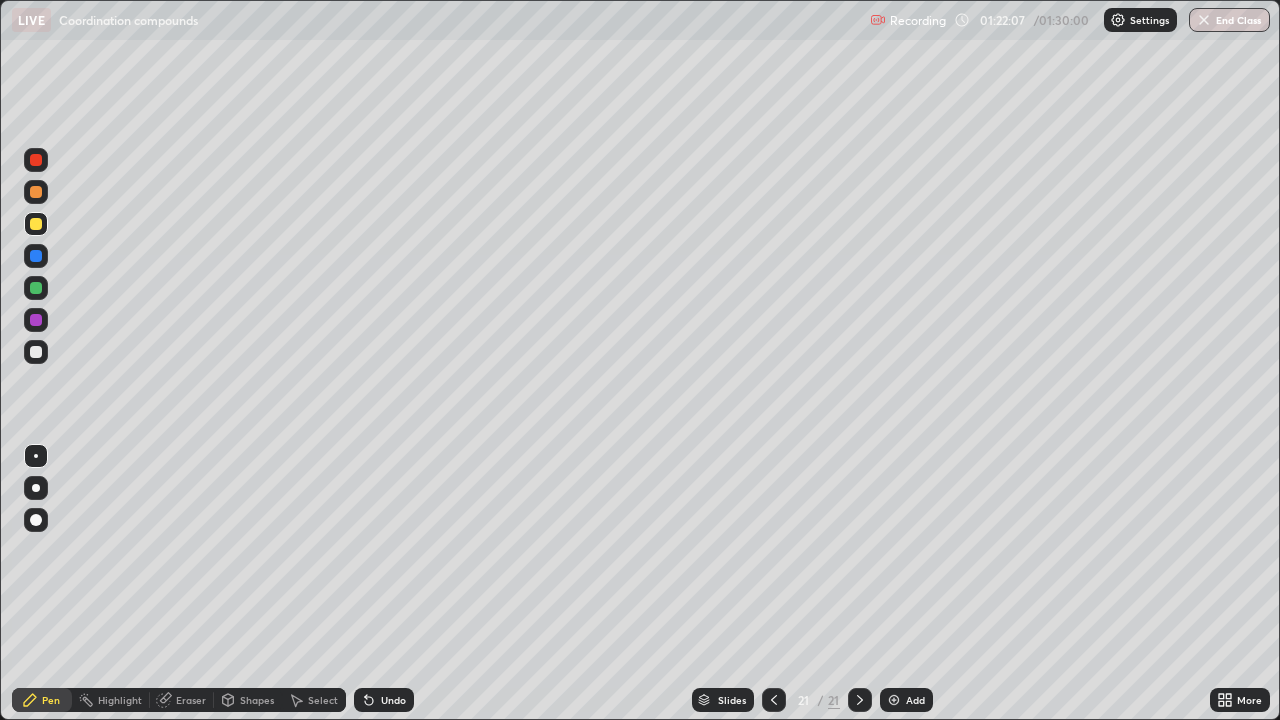 click on "Add" at bounding box center (915, 700) 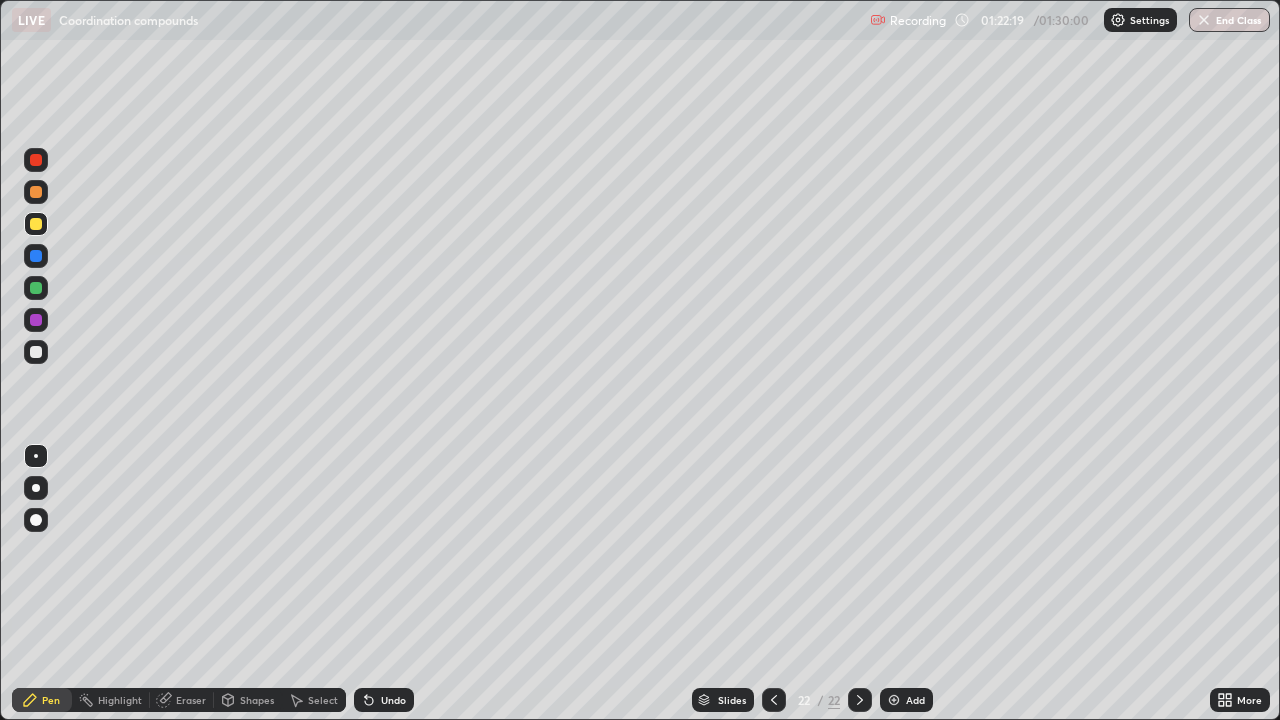 click at bounding box center (36, 160) 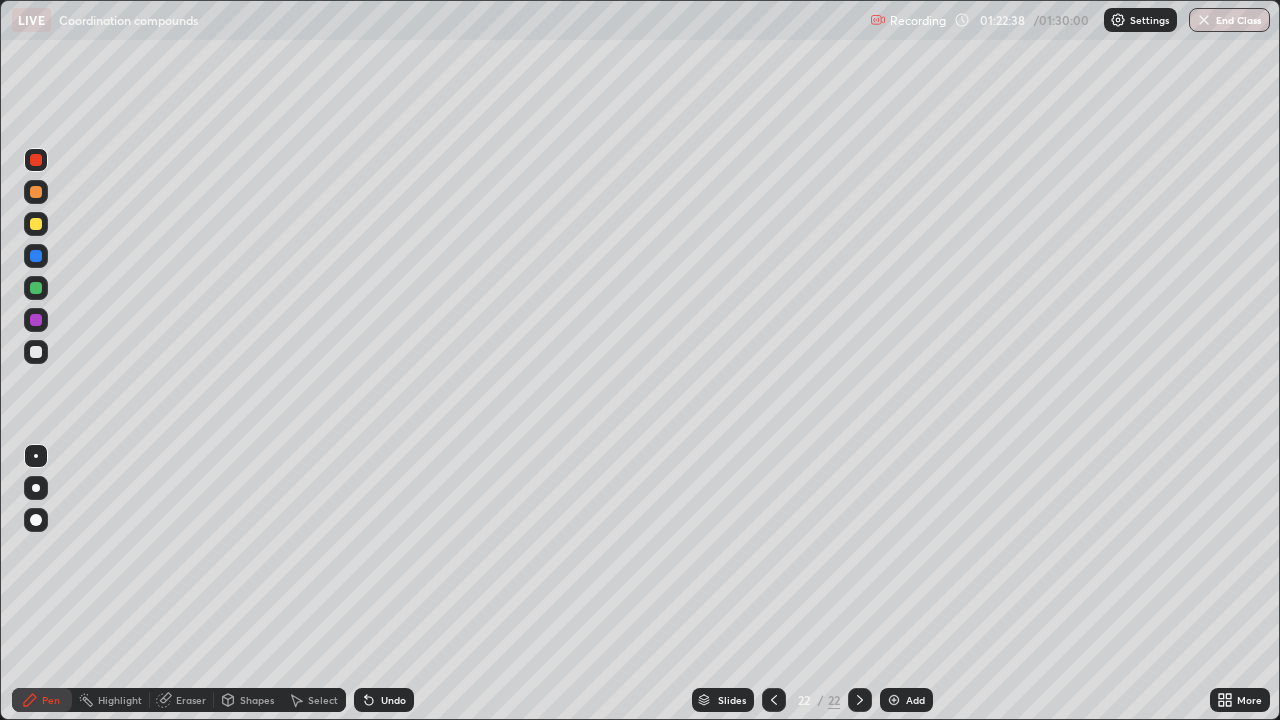click at bounding box center [36, 192] 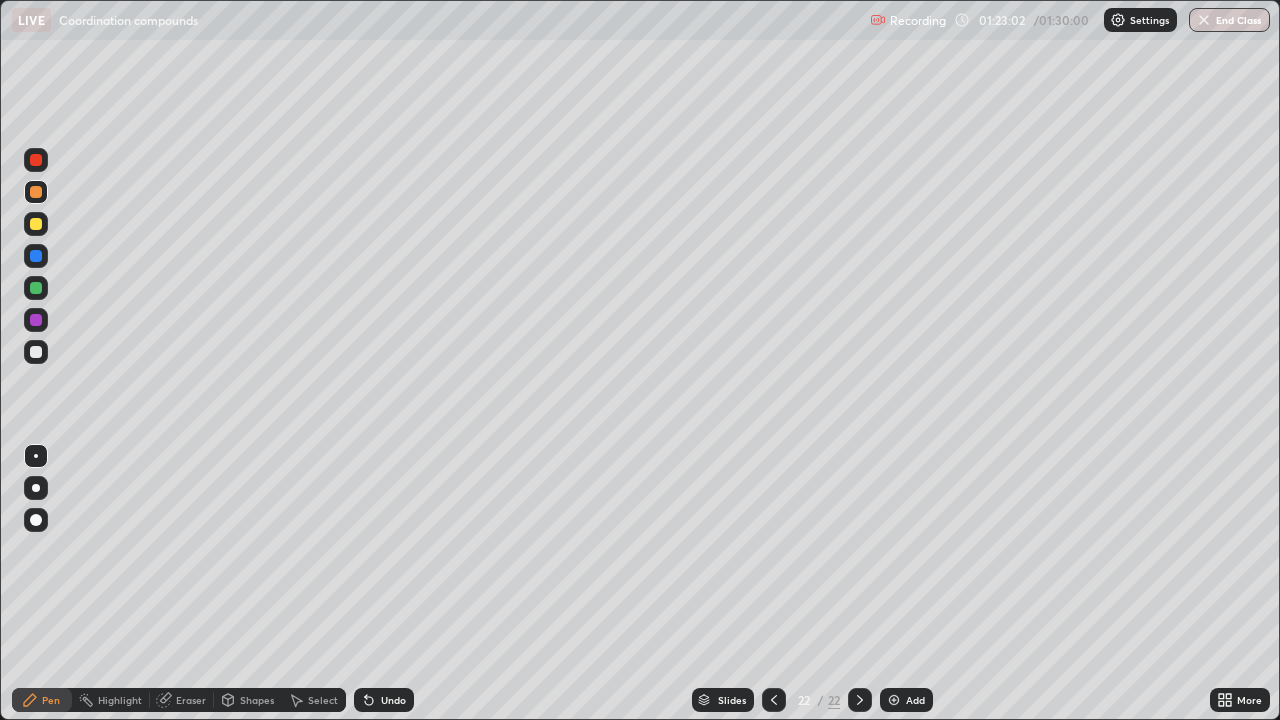 click on "Highlight" at bounding box center [120, 700] 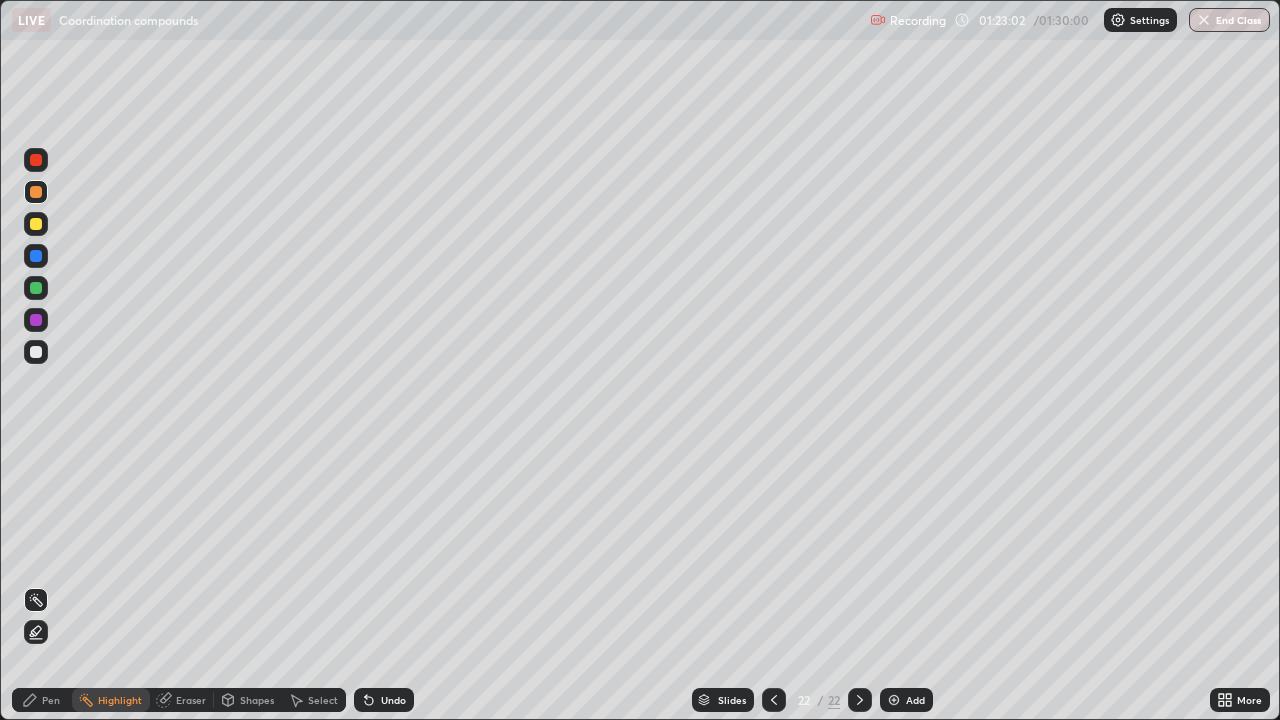 click at bounding box center (36, 256) 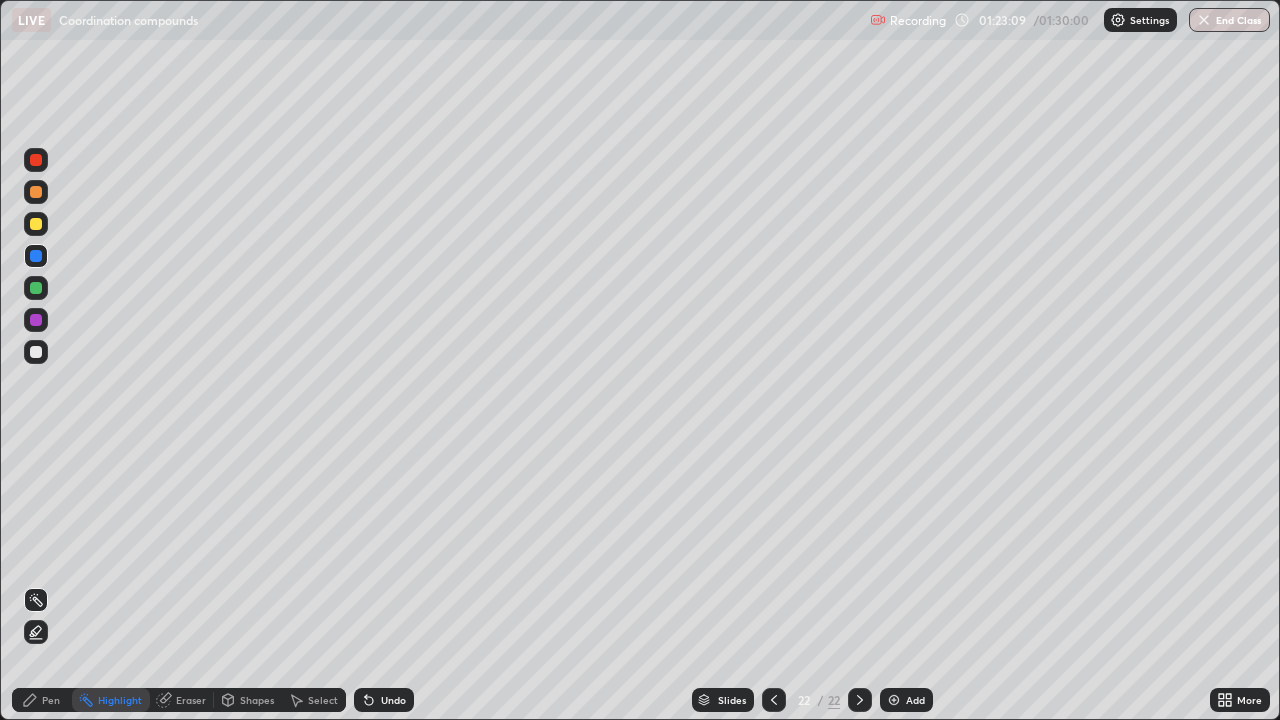click on "Pen" at bounding box center [51, 700] 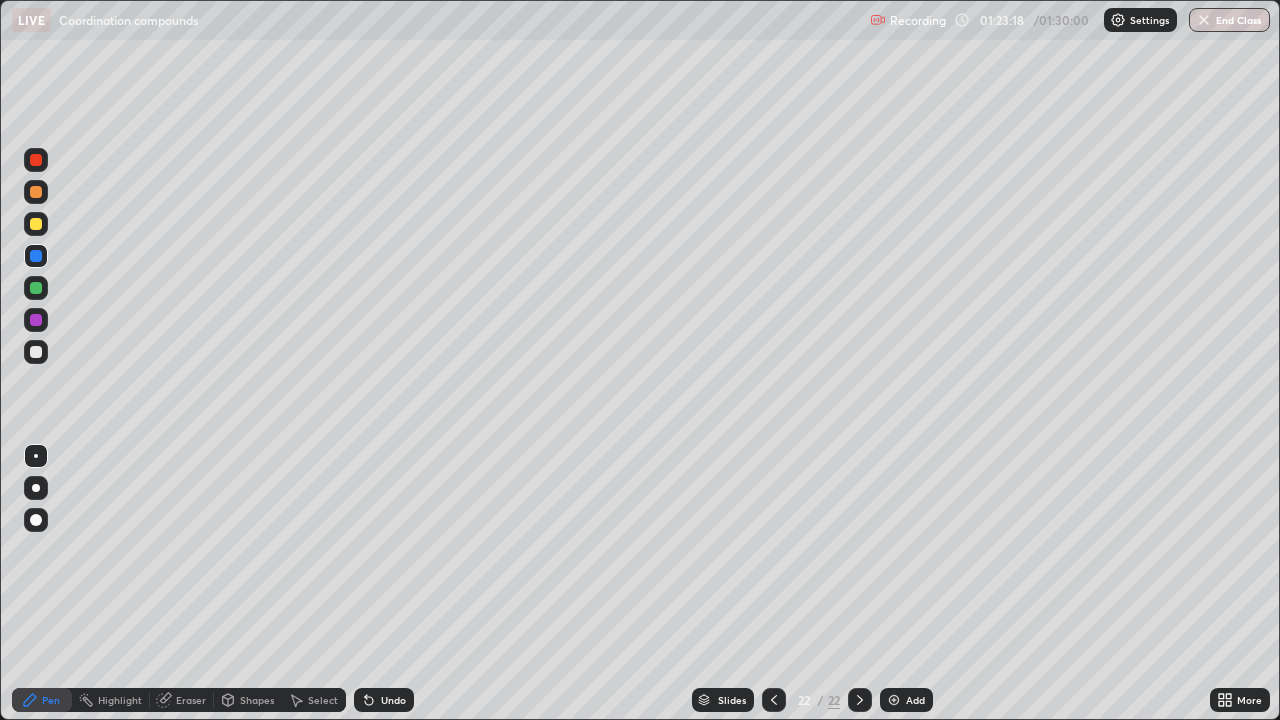 click at bounding box center [36, 320] 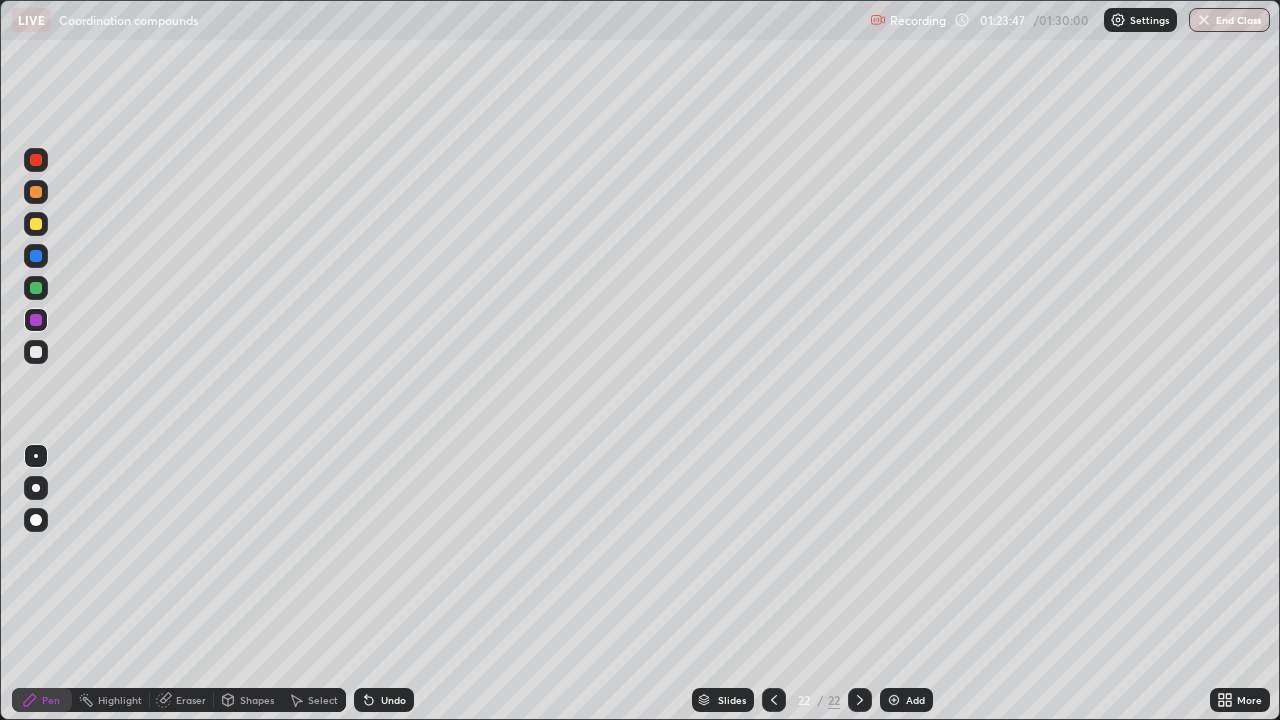click at bounding box center (36, 256) 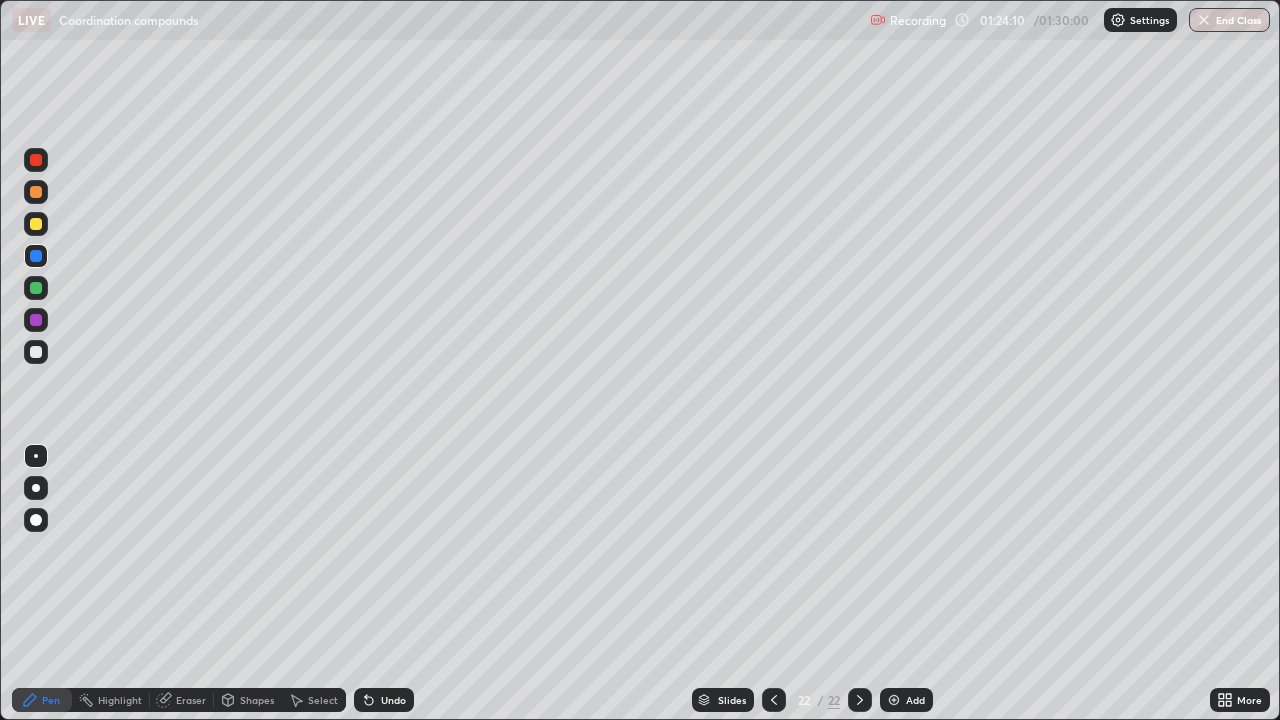 click at bounding box center (36, 320) 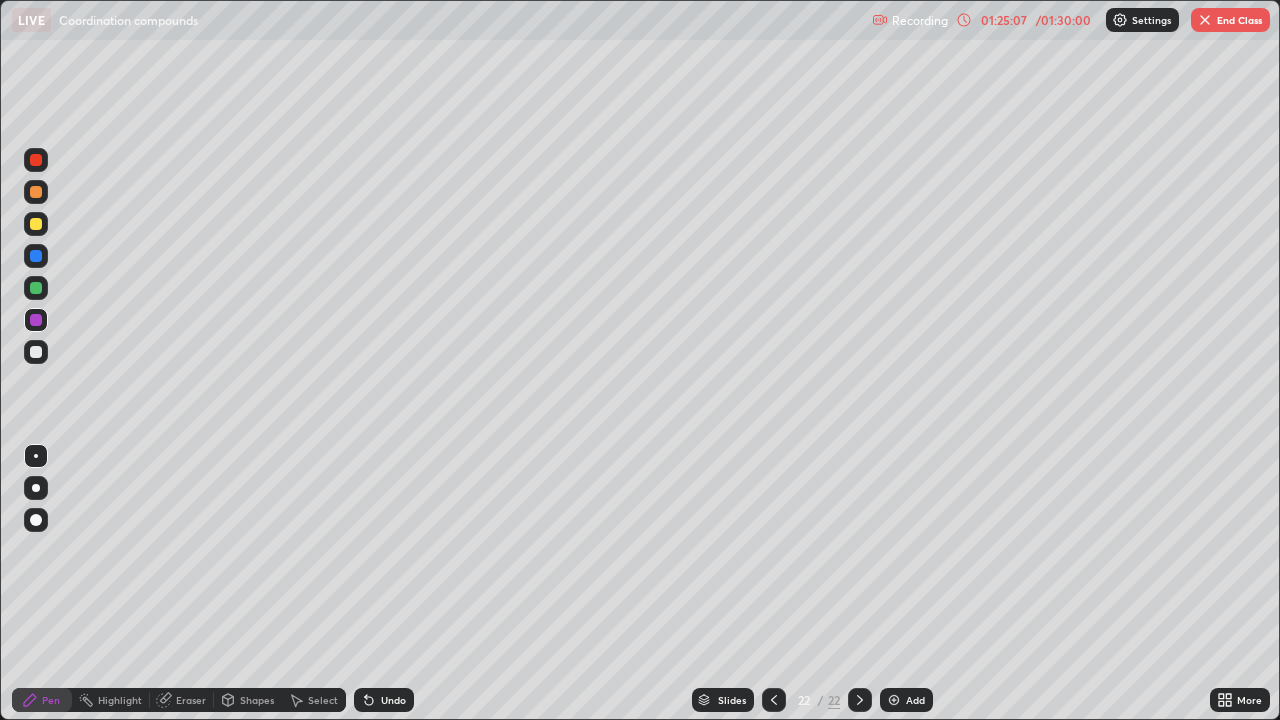 click on "Add" at bounding box center (915, 700) 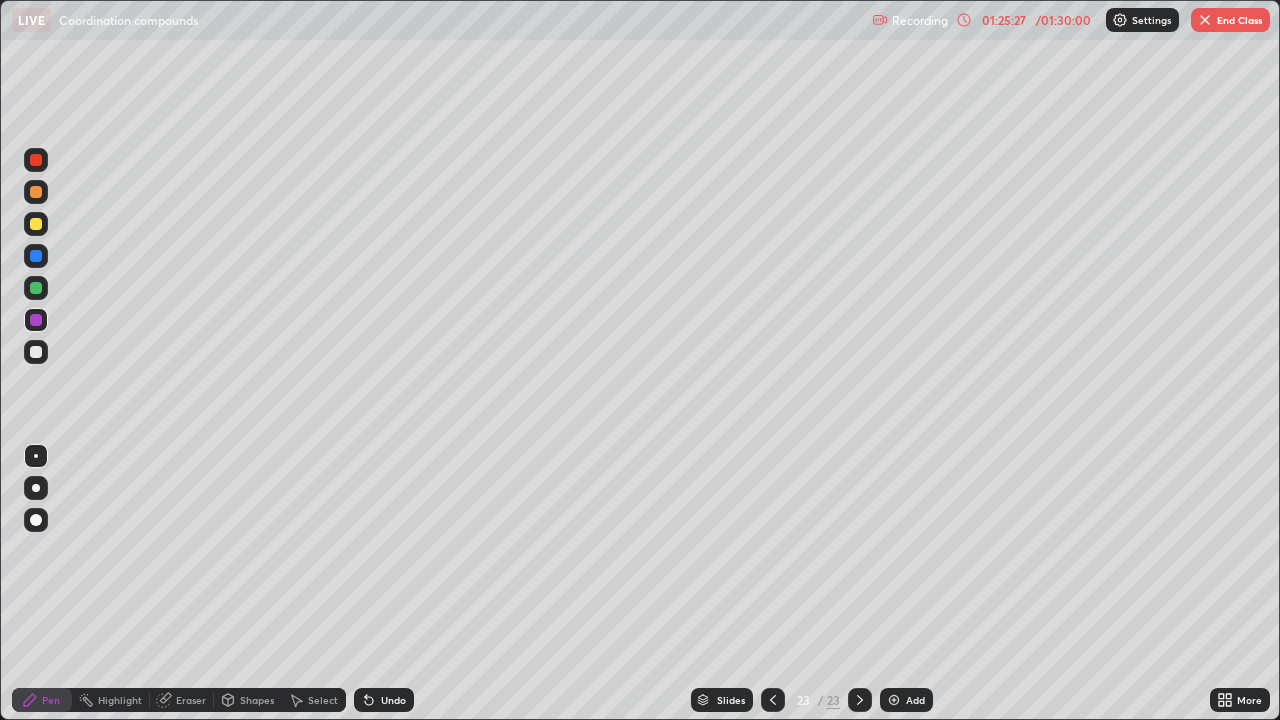 click at bounding box center (36, 224) 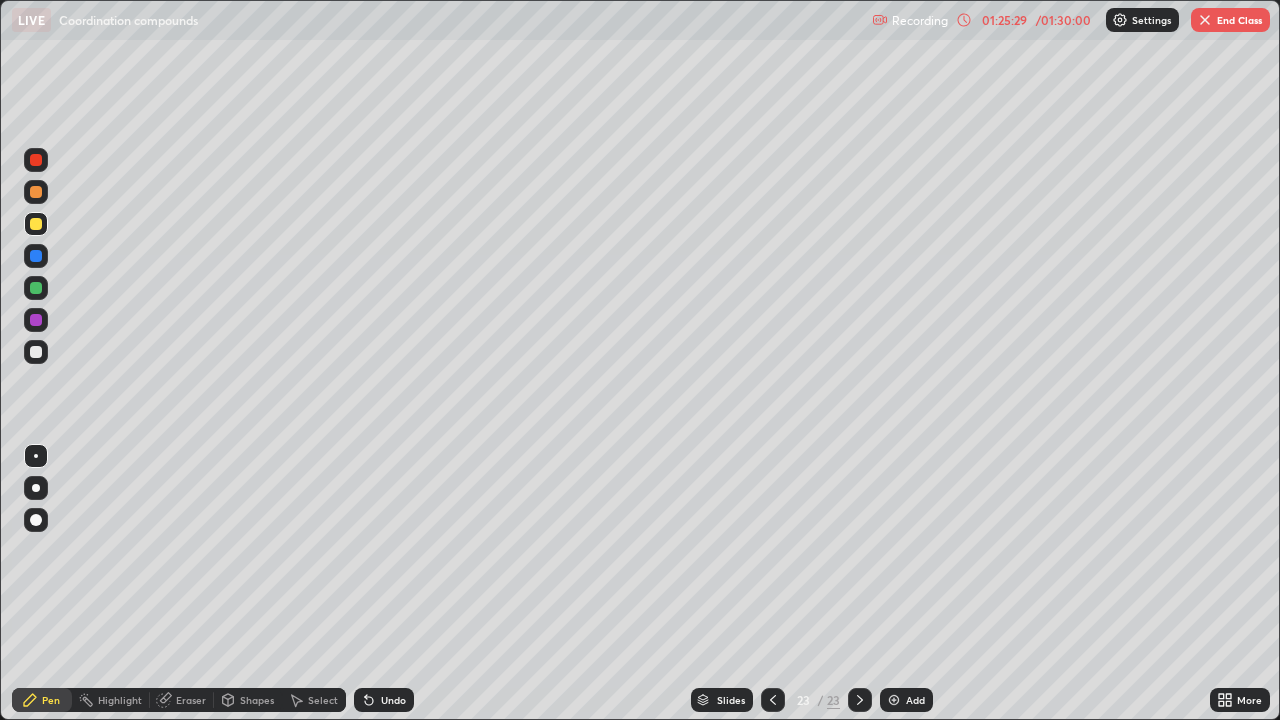 click at bounding box center (860, 700) 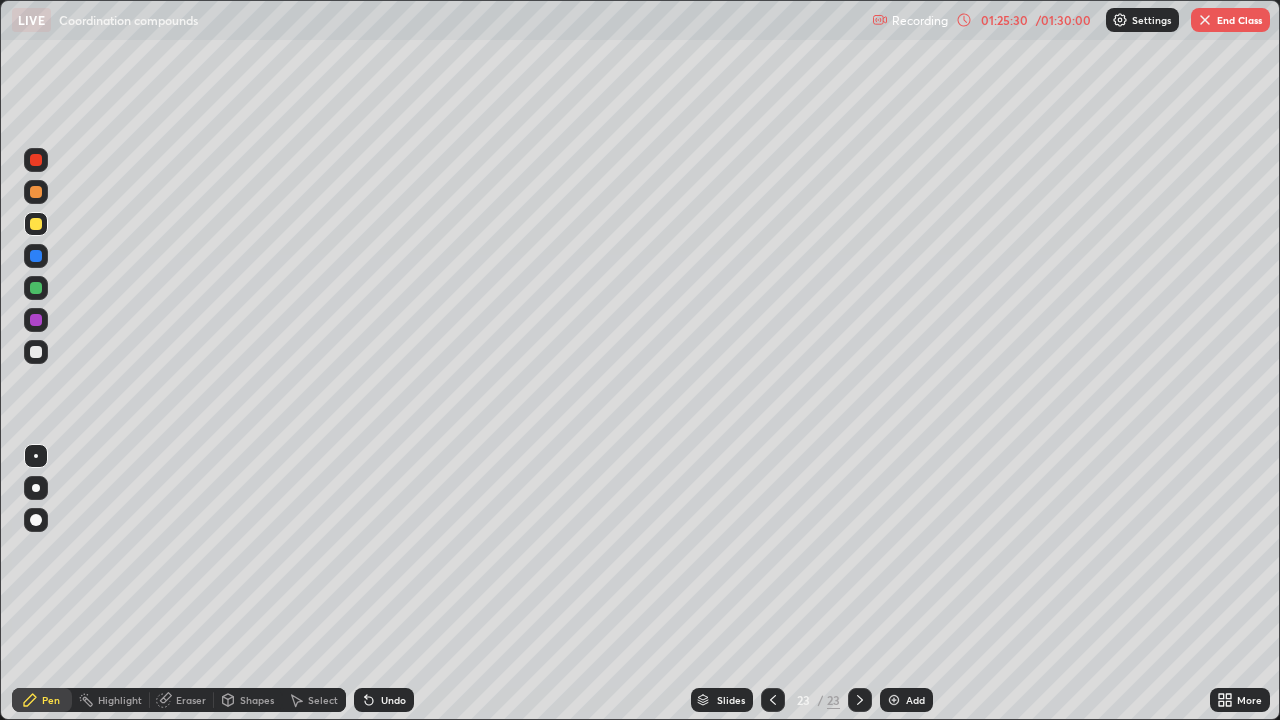 click 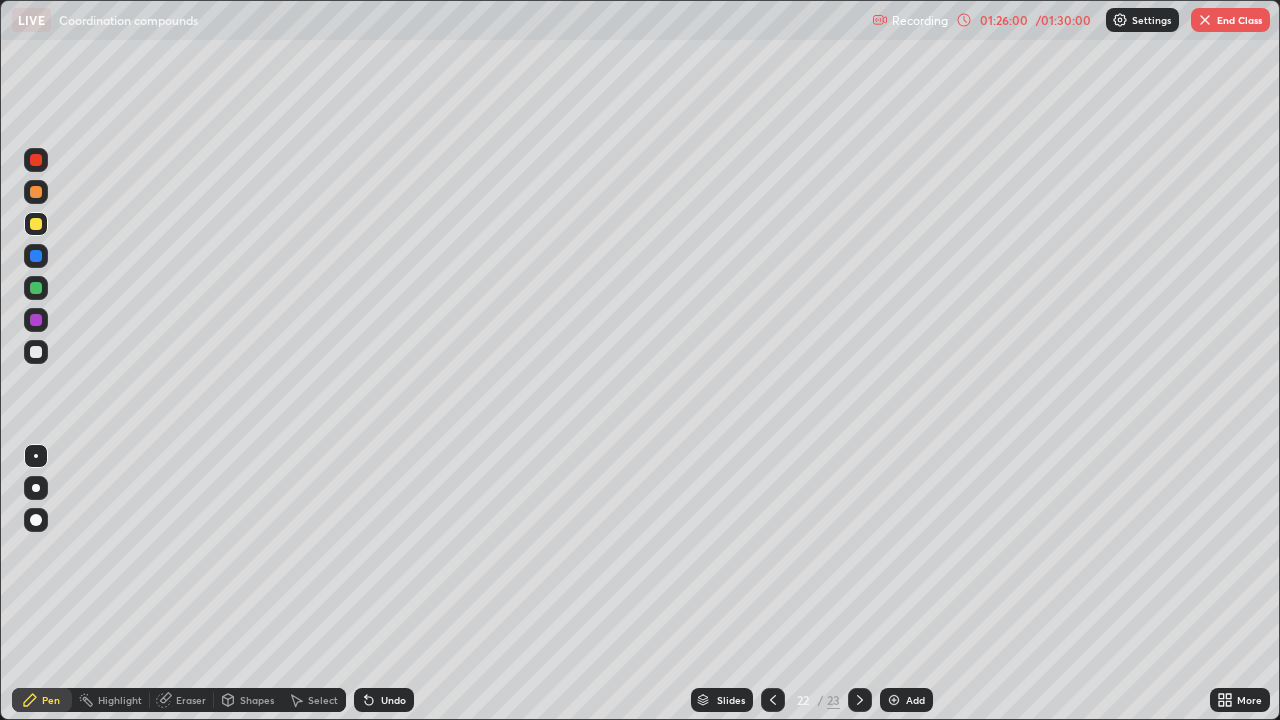 click 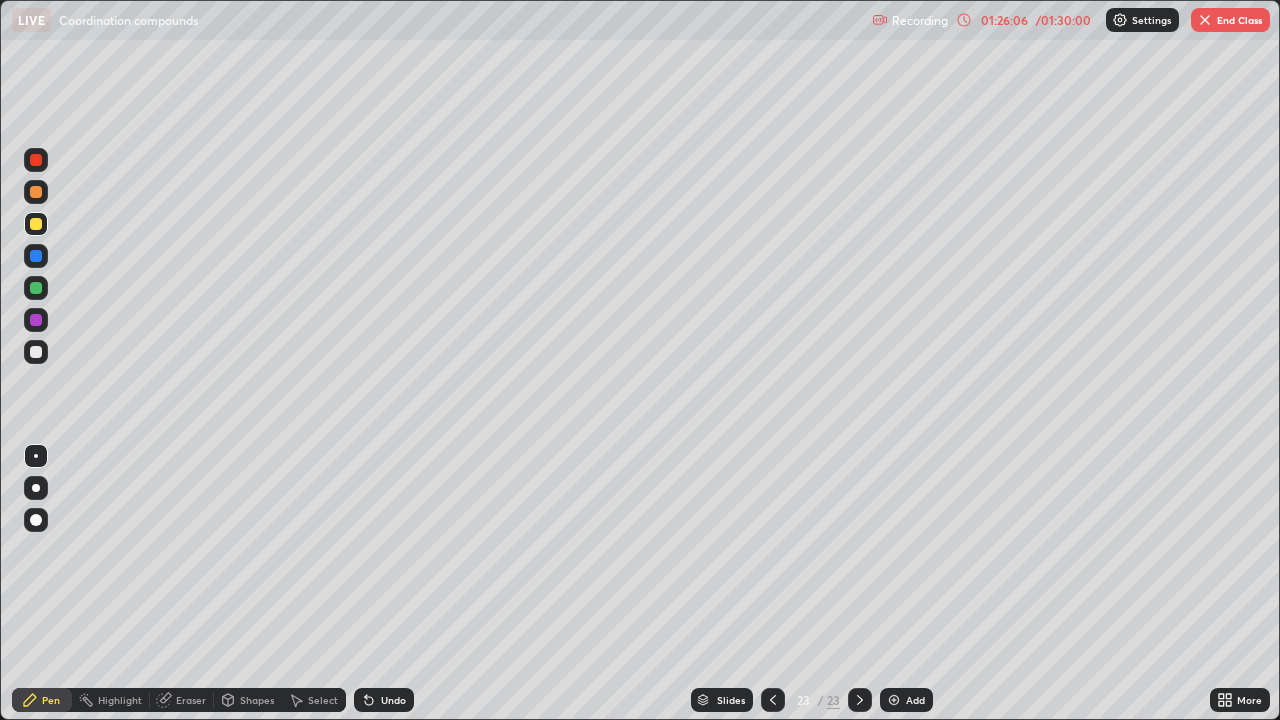 click 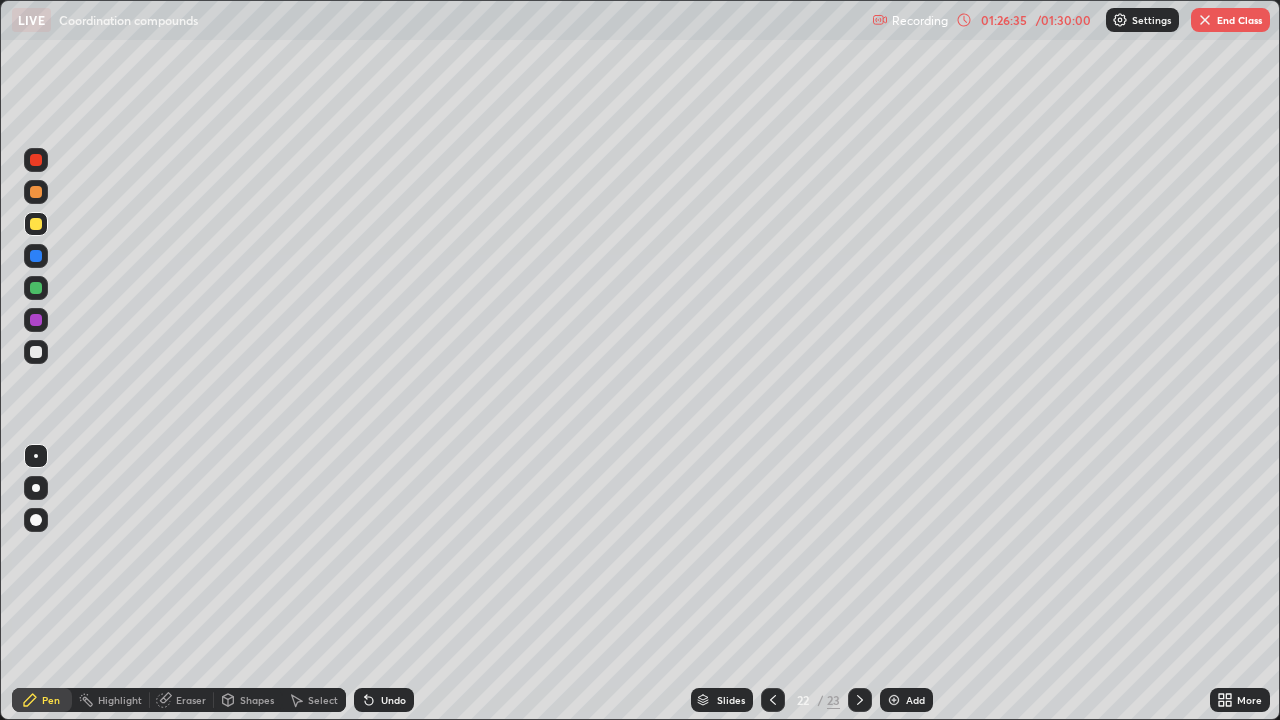 click 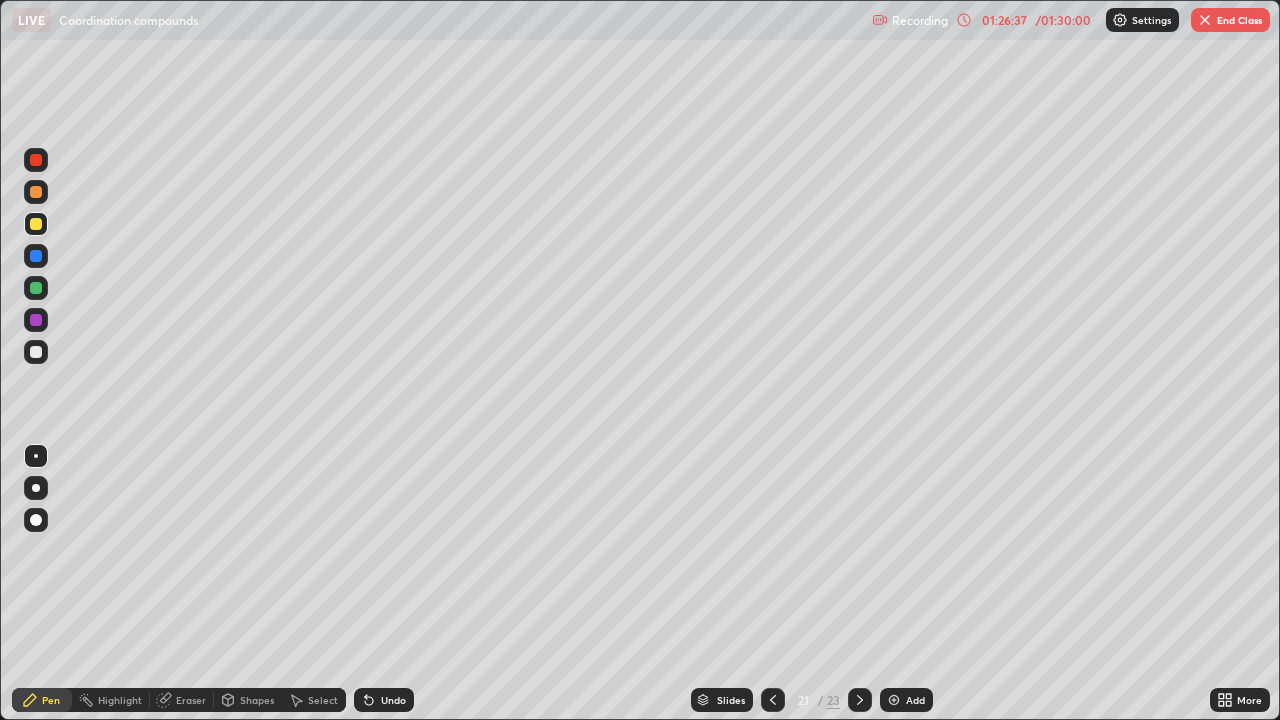 click 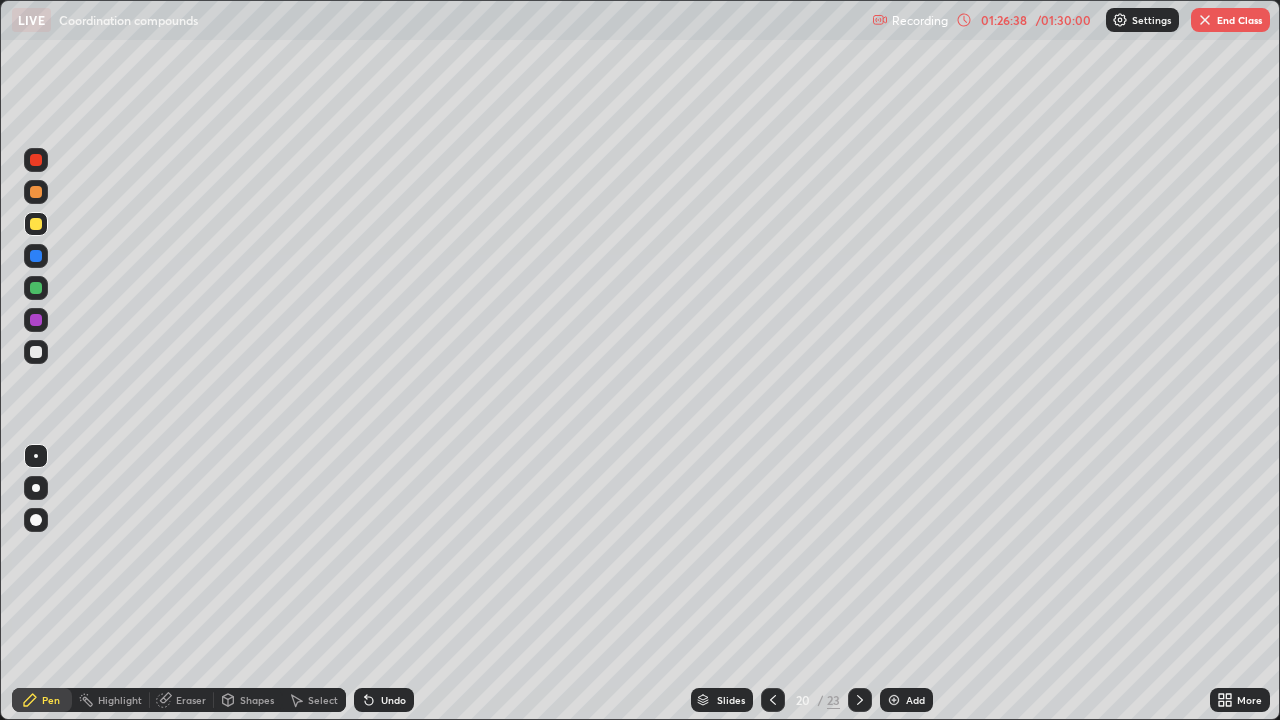 click 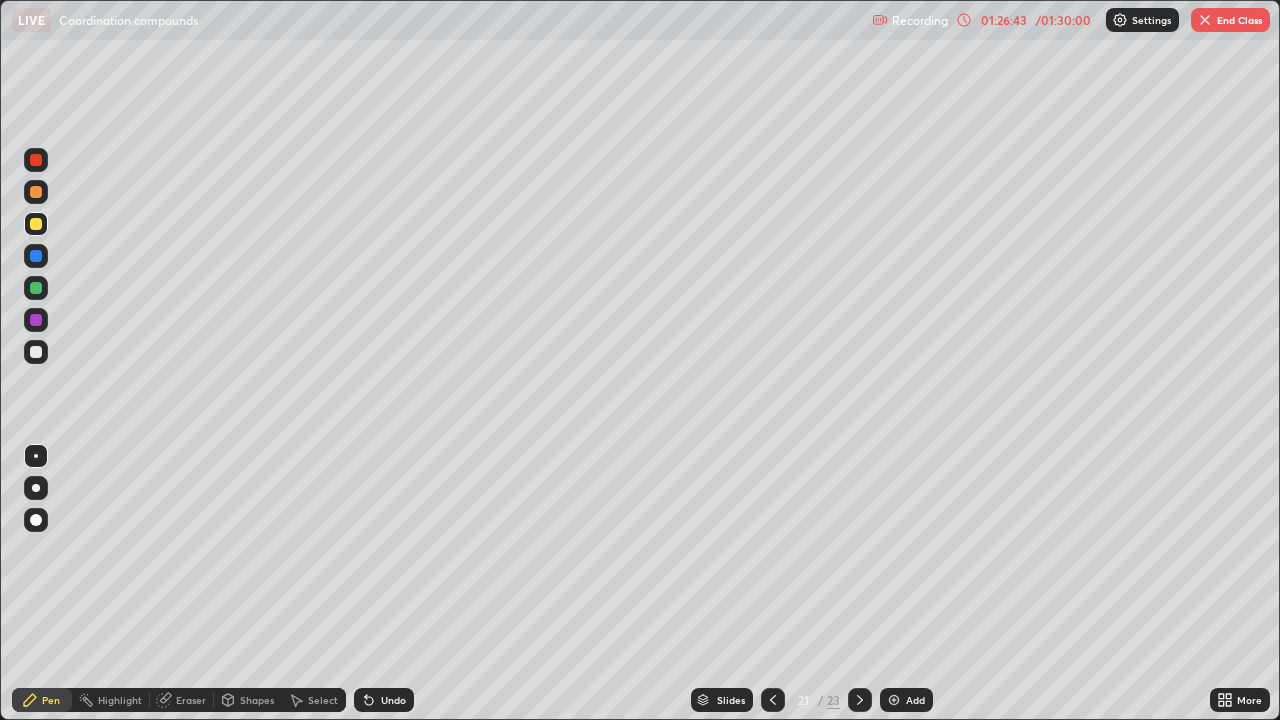 click 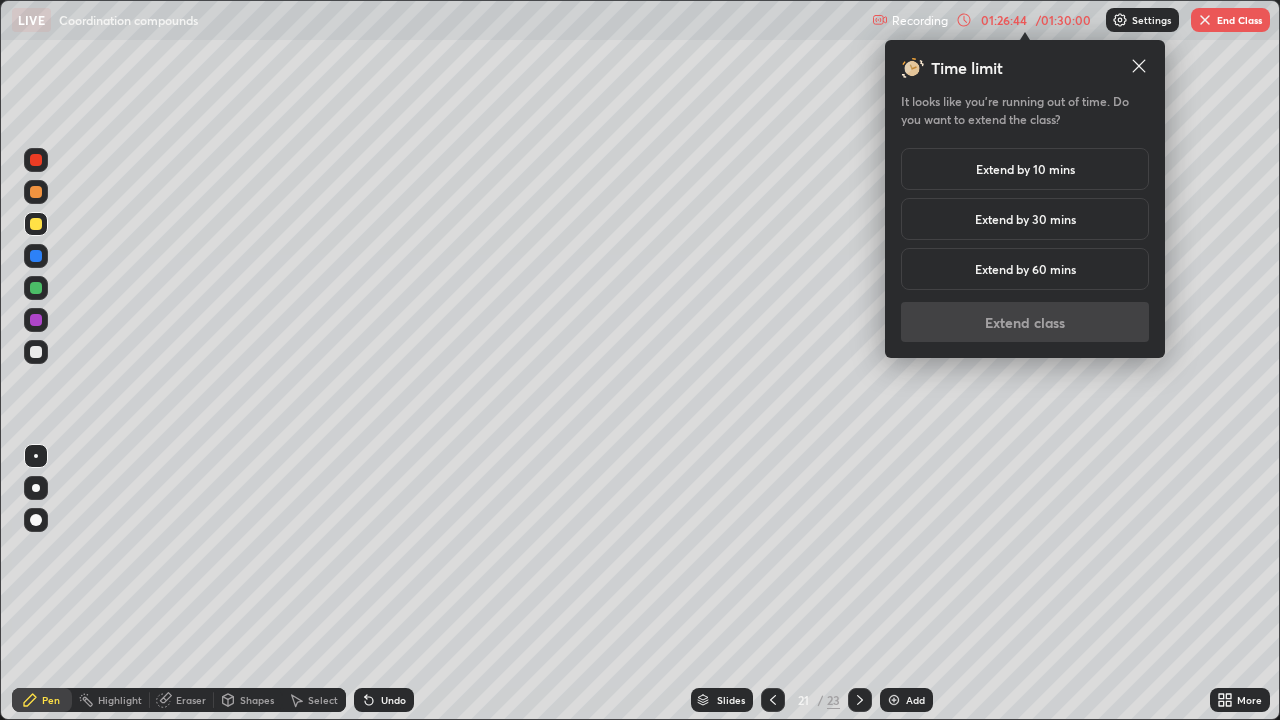 click on "Extend by 10 mins" at bounding box center [1025, 169] 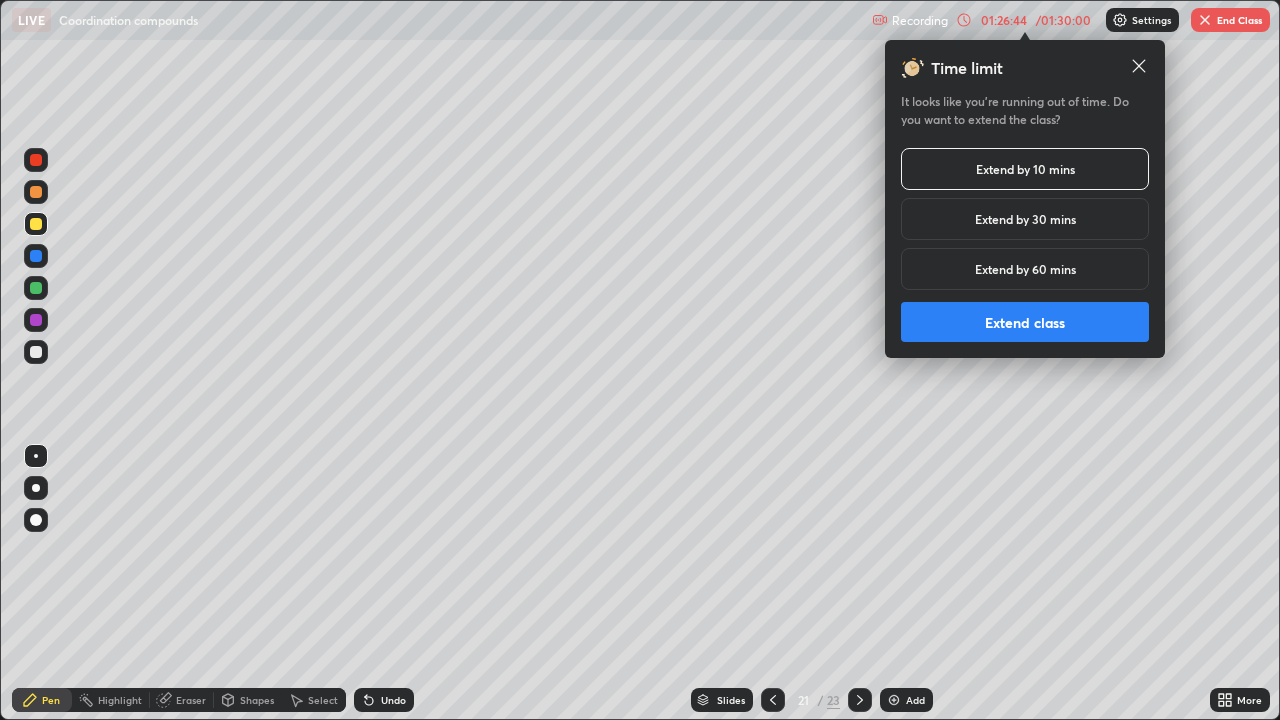 click on "Extend class" at bounding box center (1025, 322) 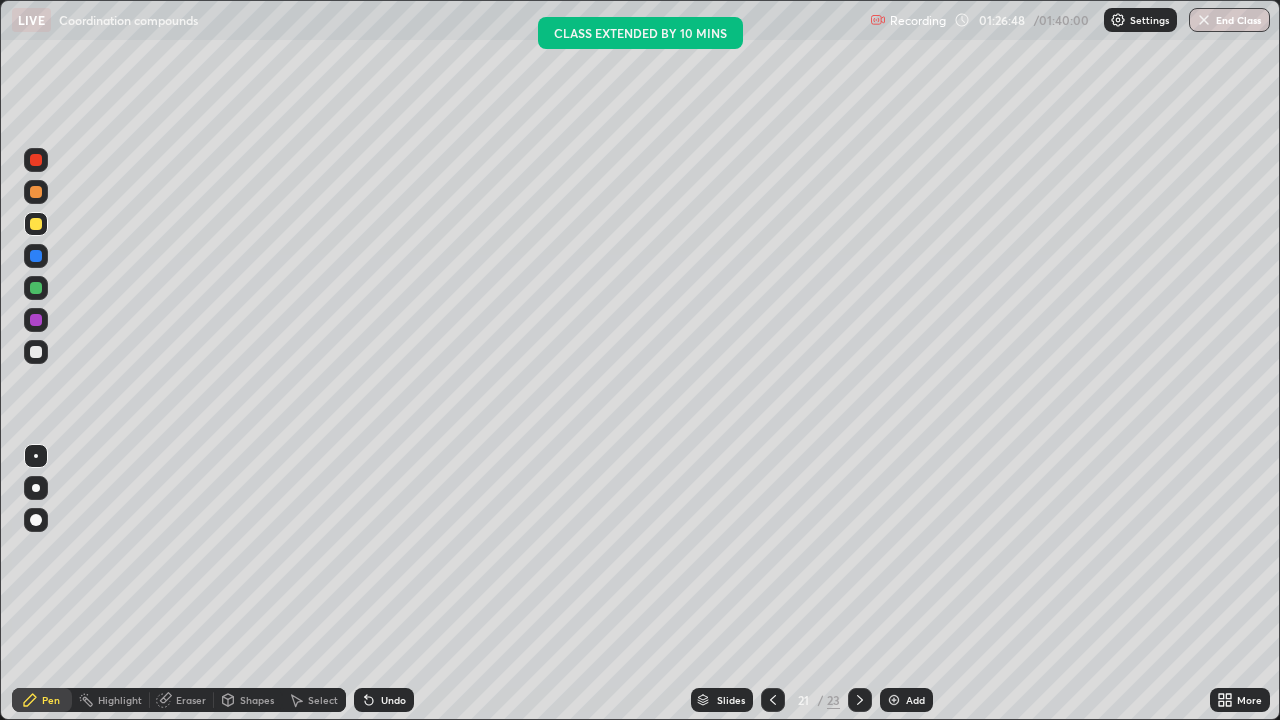 click 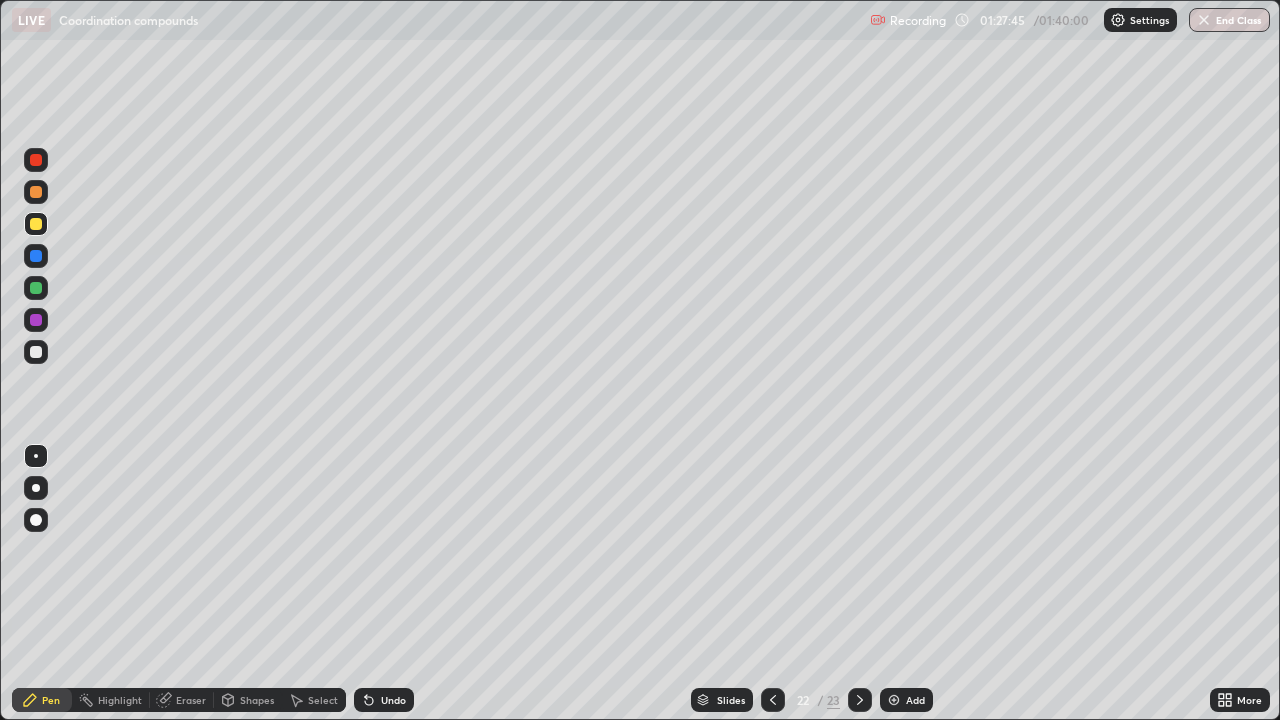 click at bounding box center [36, 160] 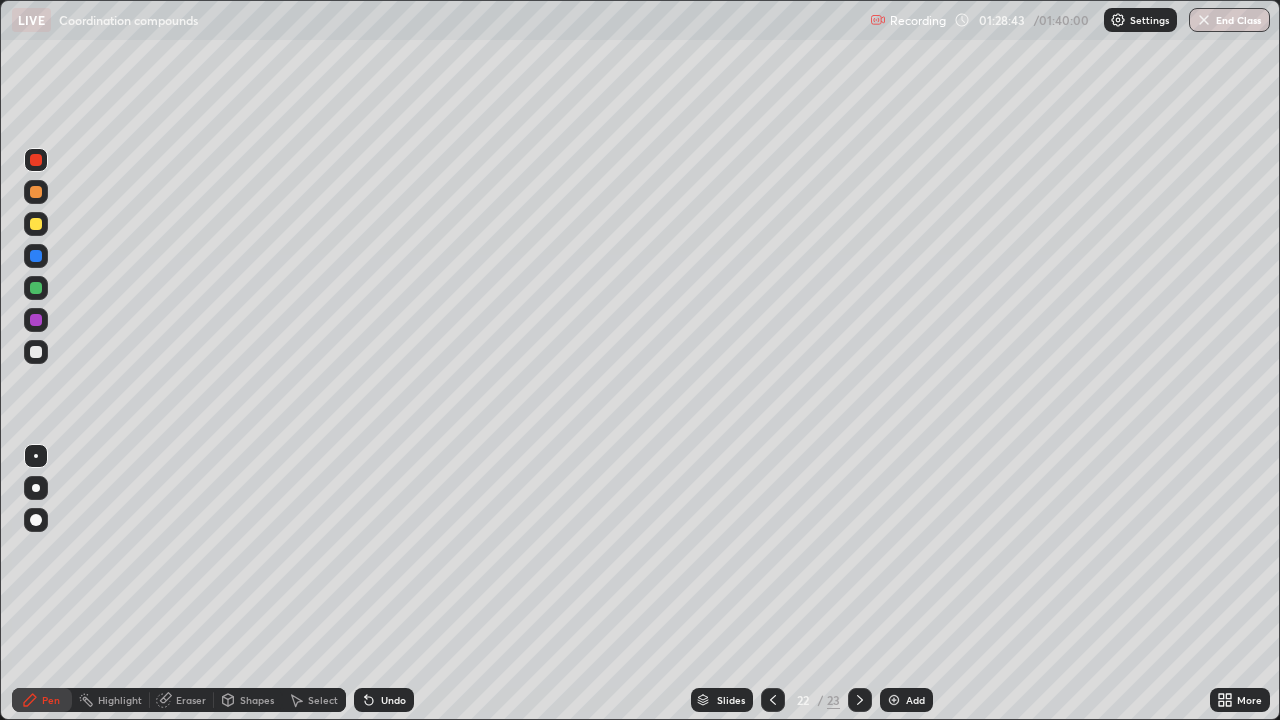 click on "Add" at bounding box center (915, 700) 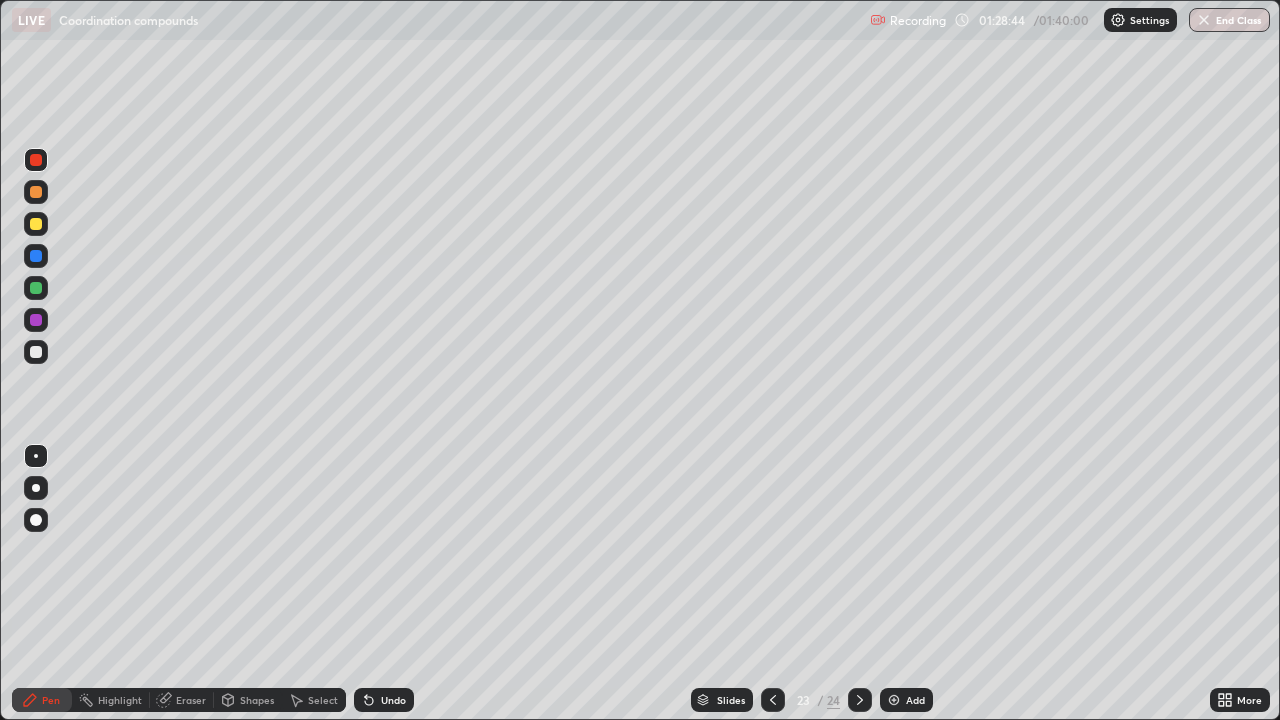 click 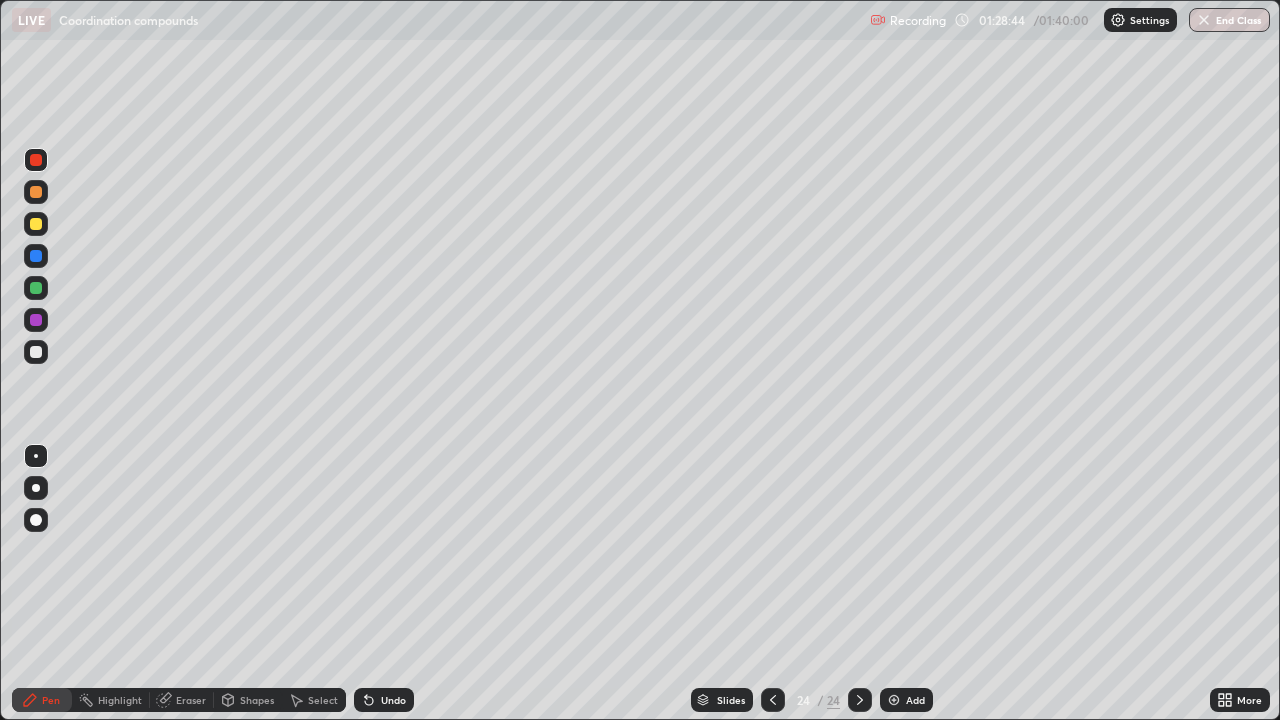 click at bounding box center [860, 700] 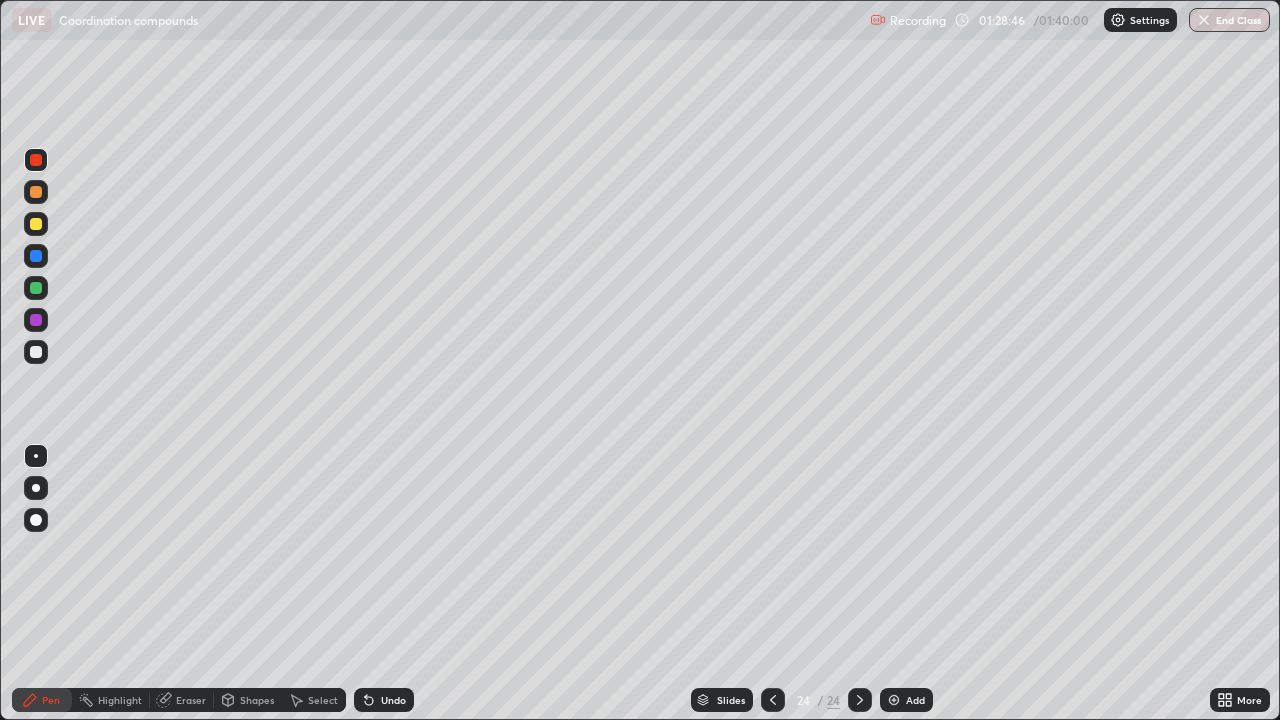 click 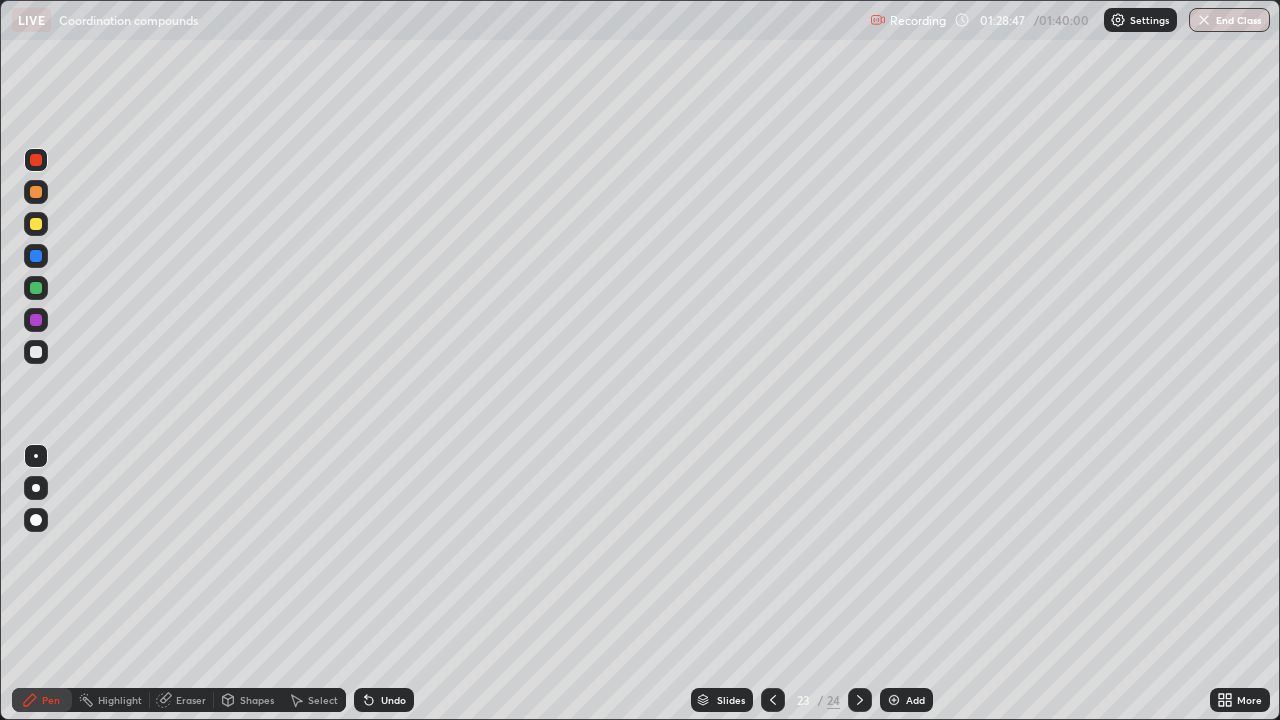 click 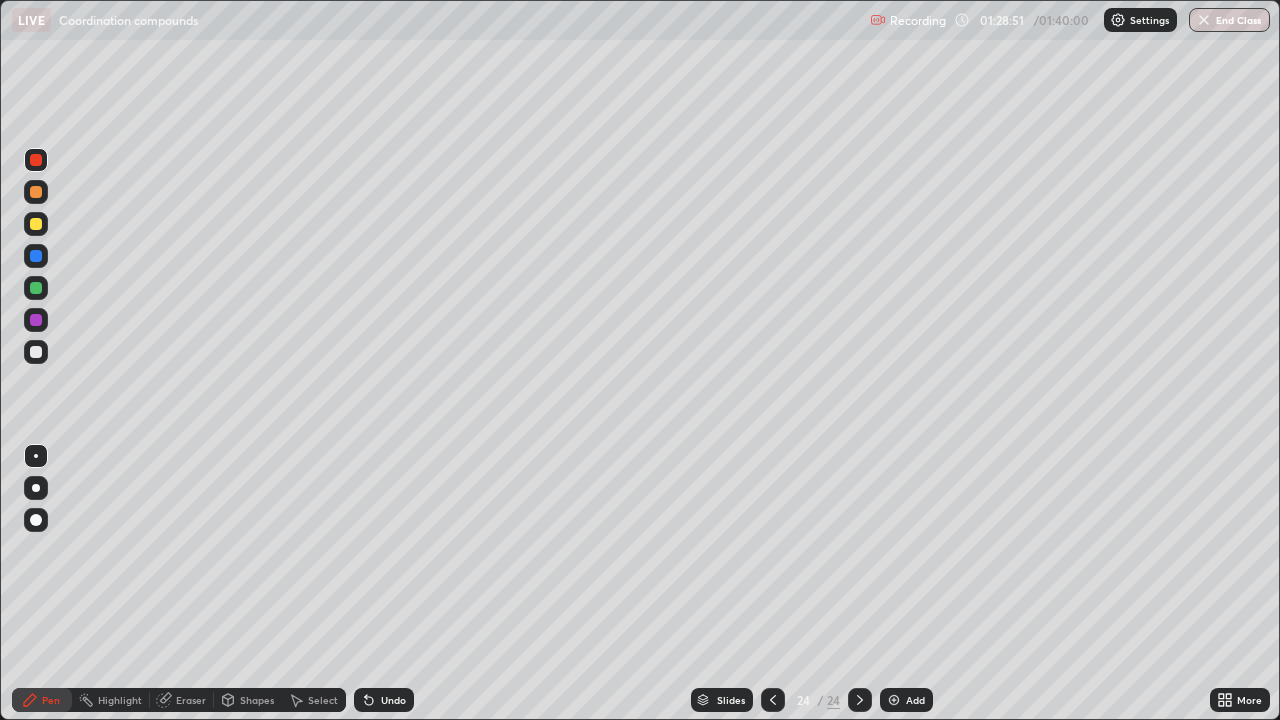 click at bounding box center [773, 700] 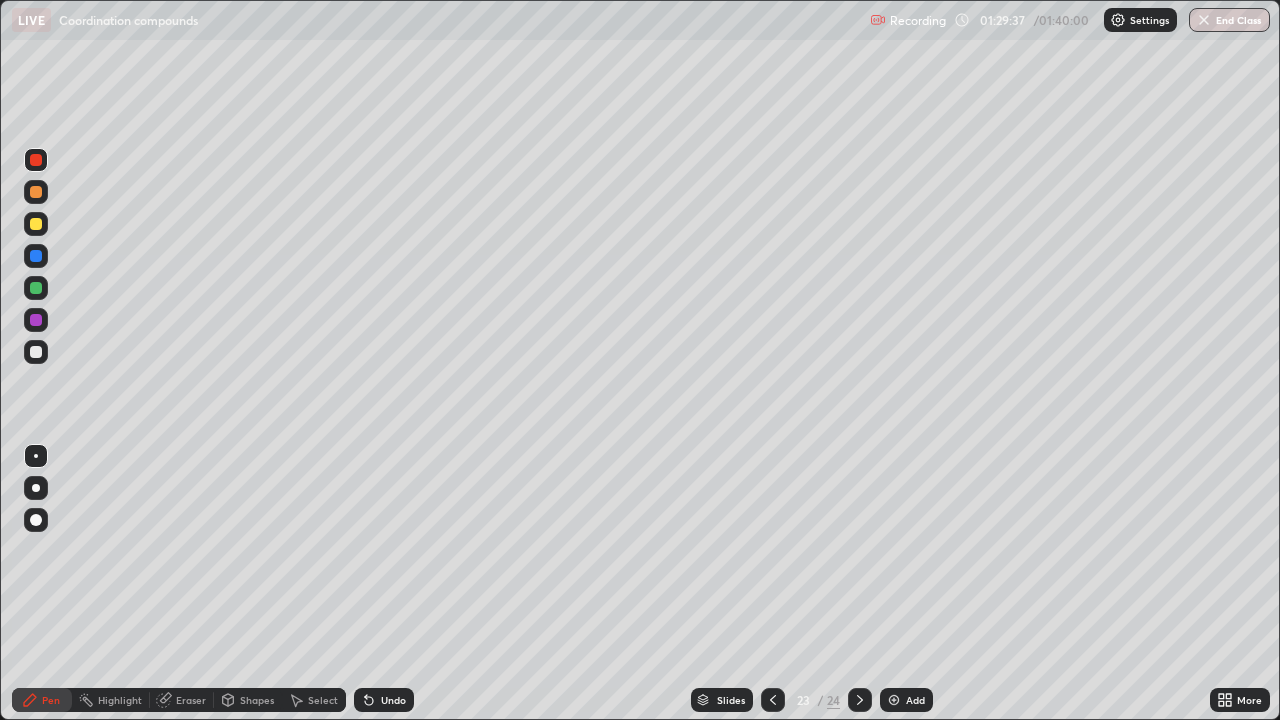click 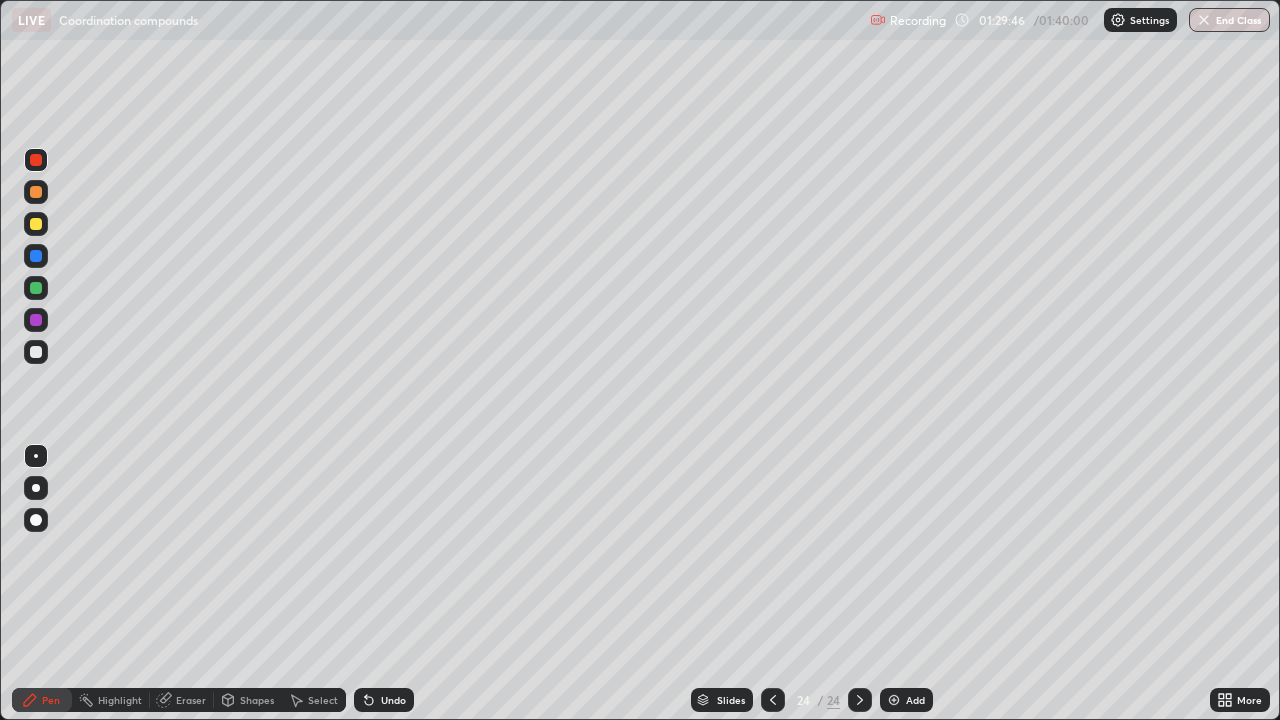 click 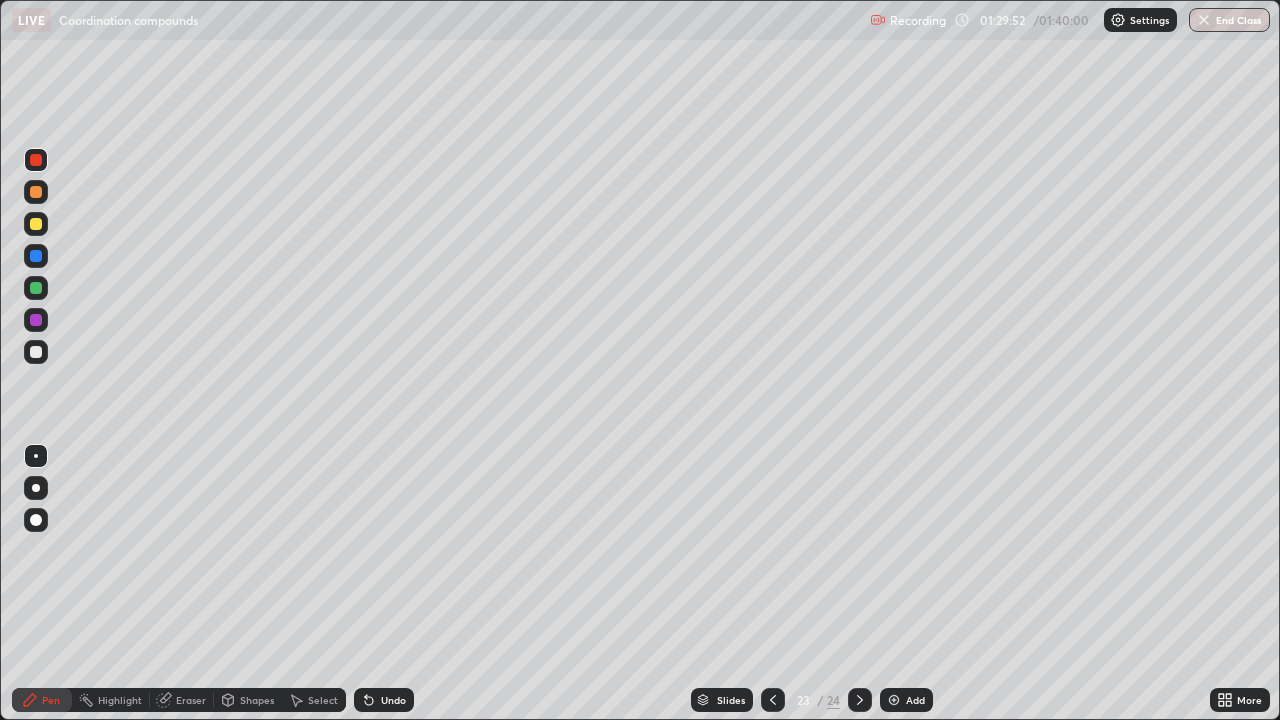 click on "End Class" at bounding box center (1229, 20) 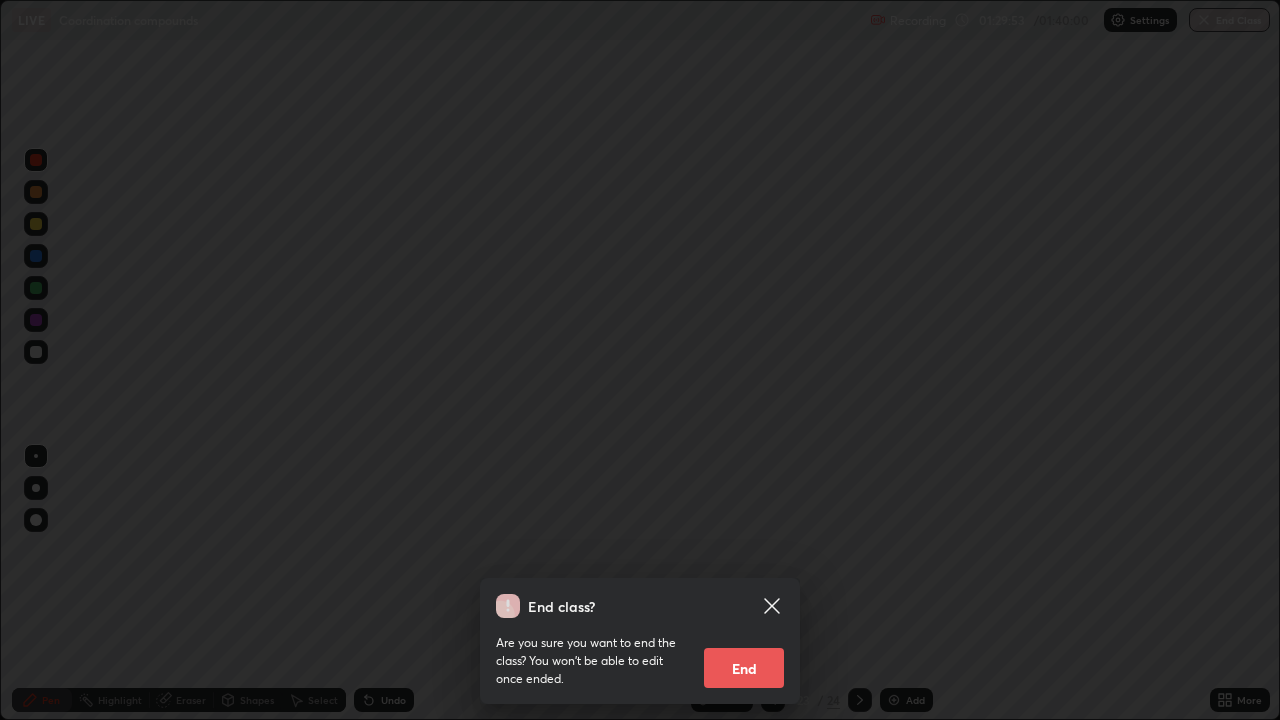 click on "End" at bounding box center [744, 668] 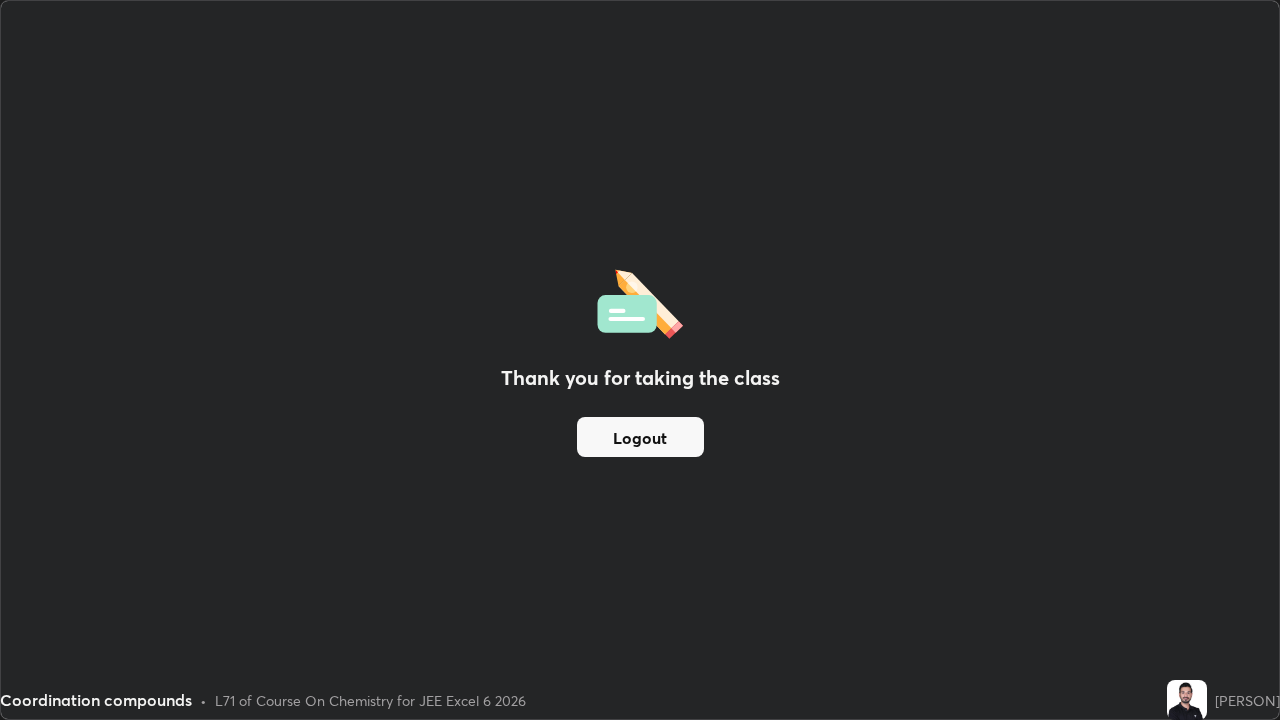 click on "Logout" at bounding box center (640, 437) 